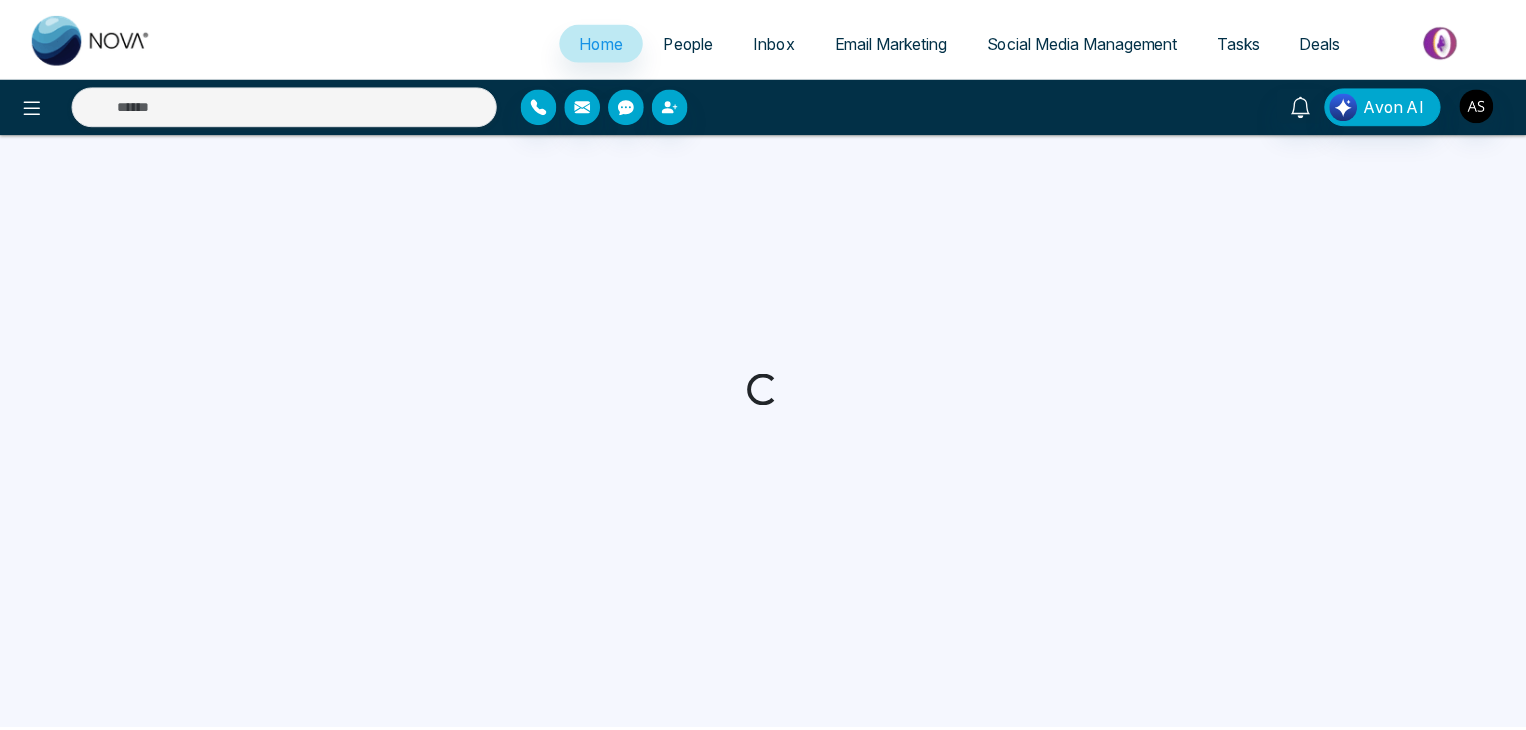 scroll, scrollTop: 0, scrollLeft: 0, axis: both 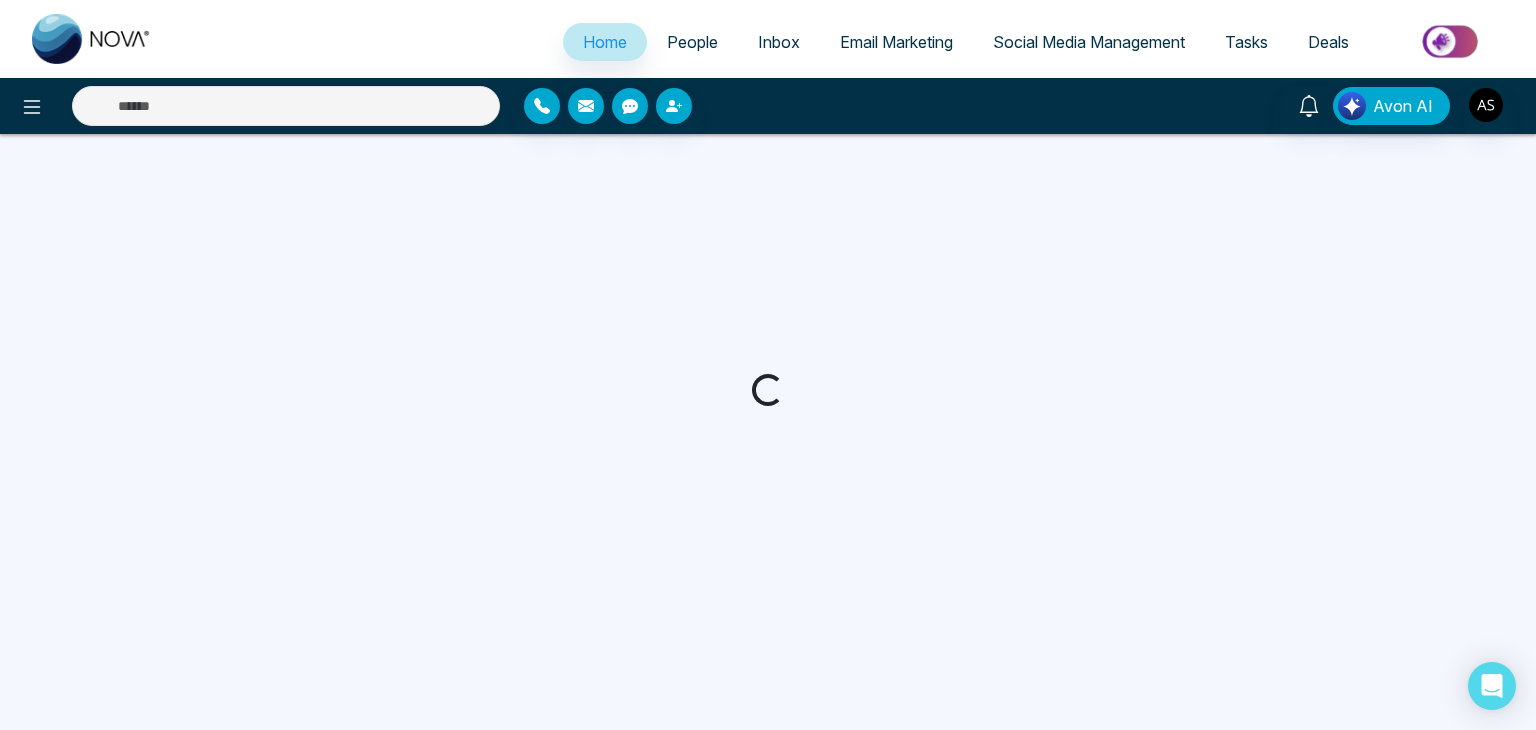 select on "*" 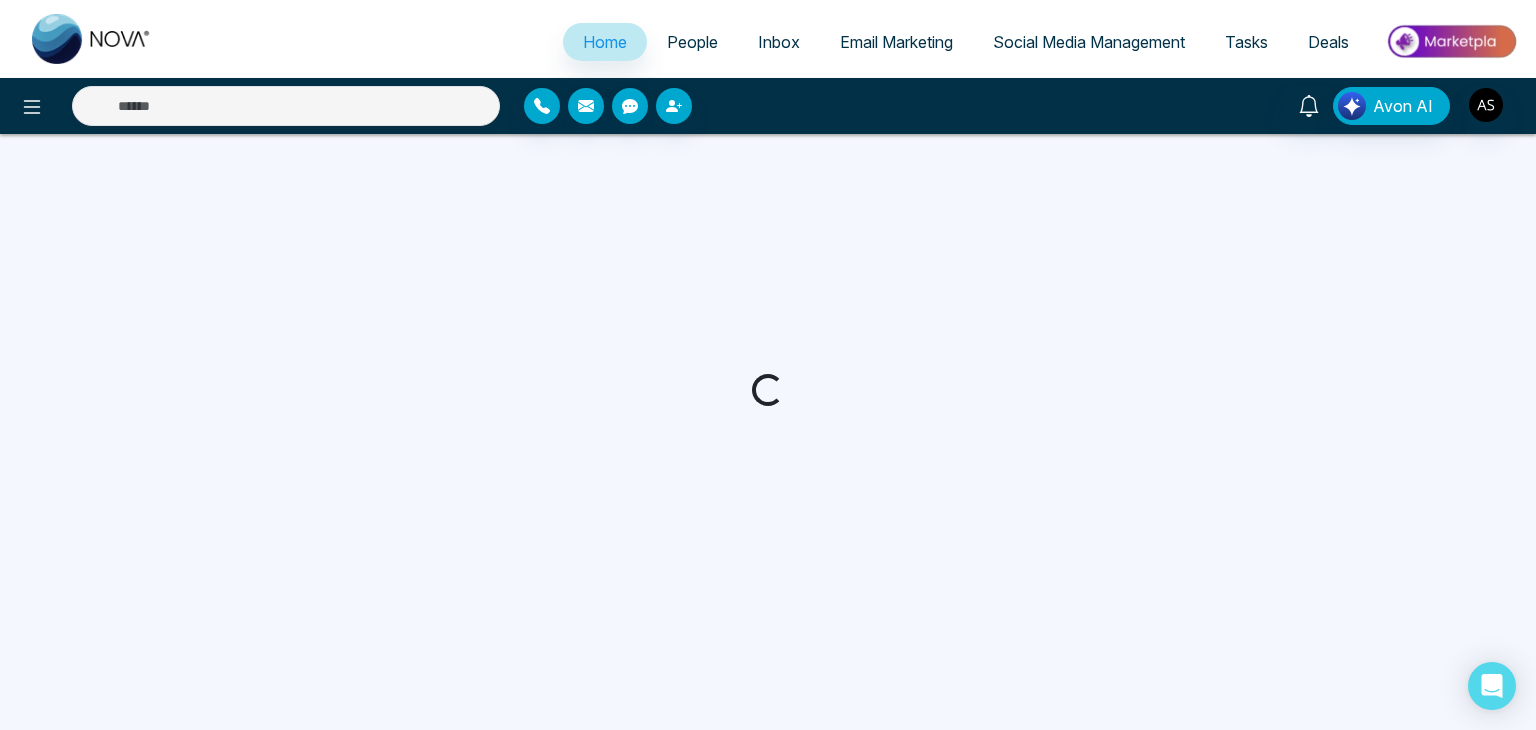 select on "*" 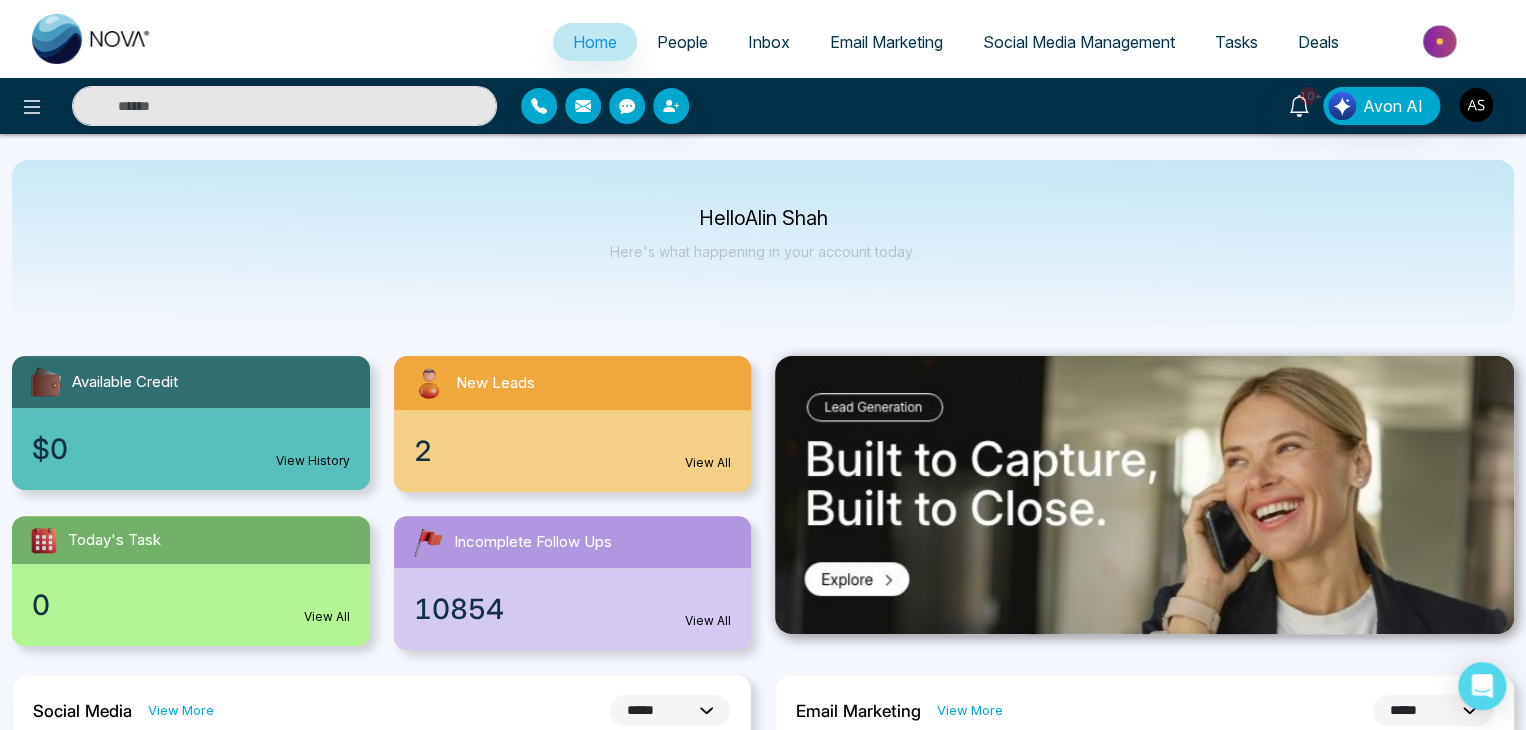 click on "Email Marketing" at bounding box center (886, 42) 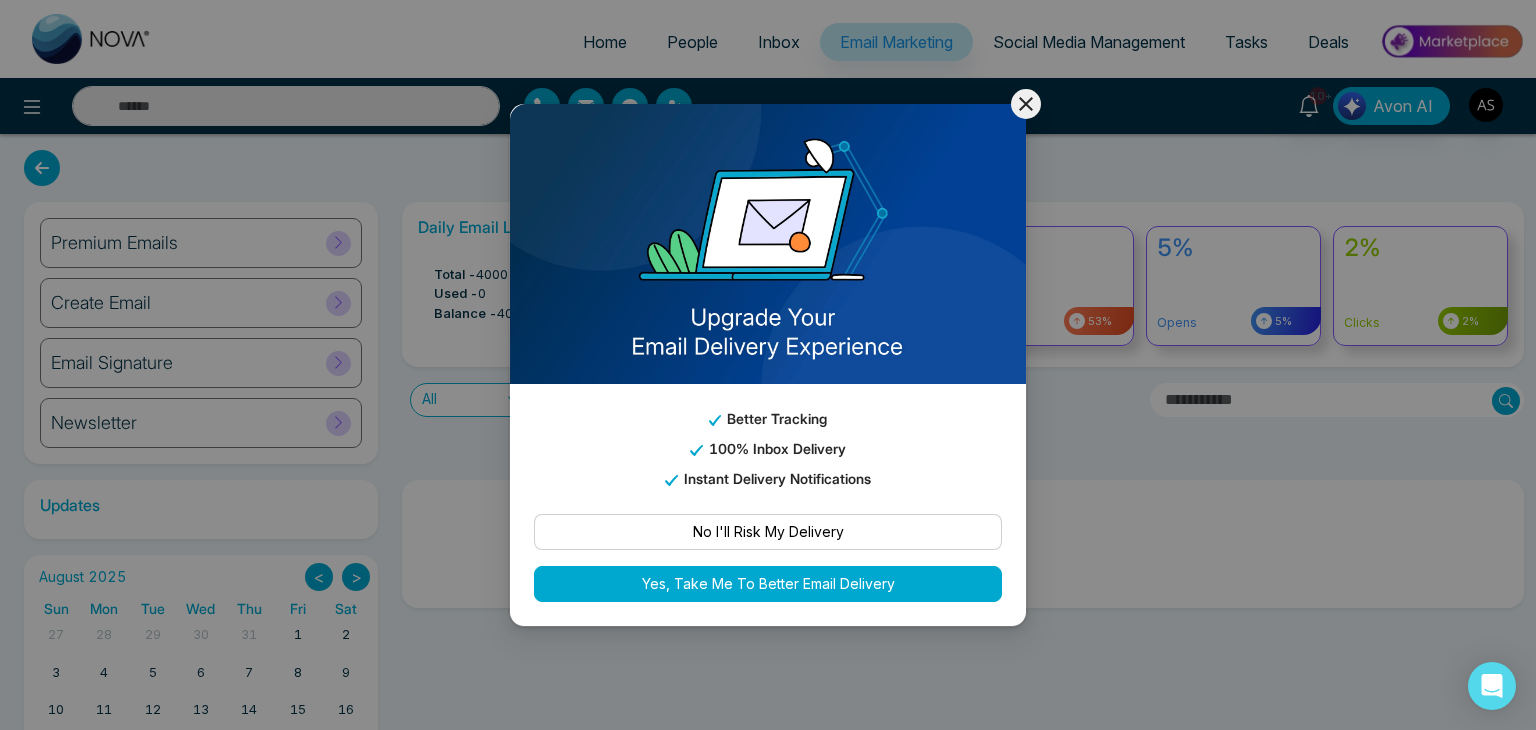 click at bounding box center [1026, 104] 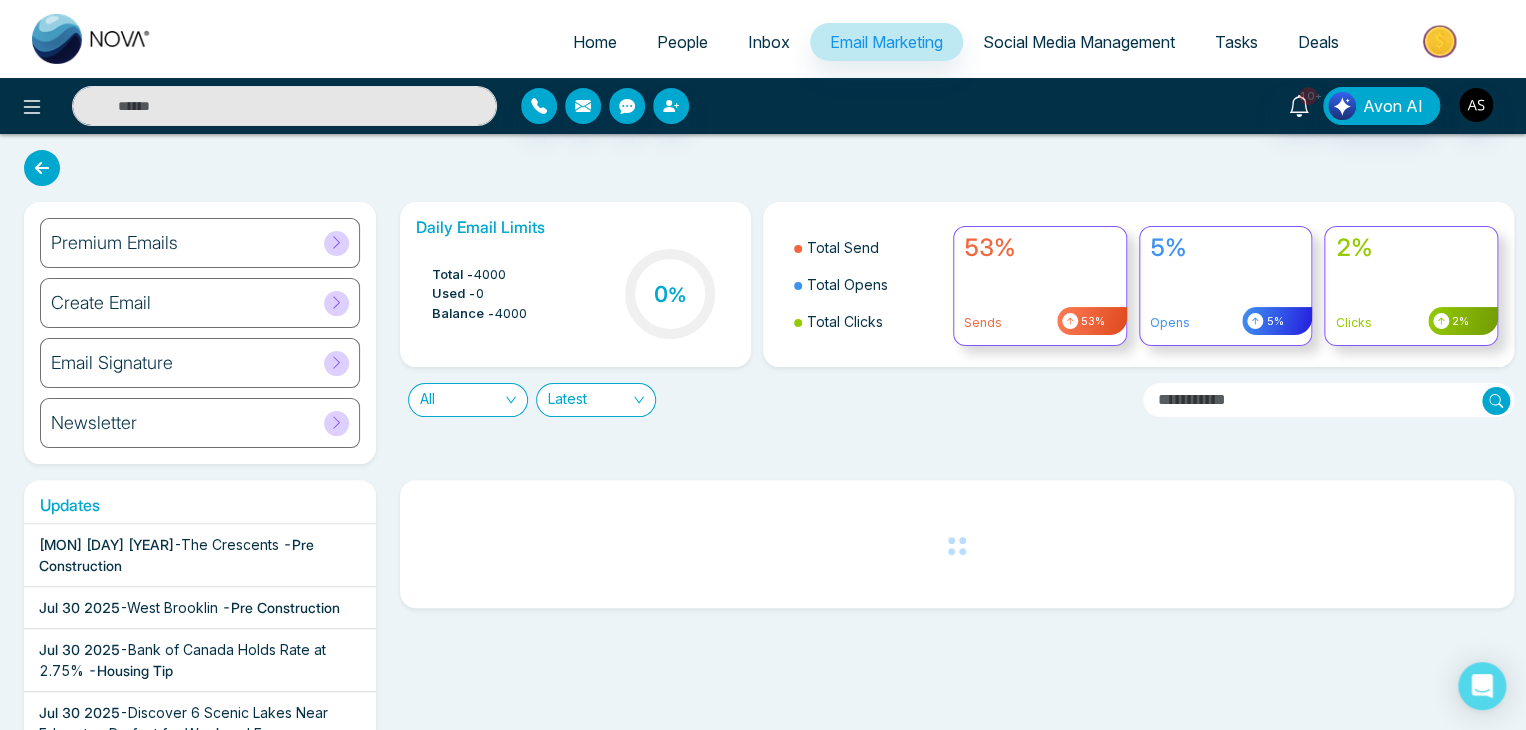 click on "Create Email" at bounding box center (200, 303) 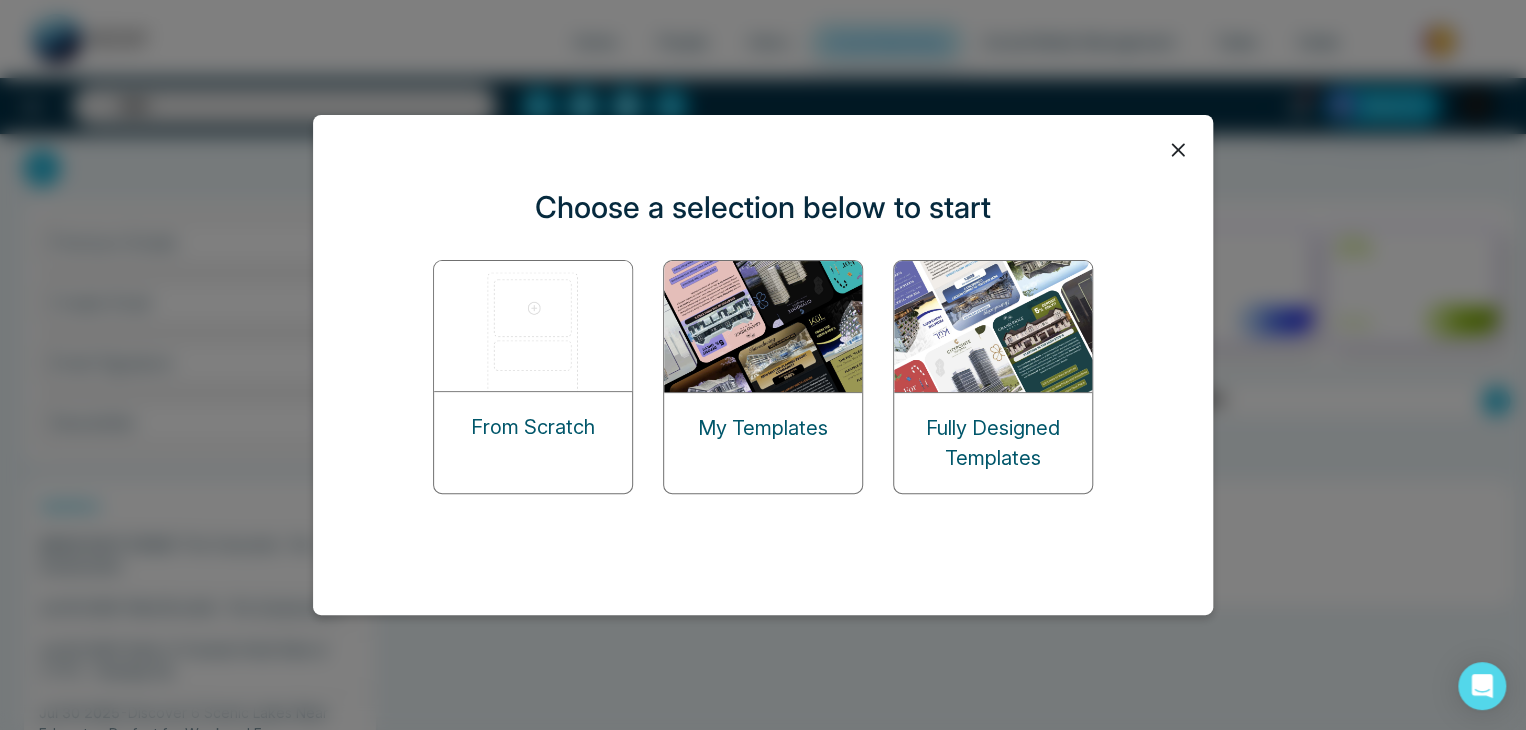 click on "From Scratch" at bounding box center [533, 427] 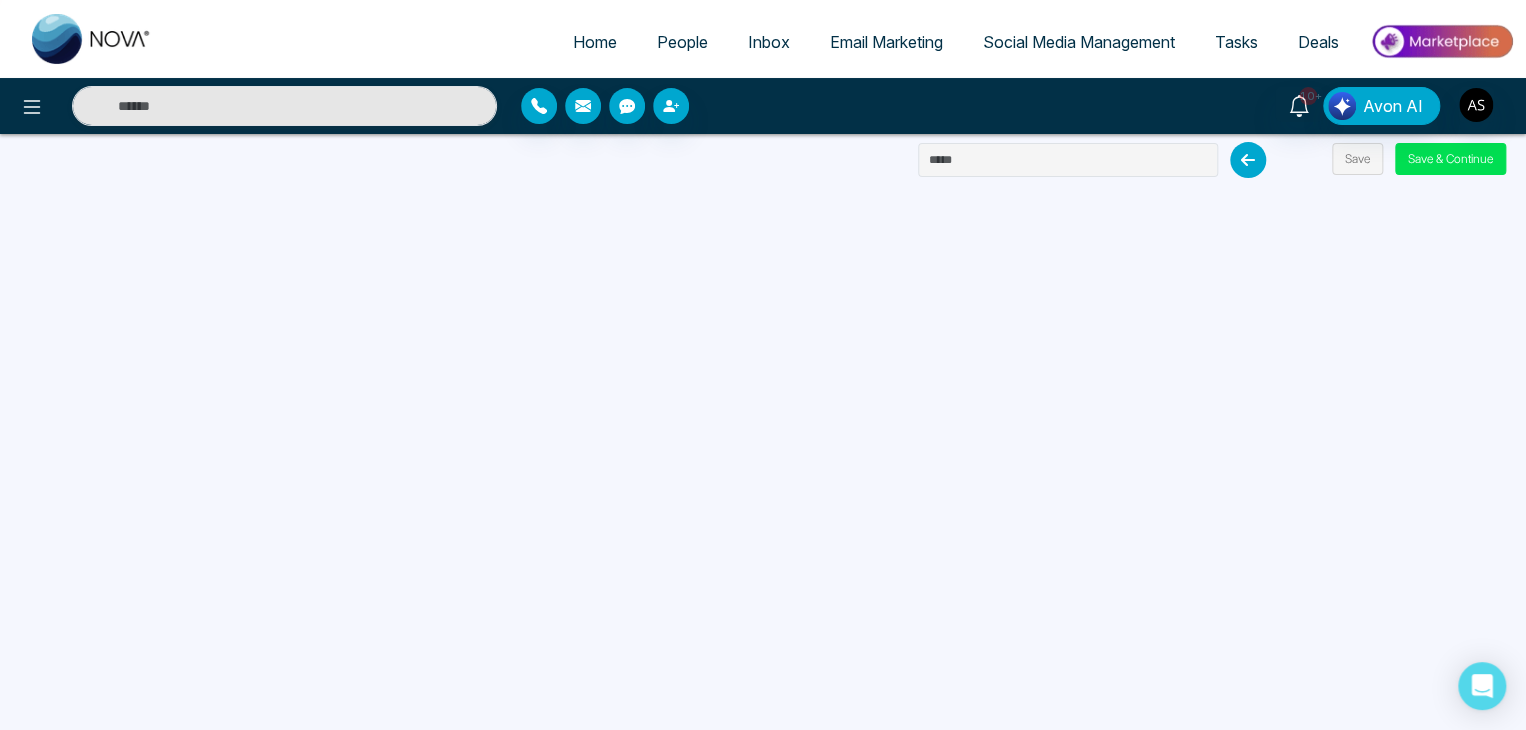 click on "Email Marketing" at bounding box center (886, 42) 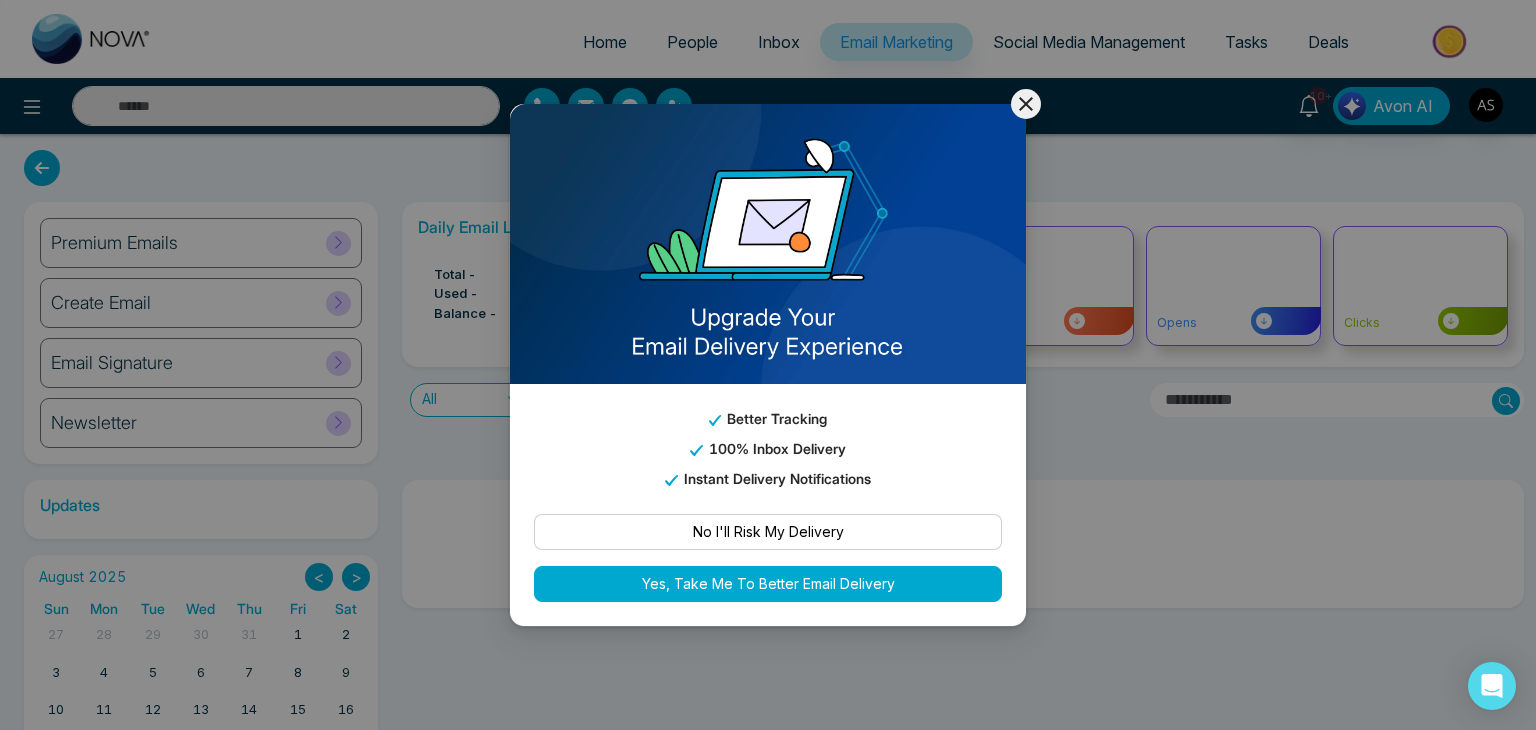 click 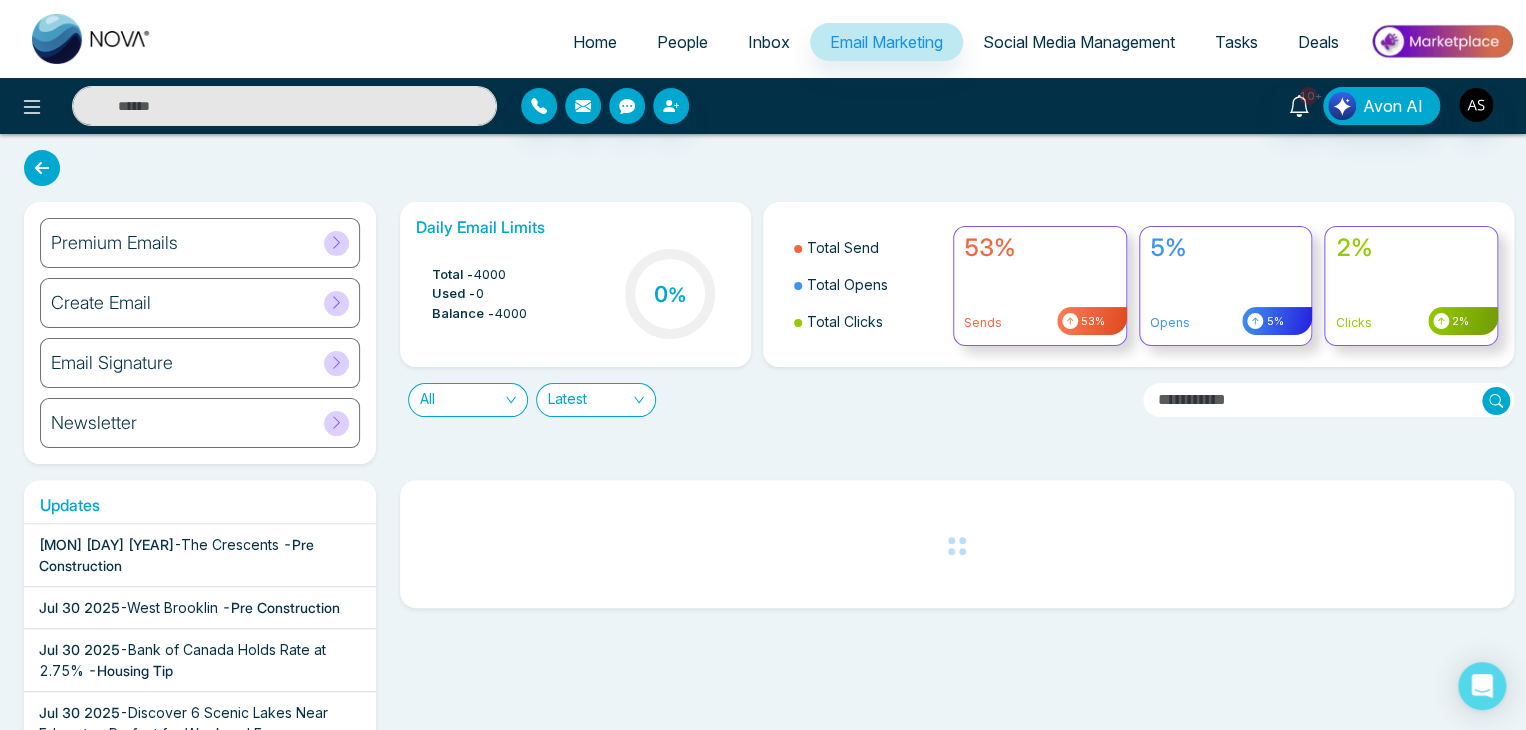 click on "Create Email" at bounding box center (200, 303) 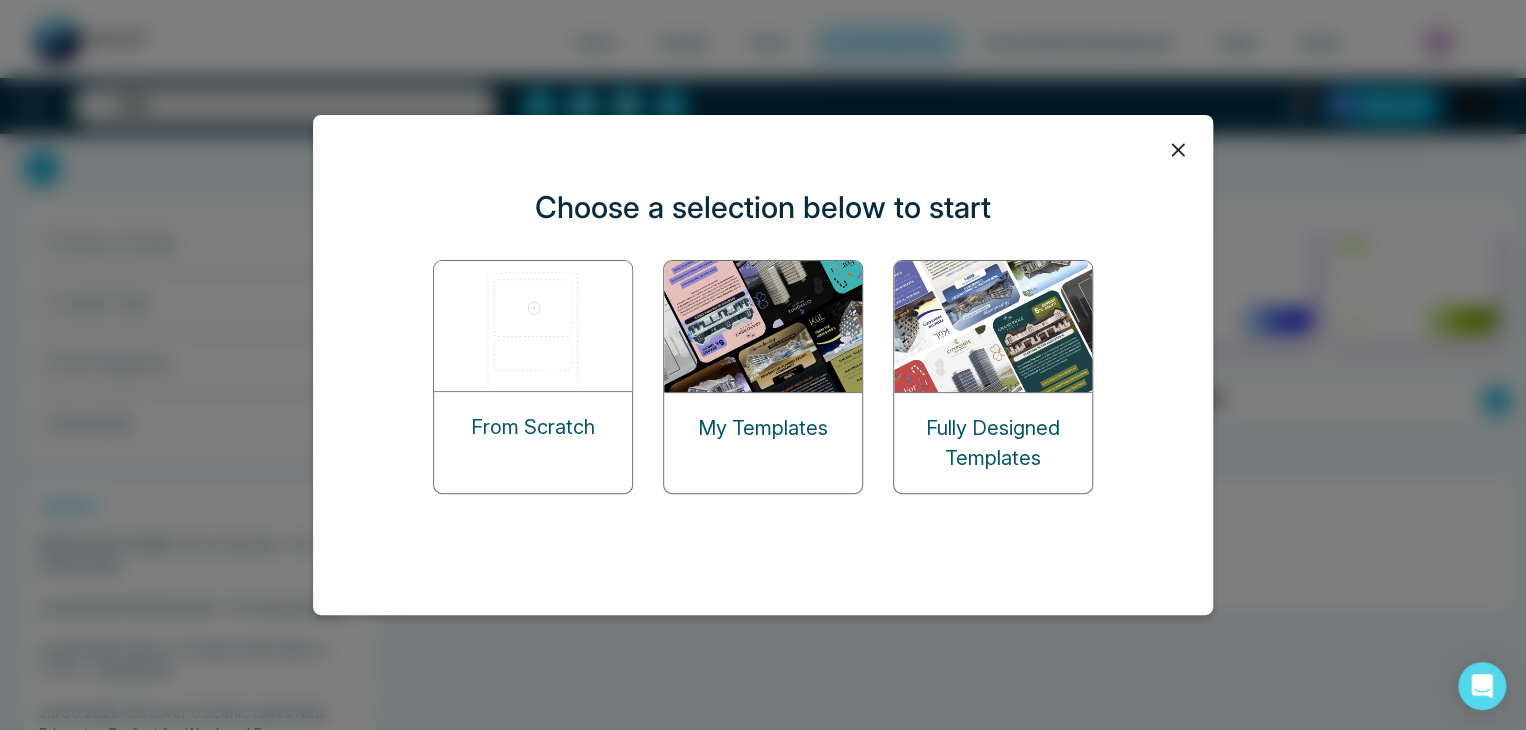 click on "My Templates" at bounding box center [763, 428] 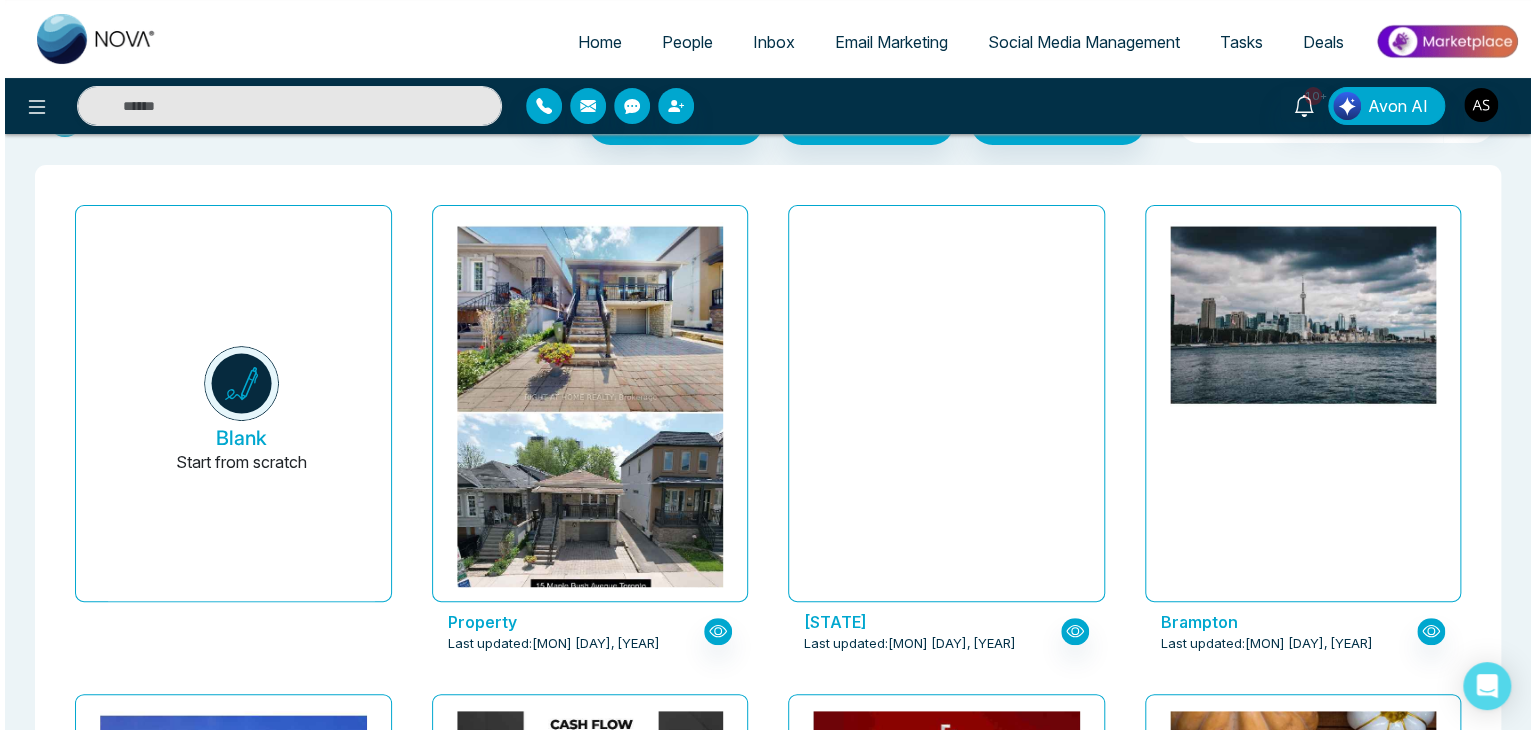 scroll, scrollTop: 63, scrollLeft: 0, axis: vertical 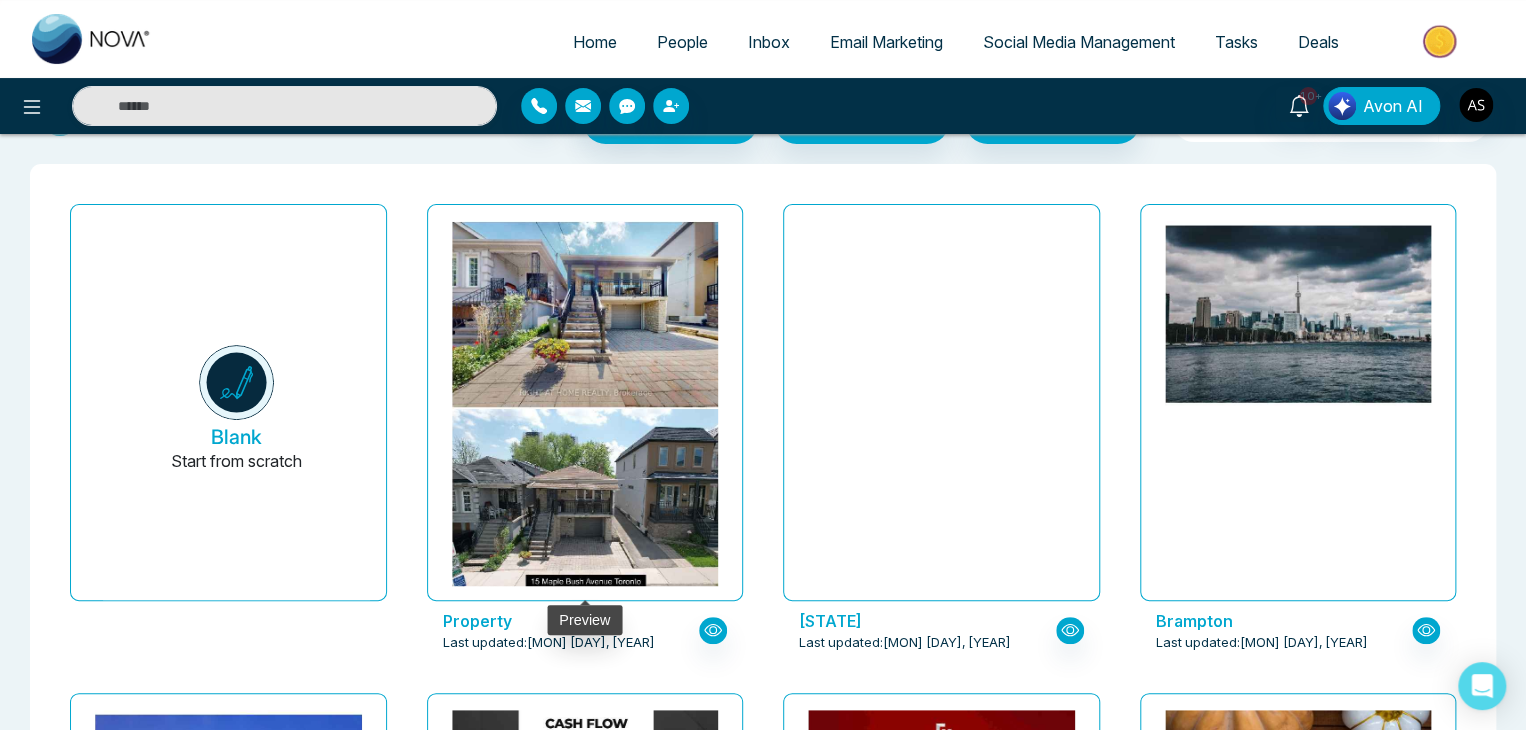 click at bounding box center (584, 459) 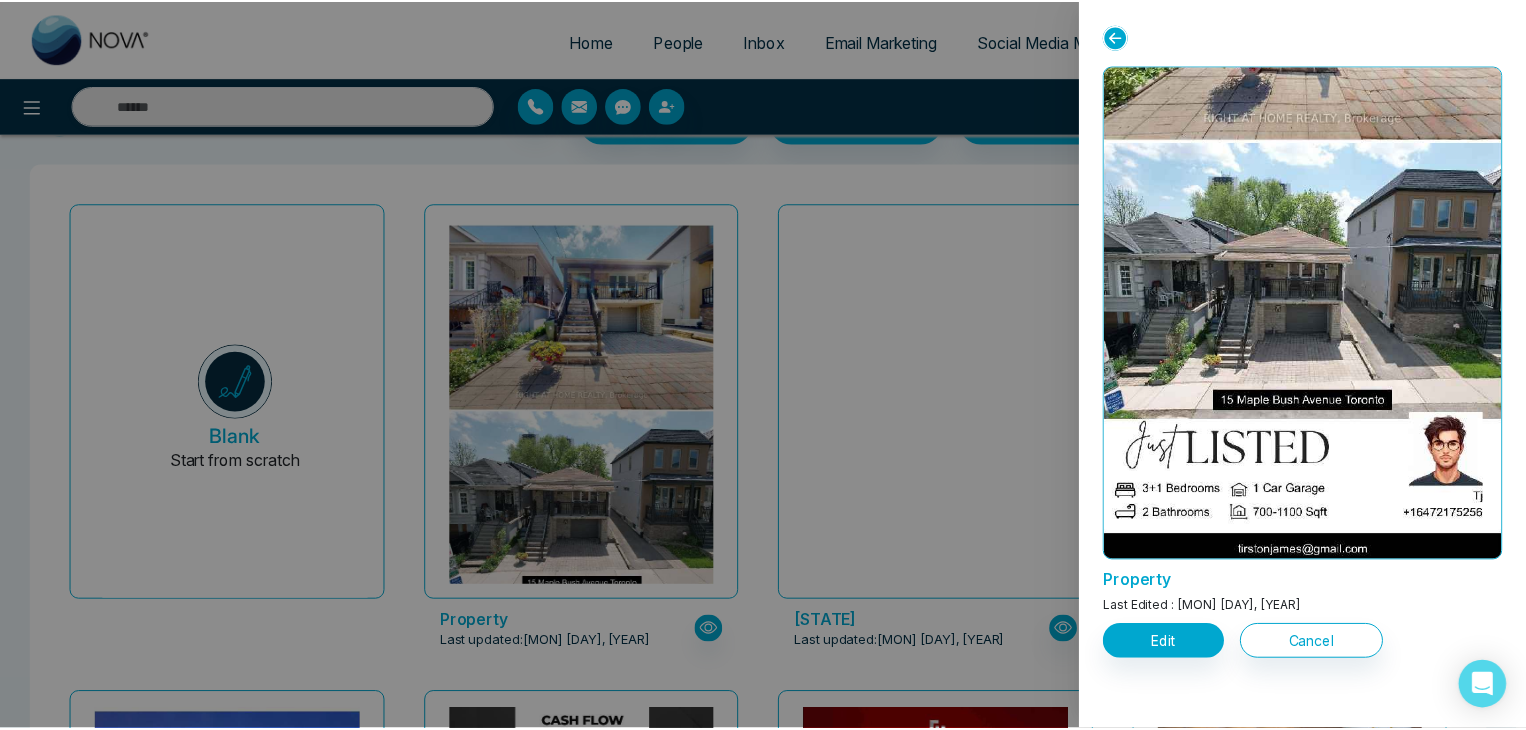 scroll, scrollTop: 0, scrollLeft: 0, axis: both 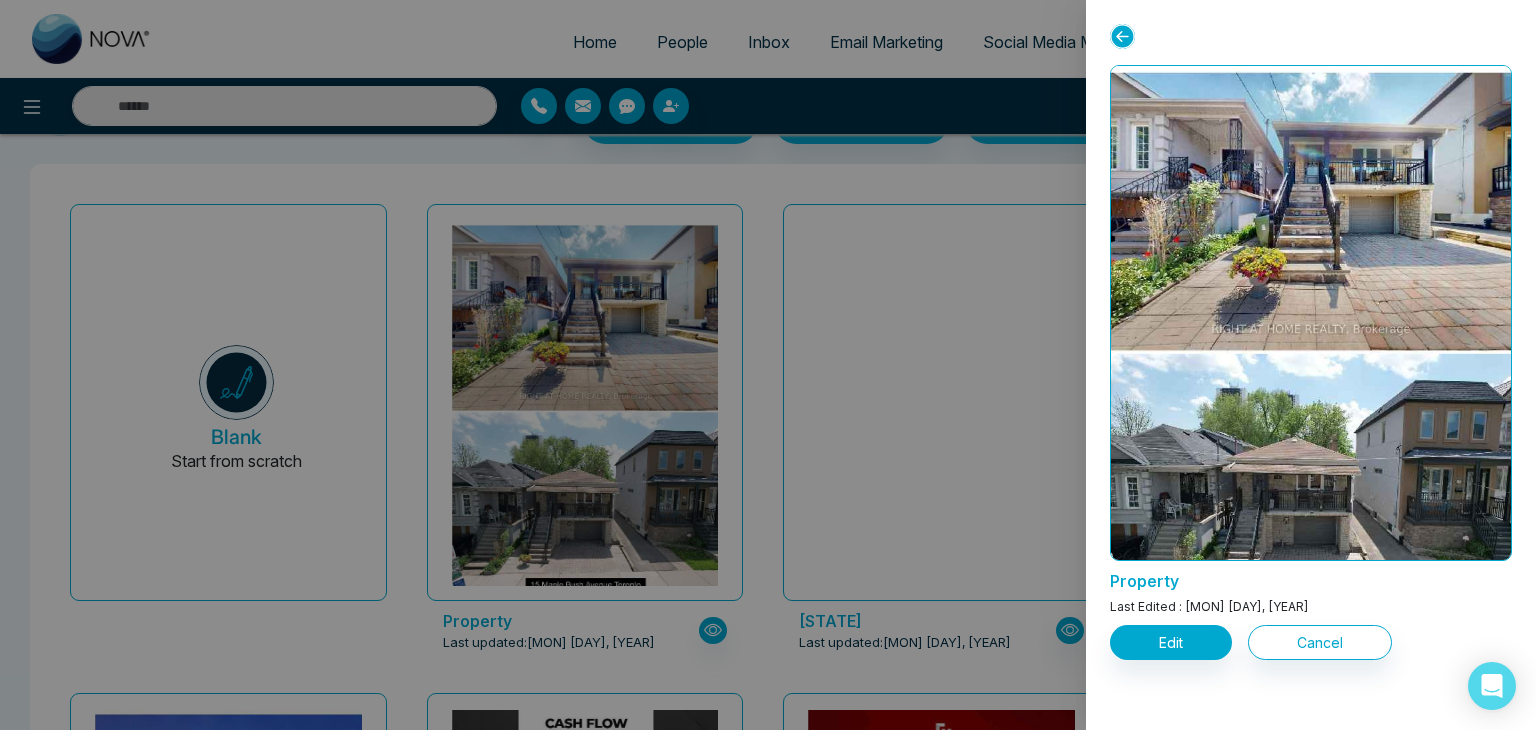 click 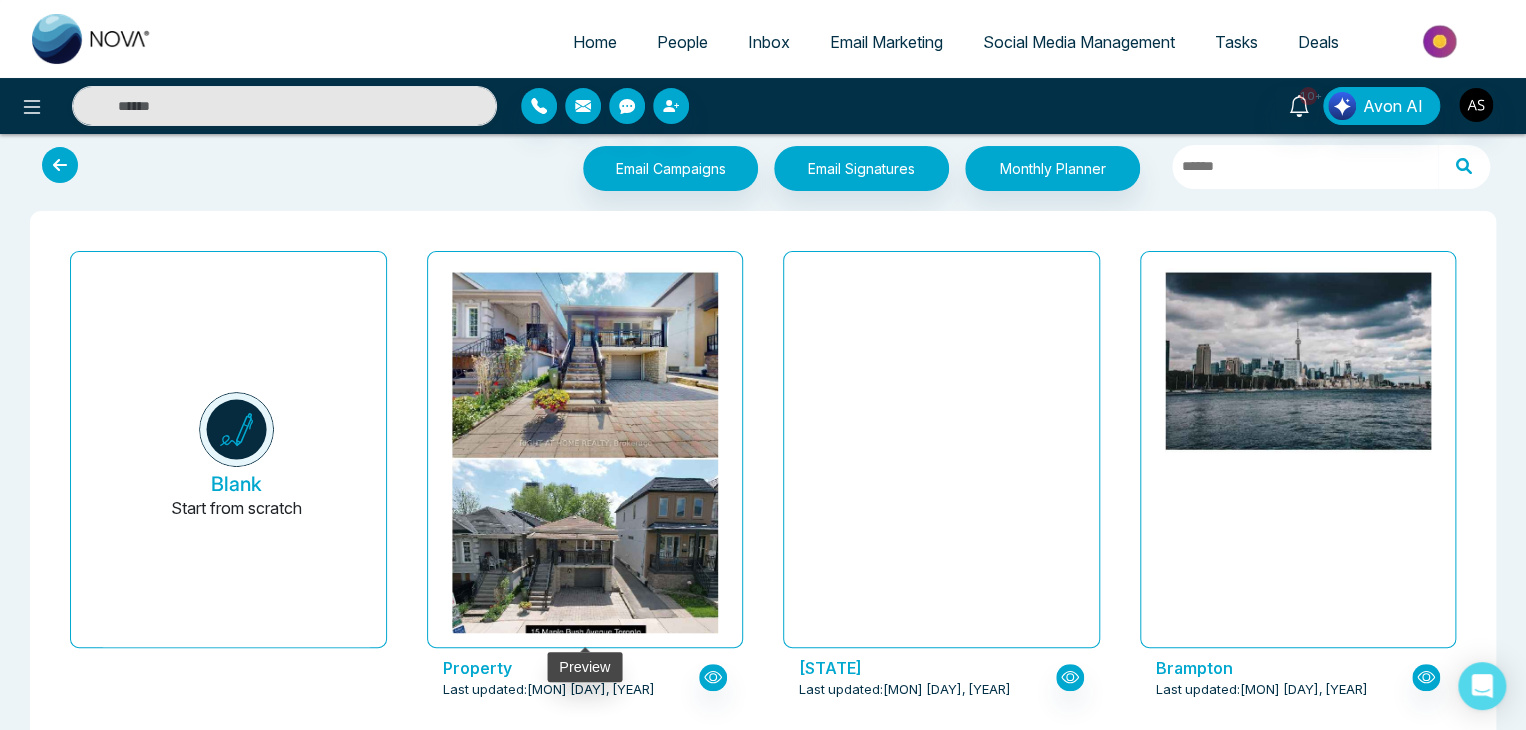 scroll, scrollTop: 0, scrollLeft: 0, axis: both 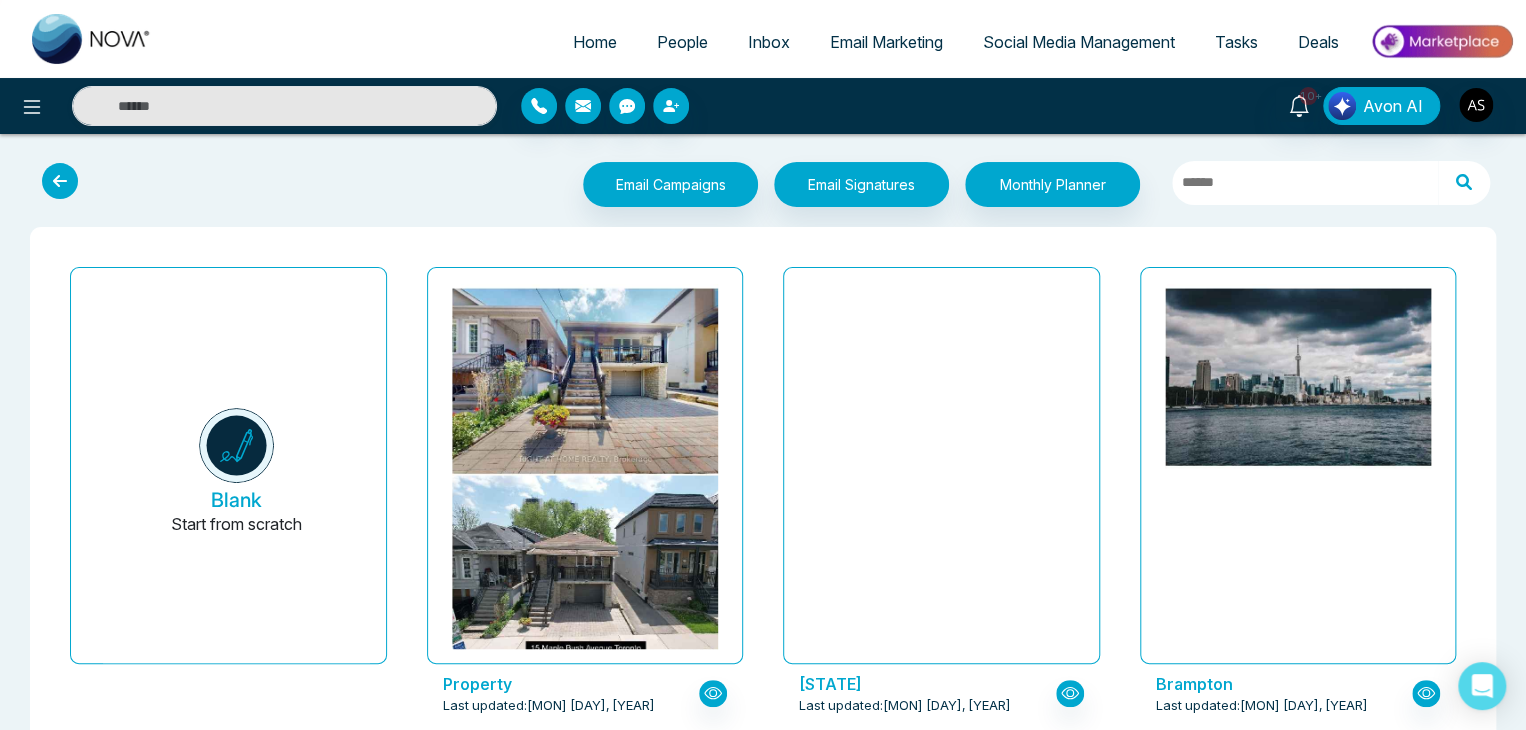 click on "Home" at bounding box center [595, 42] 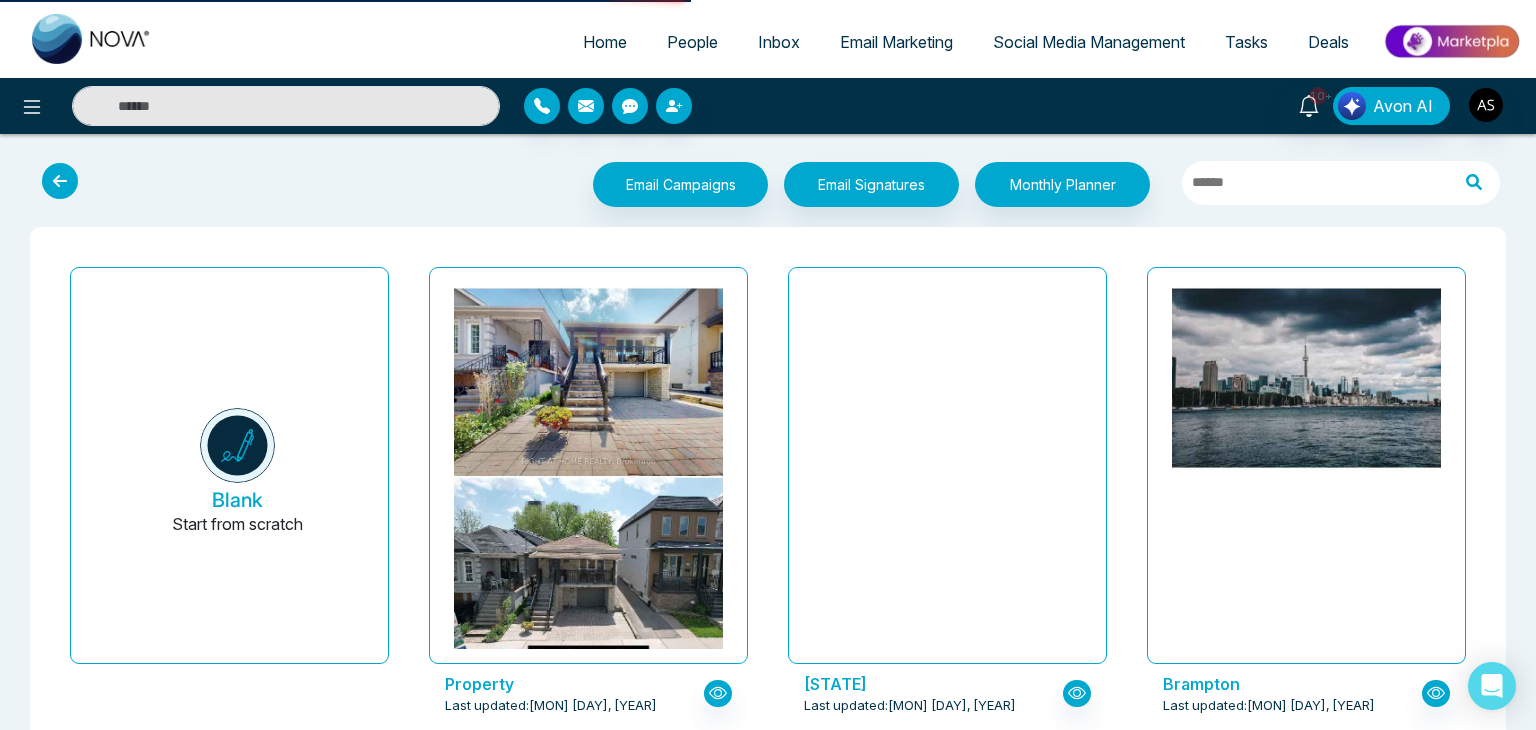 select on "*" 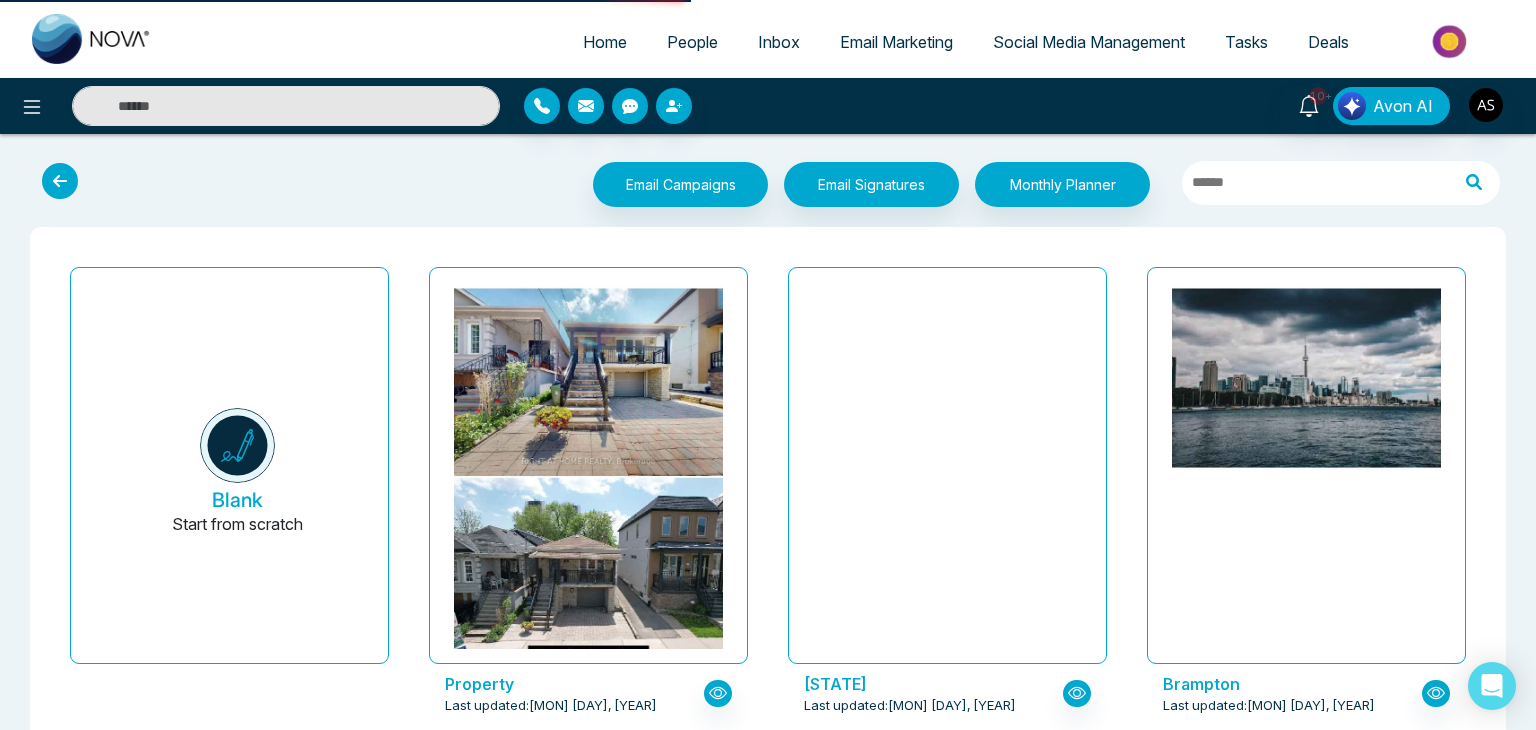 select on "*" 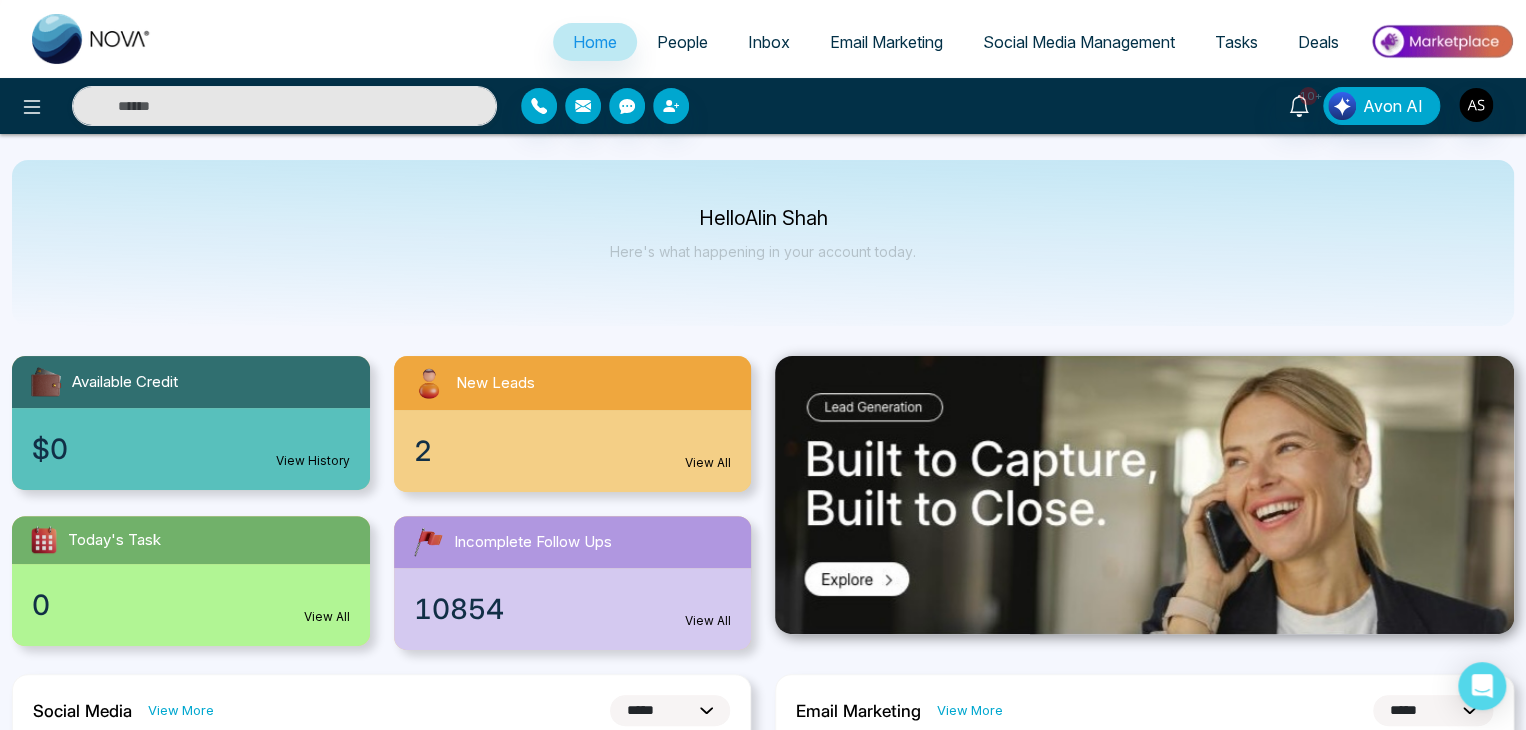 click on "Email Marketing" at bounding box center (886, 42) 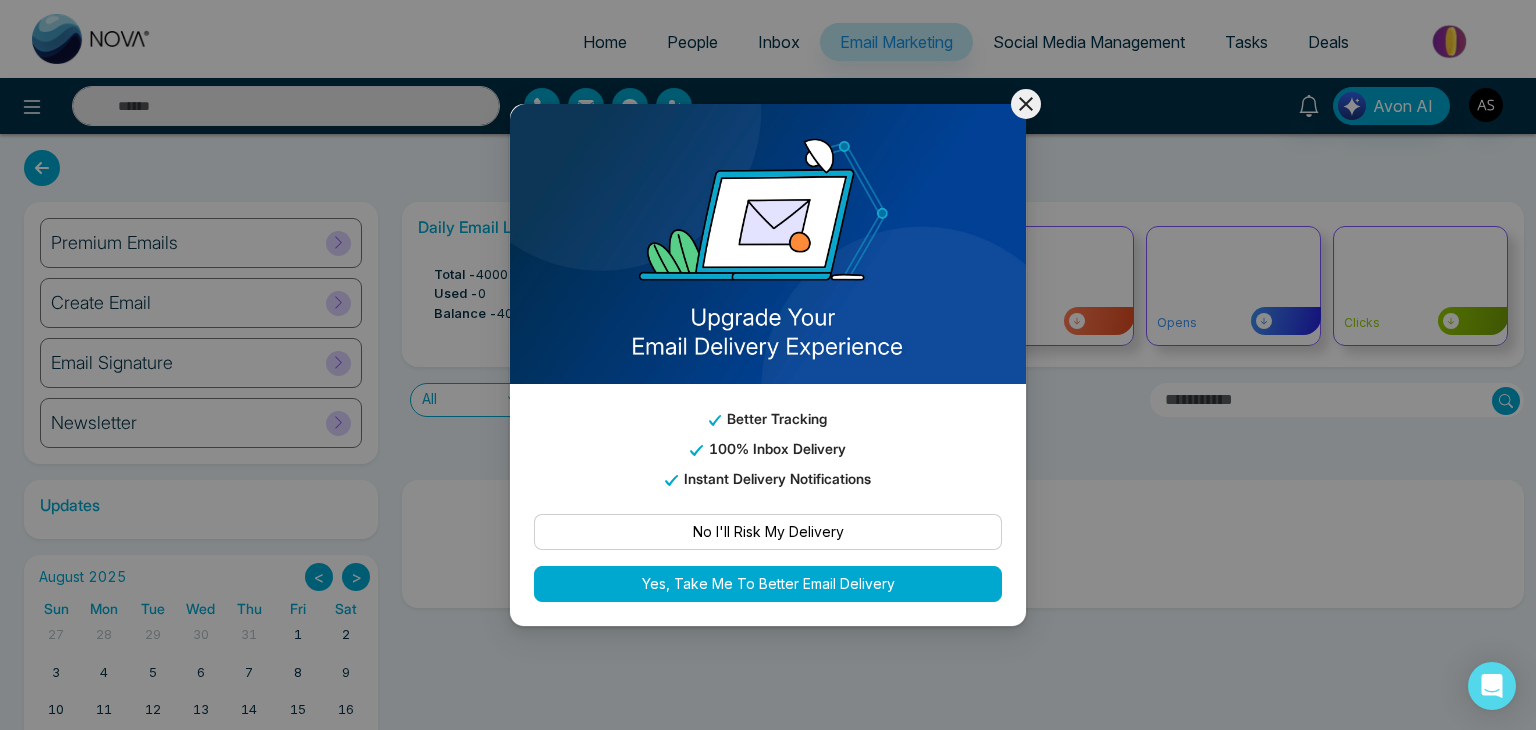 click 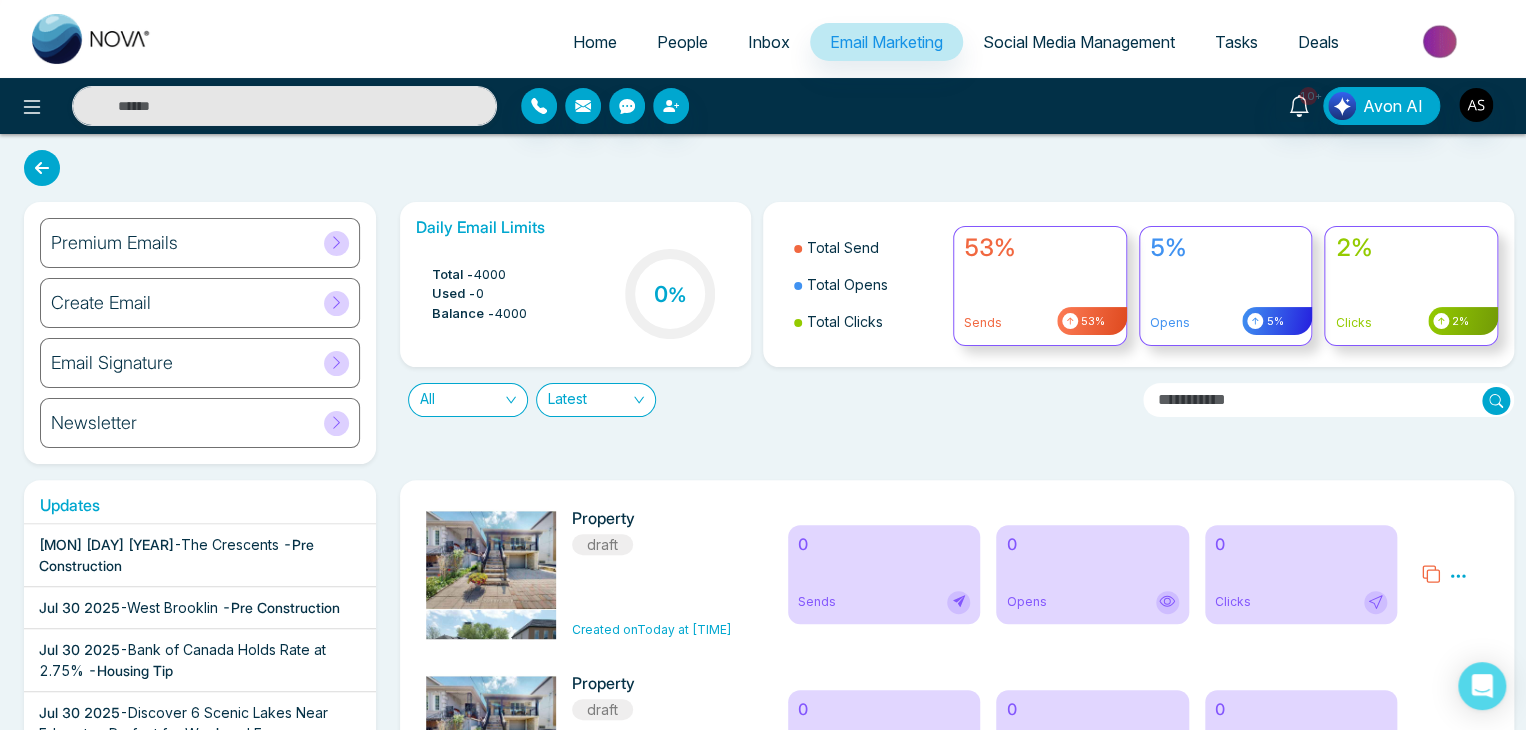 click on "People" at bounding box center [682, 42] 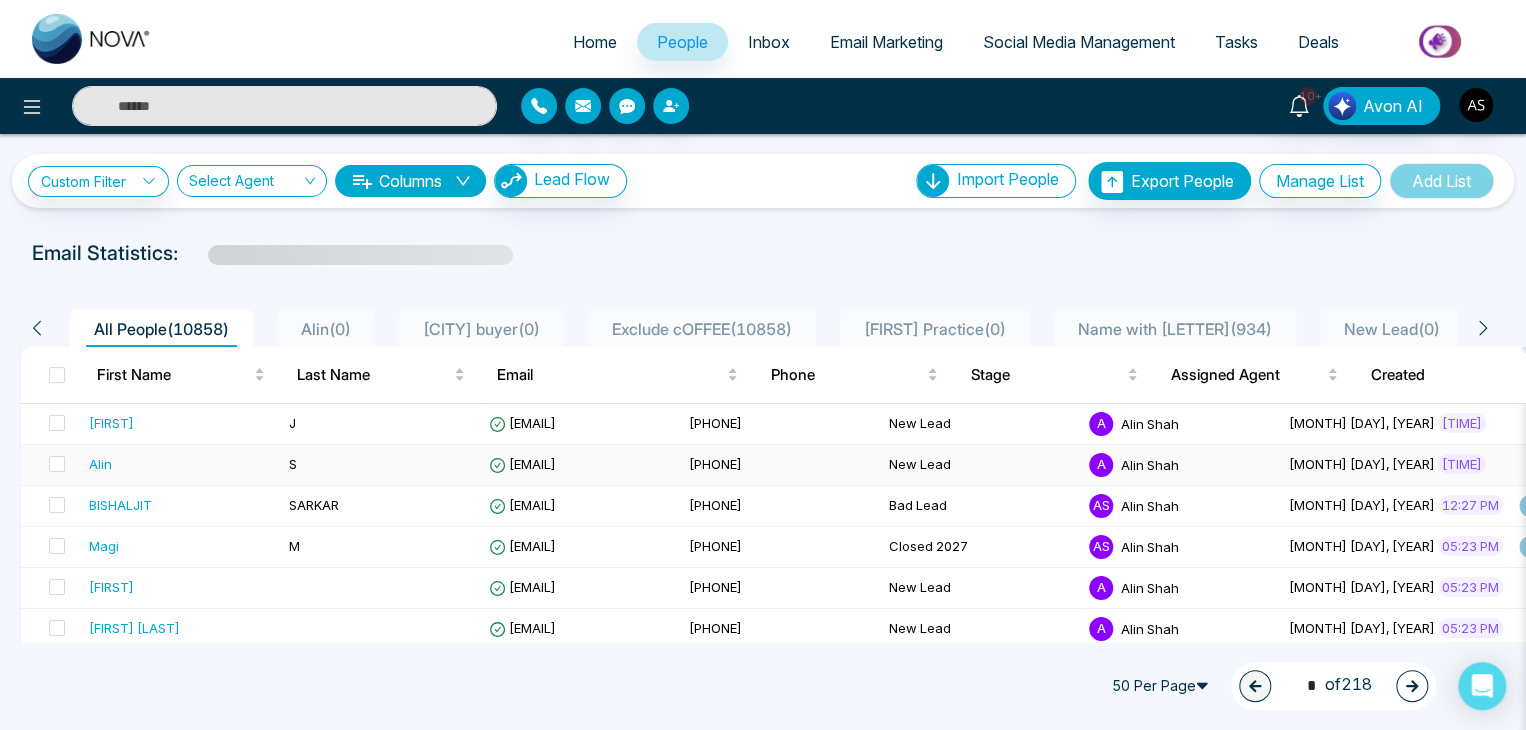 click on "[EMAIL]" at bounding box center [522, 464] 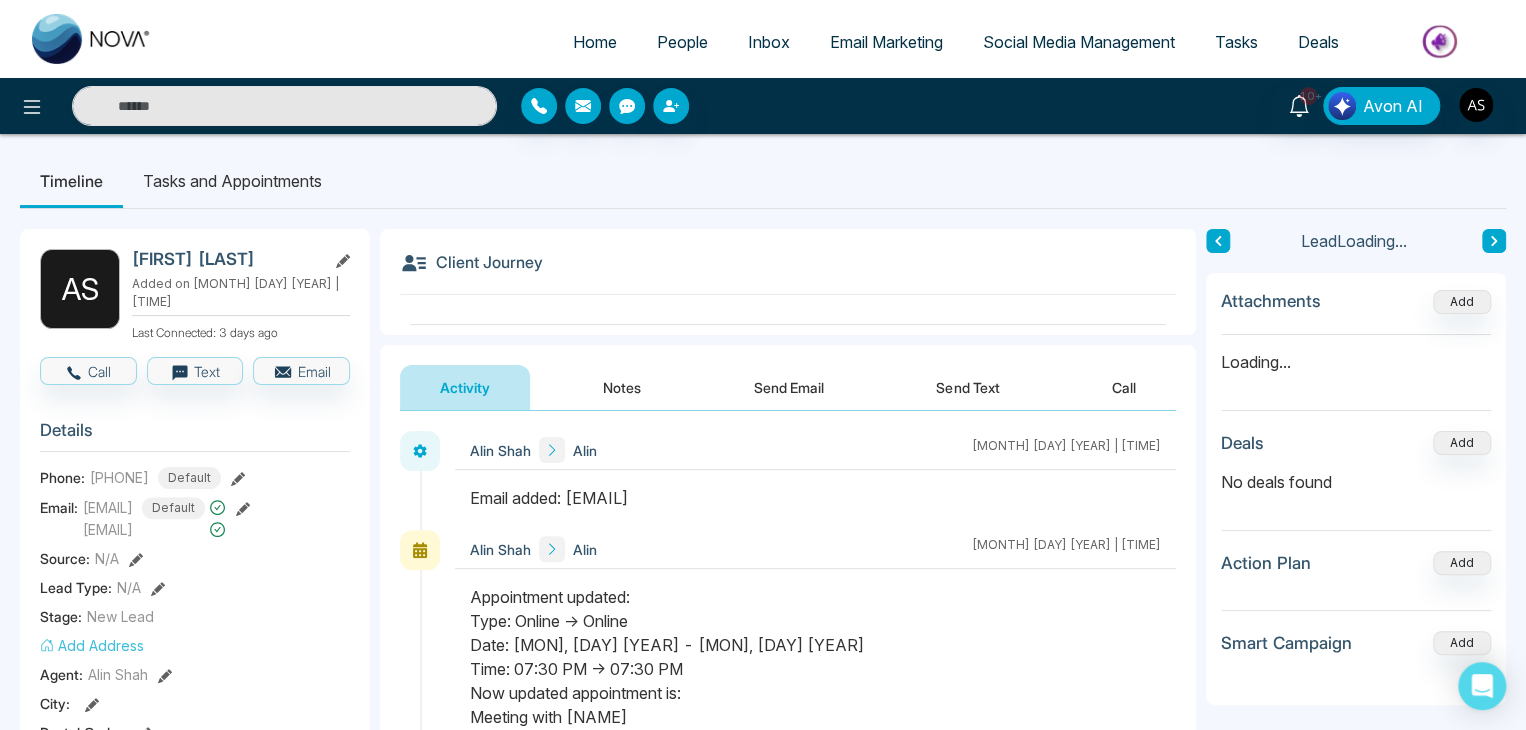 click on "Send Email" at bounding box center [789, 387] 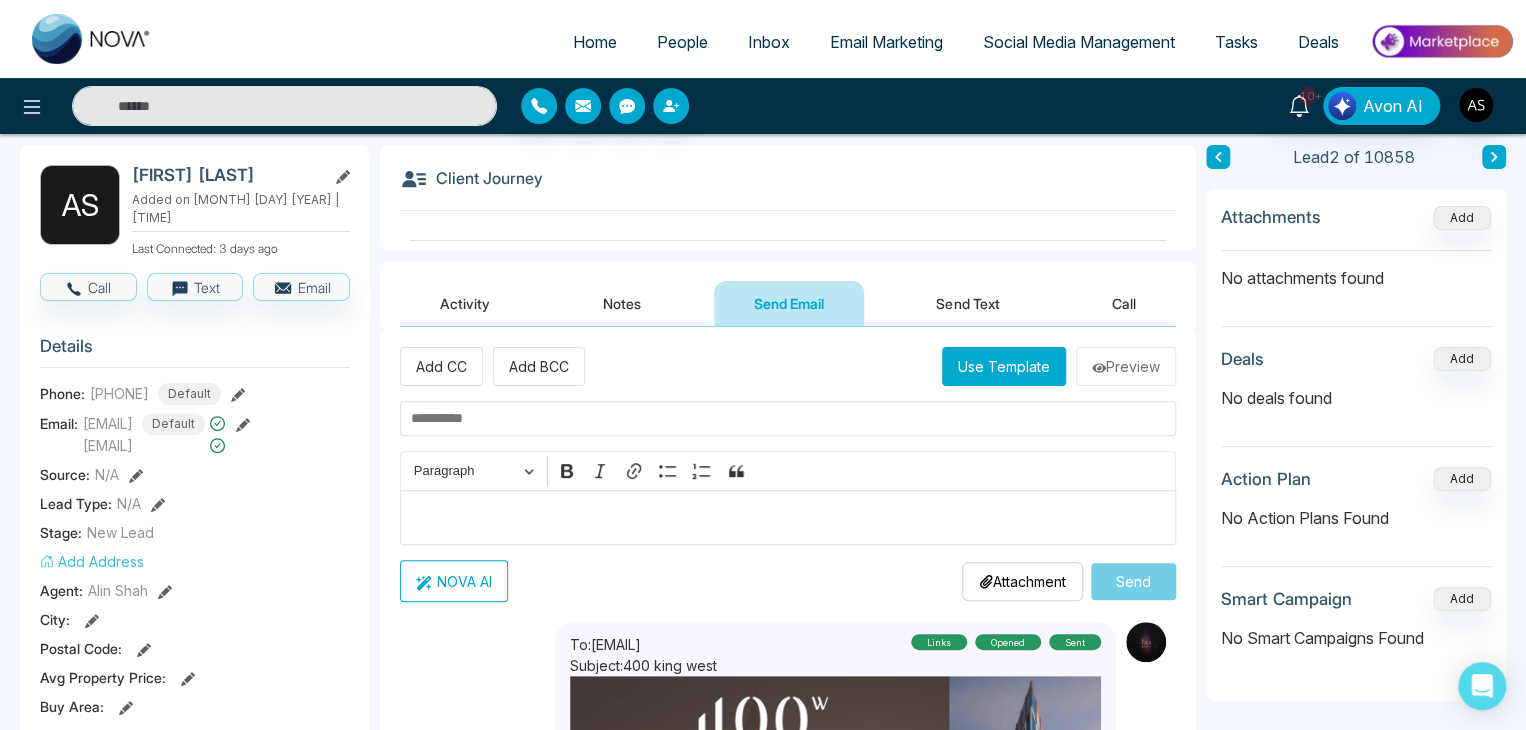 scroll, scrollTop: 84, scrollLeft: 0, axis: vertical 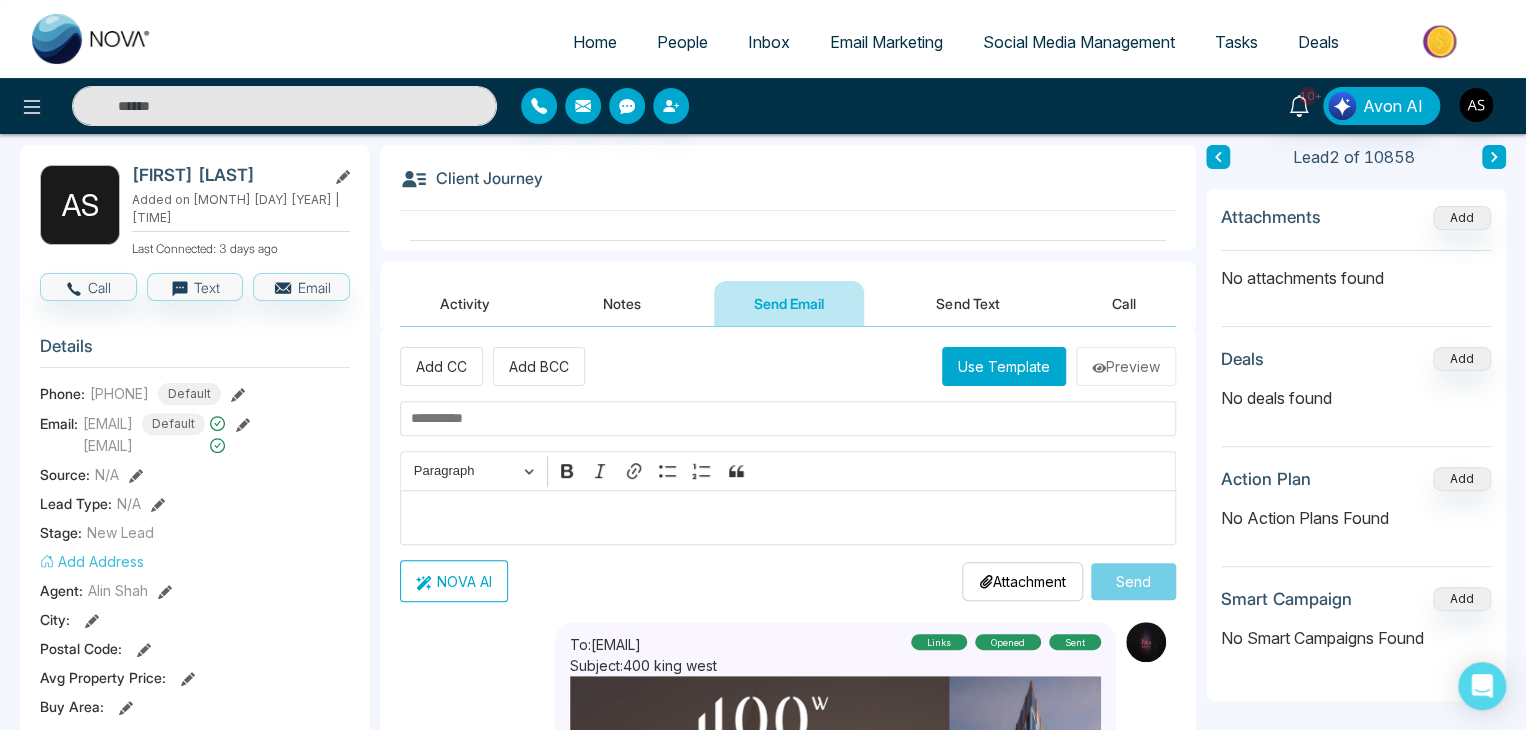 click on "People" at bounding box center (682, 42) 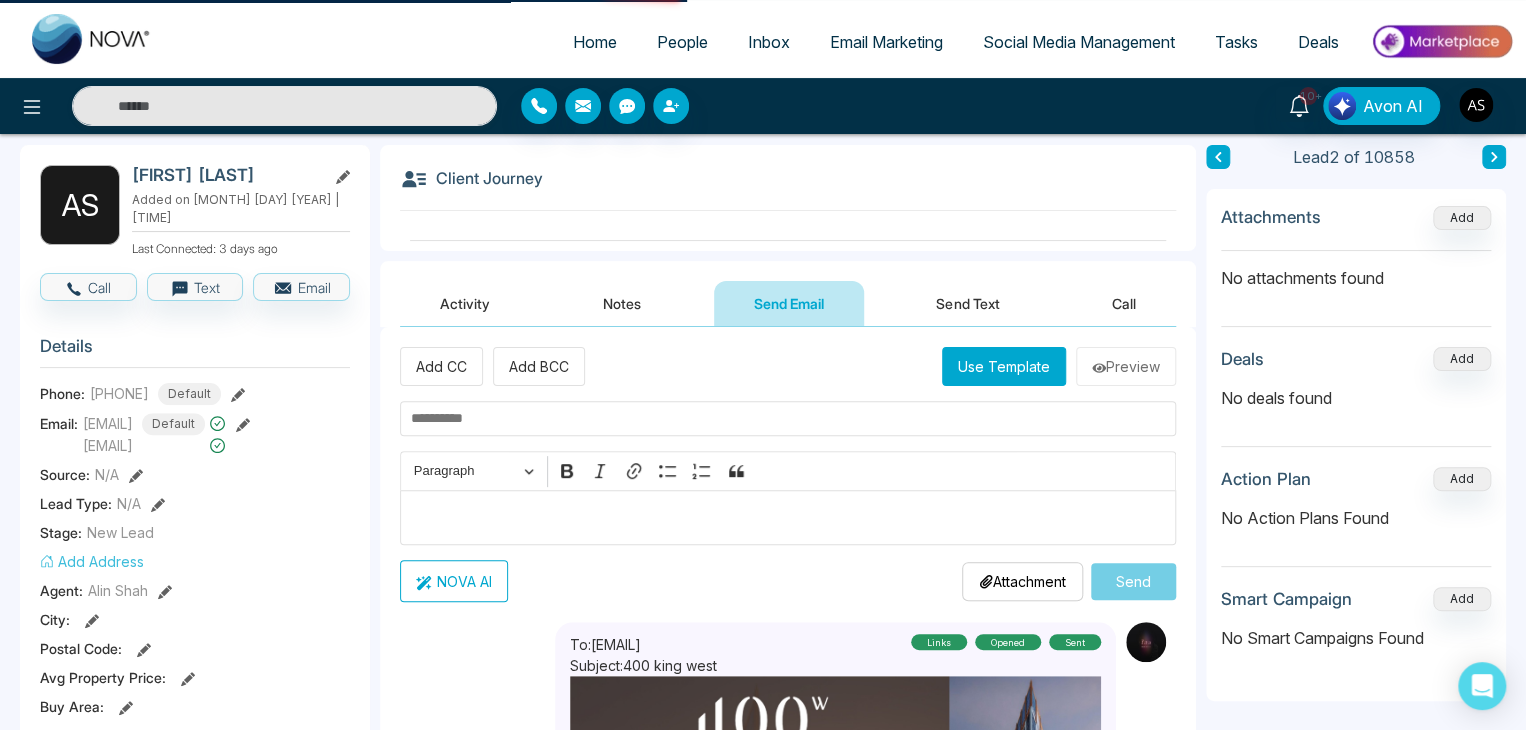 scroll, scrollTop: 0, scrollLeft: 0, axis: both 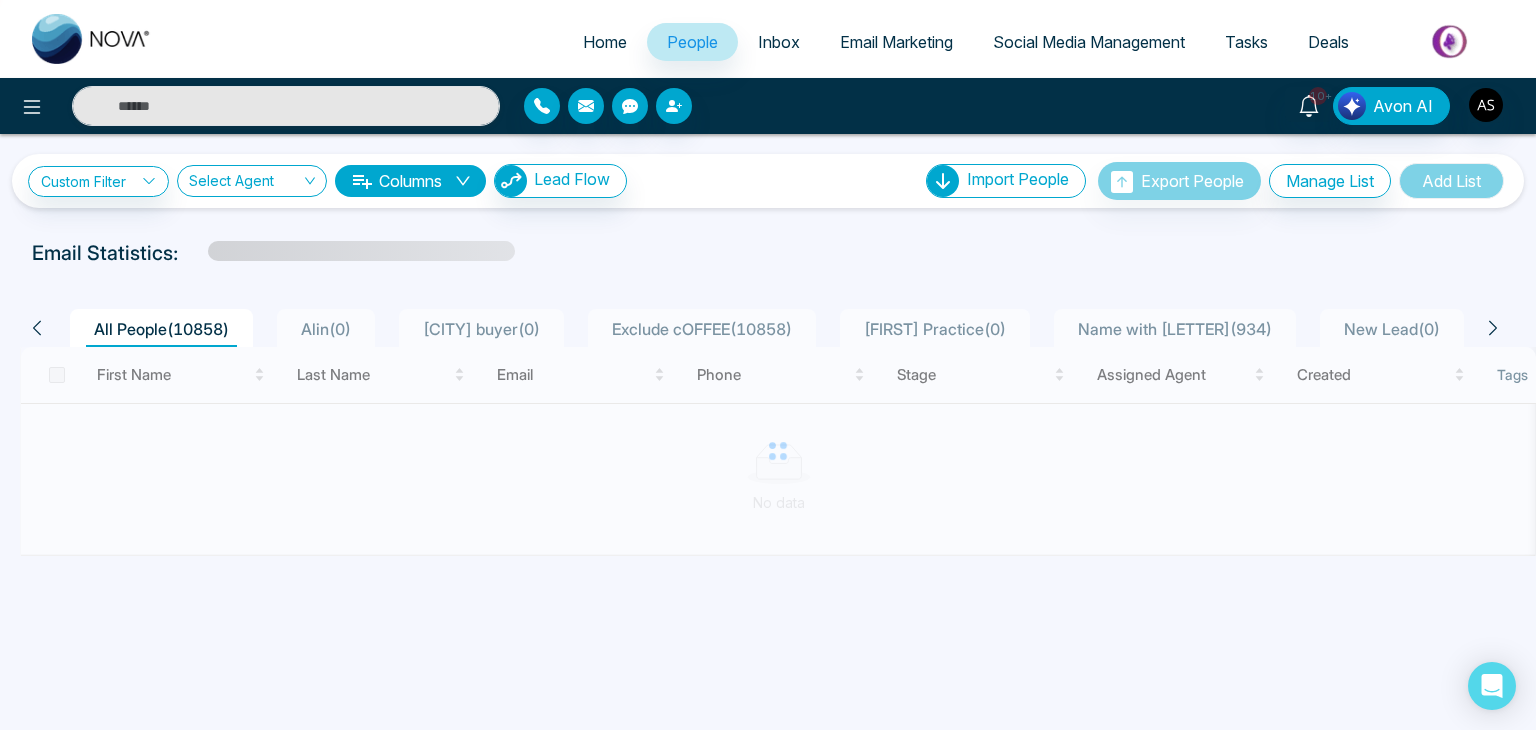 click at bounding box center [778, 451] 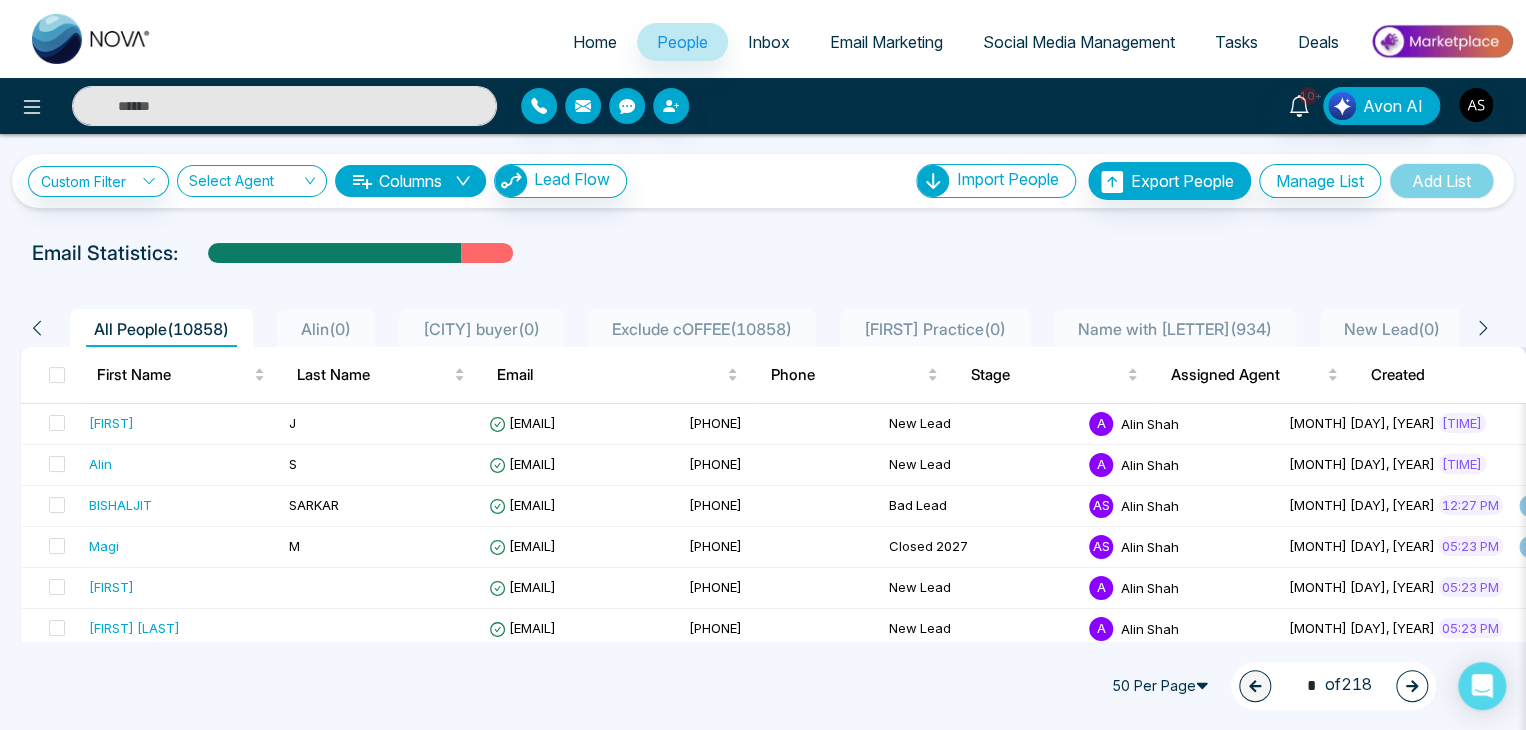 click at bounding box center (57, 375) 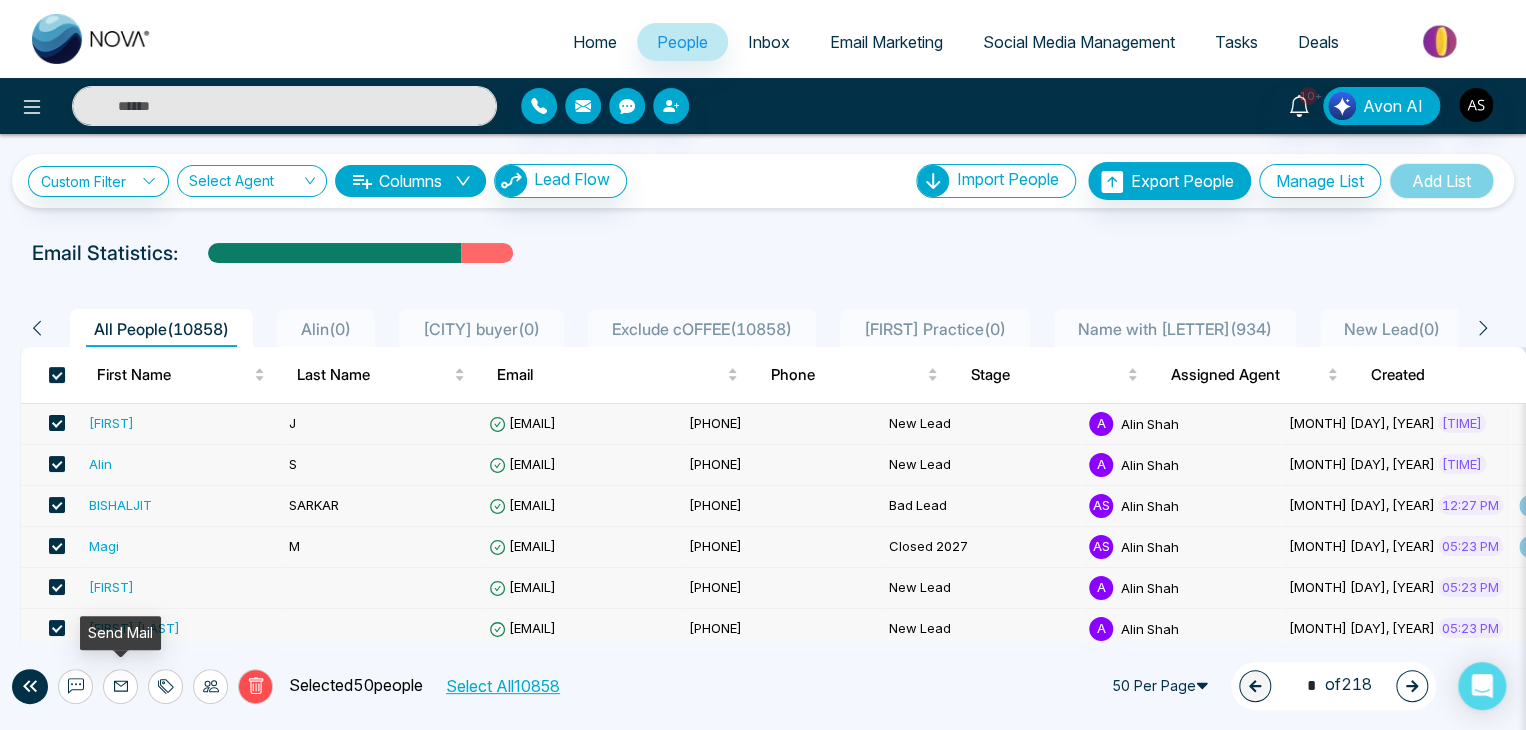 click on "Select All [NUMBER]" at bounding box center (763, 686) 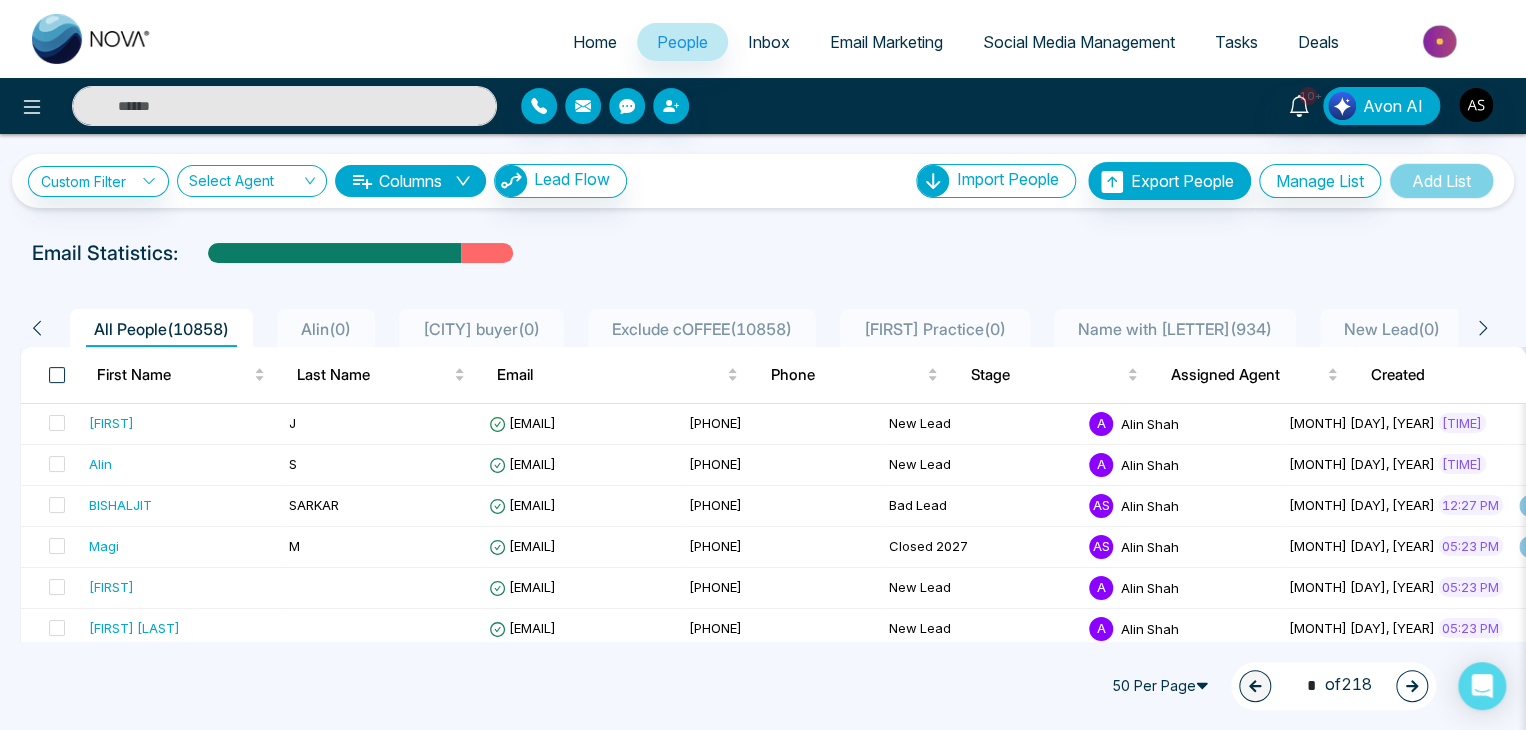 click at bounding box center [57, 375] 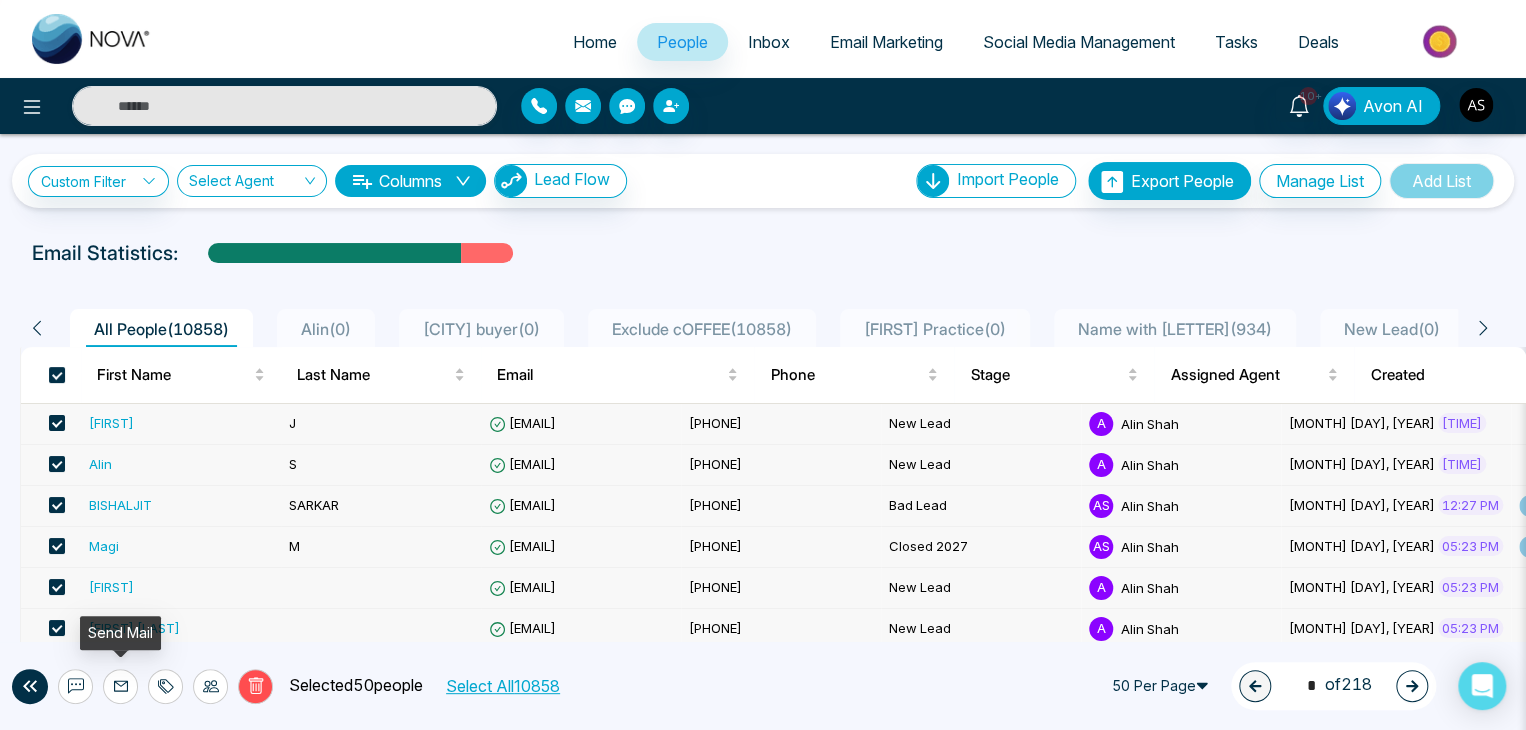 click at bounding box center [120, 686] 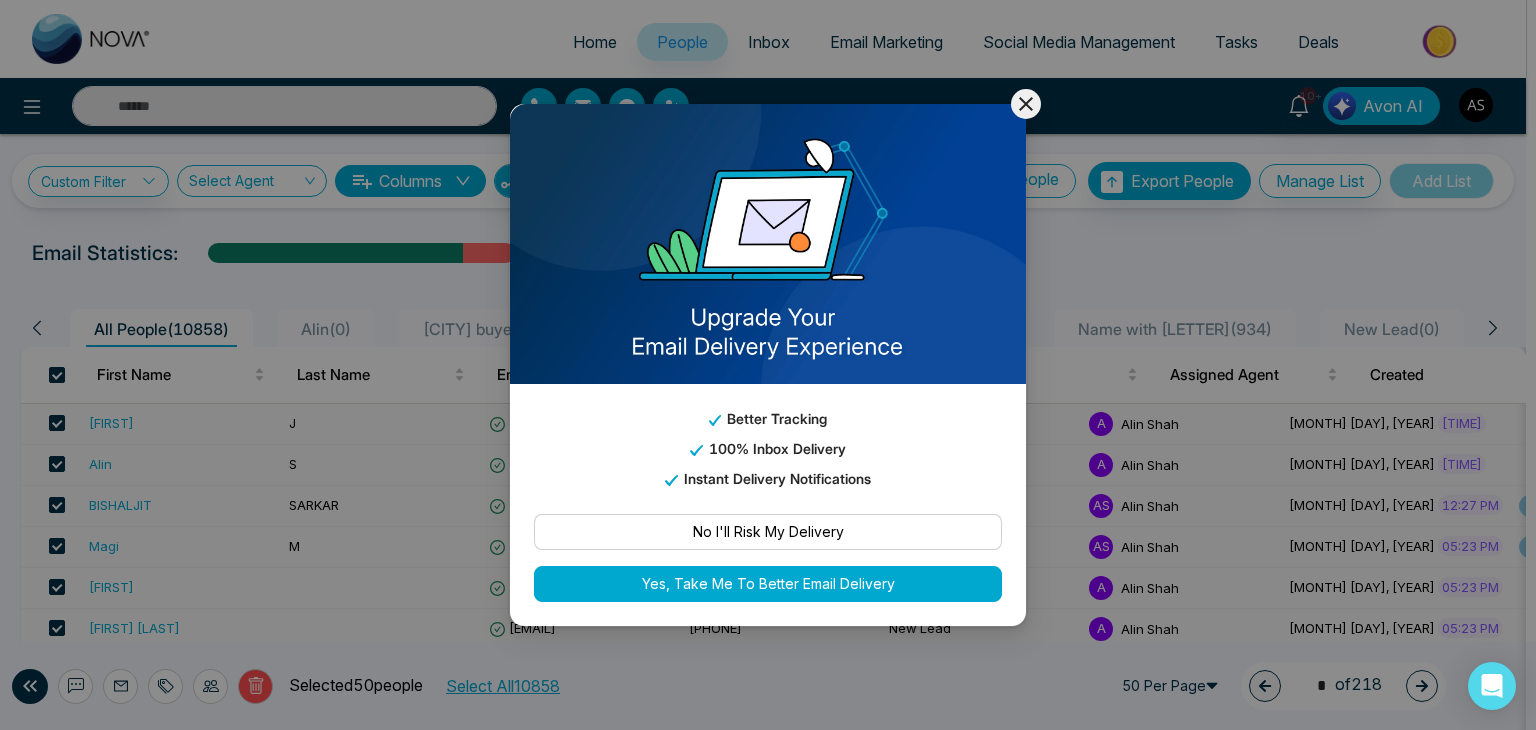click on "No I'll Risk My Delivery" at bounding box center [768, 532] 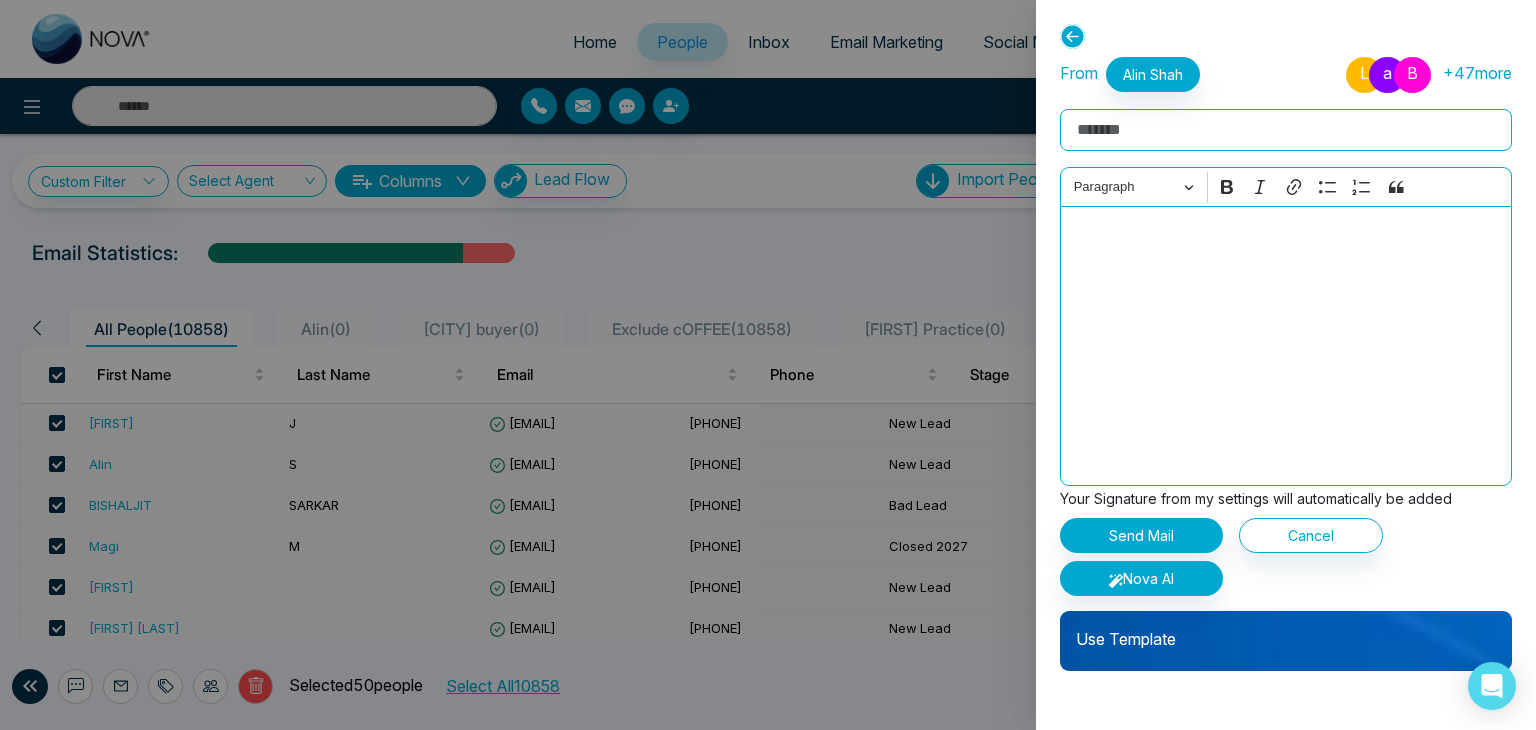 click 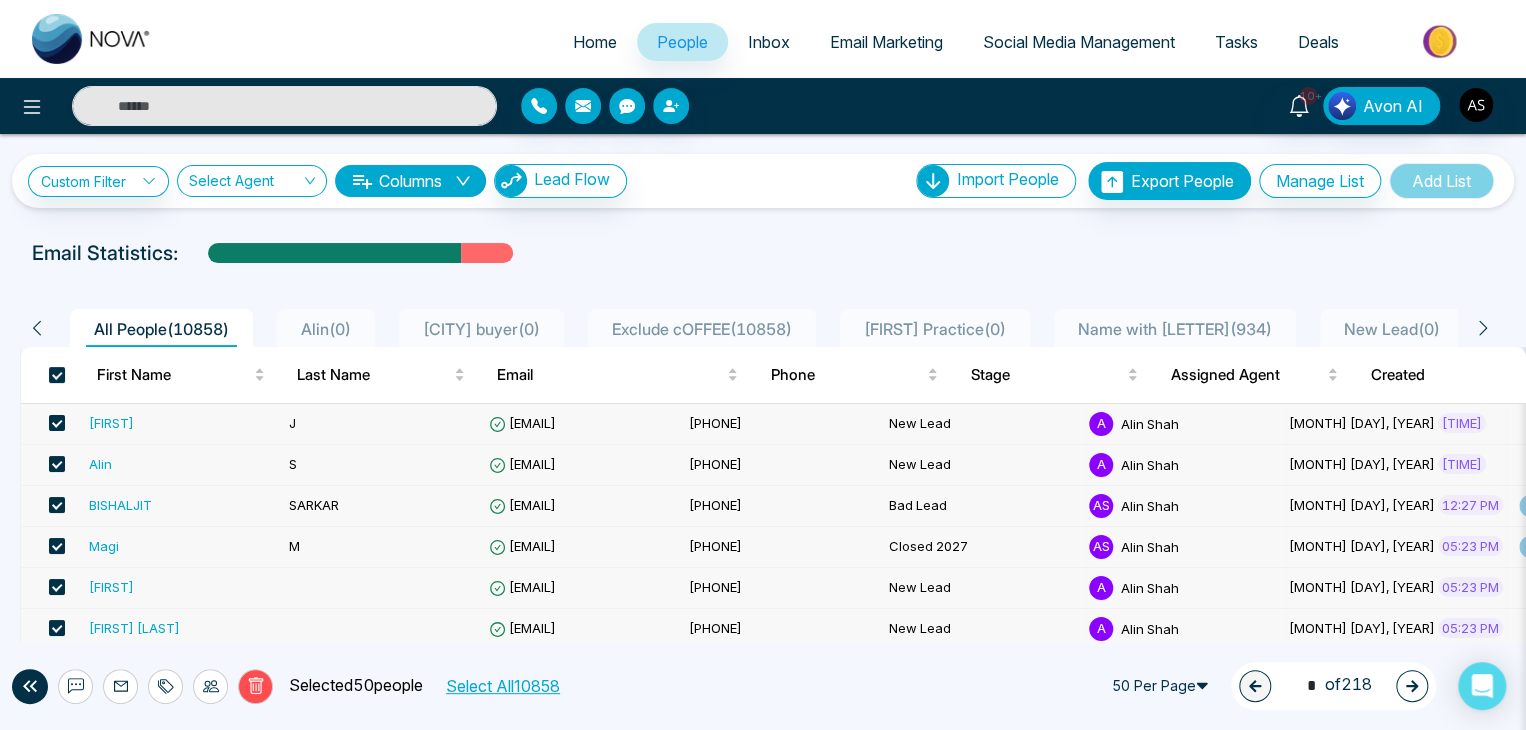 click on "Select All [NUMBER]" at bounding box center [502, 686] 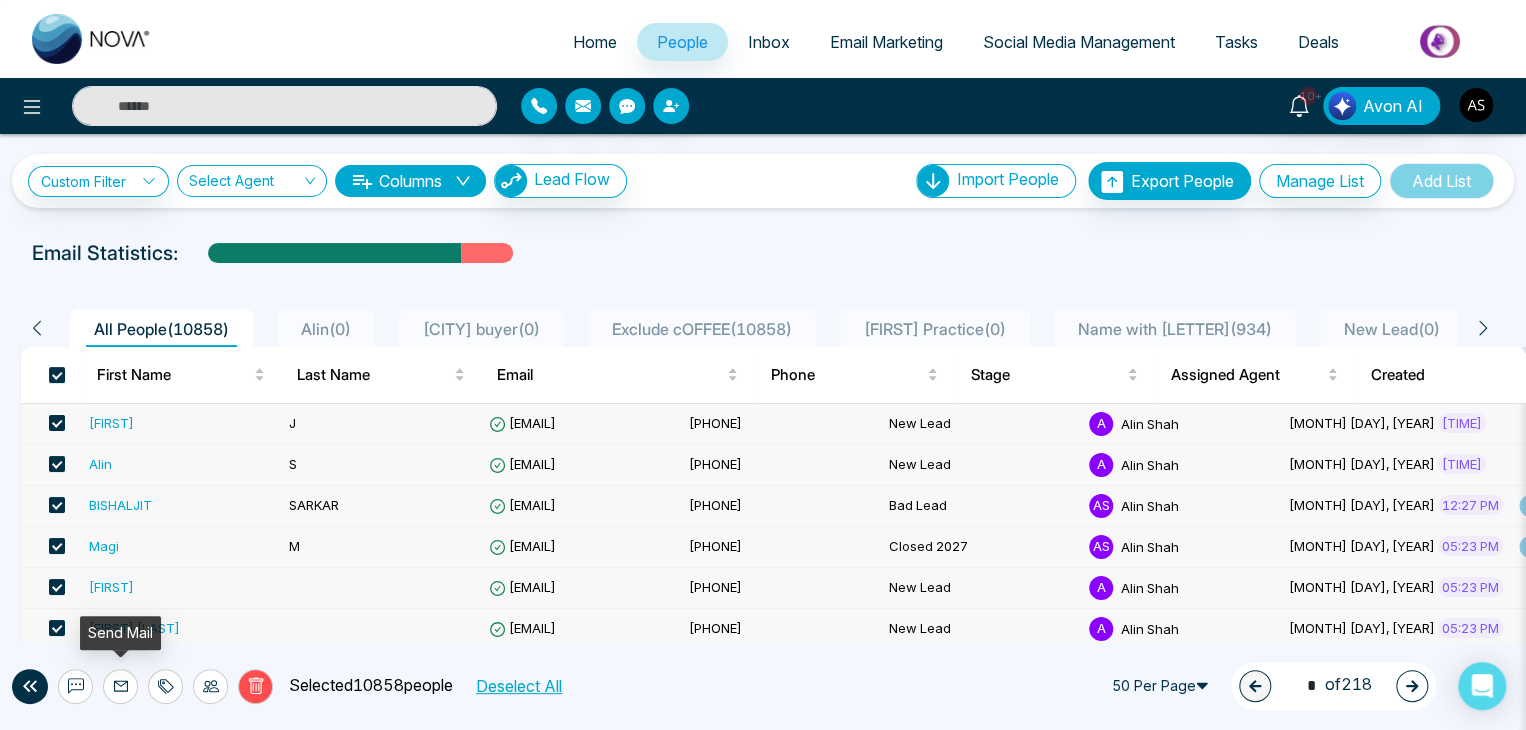click 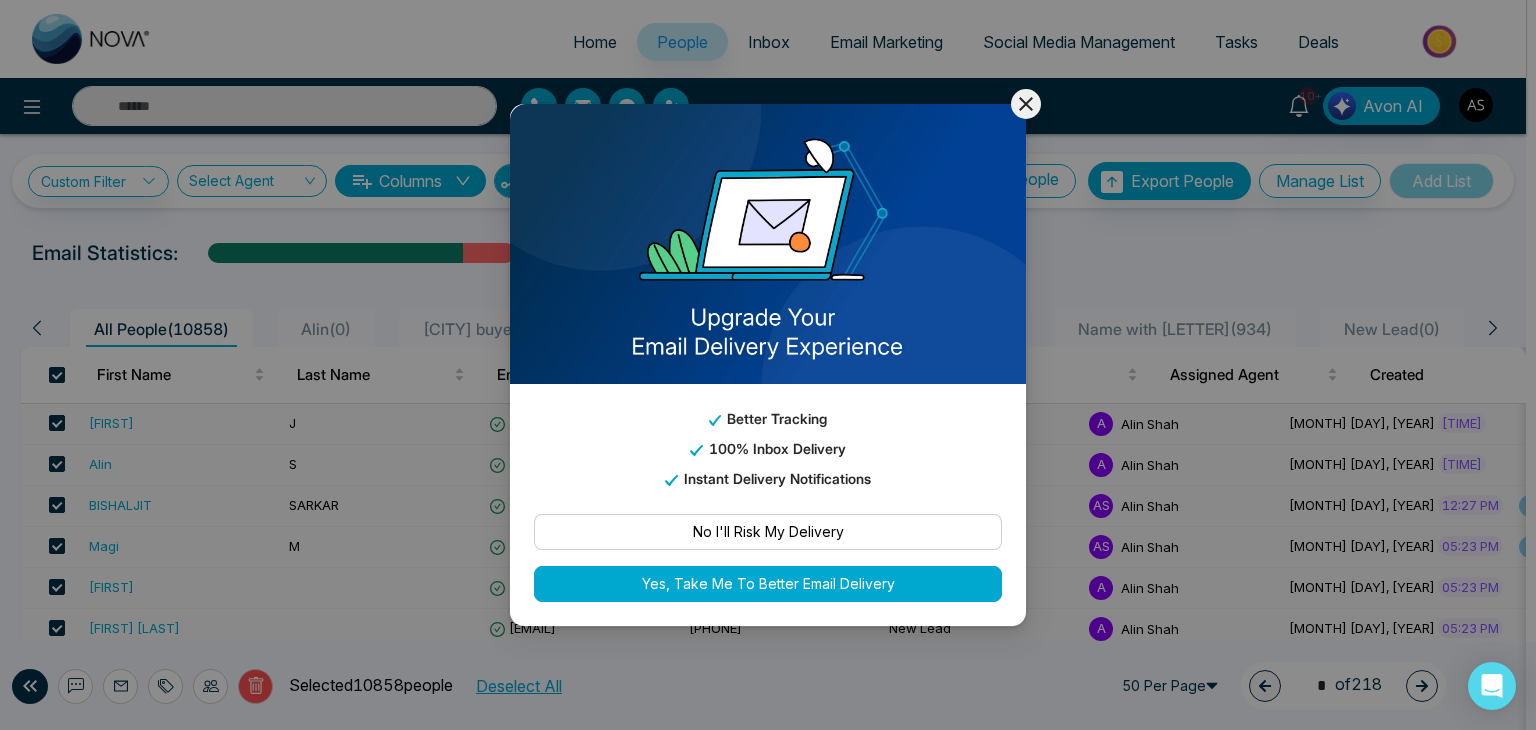 click on "No I'll Risk My Delivery" at bounding box center [768, 532] 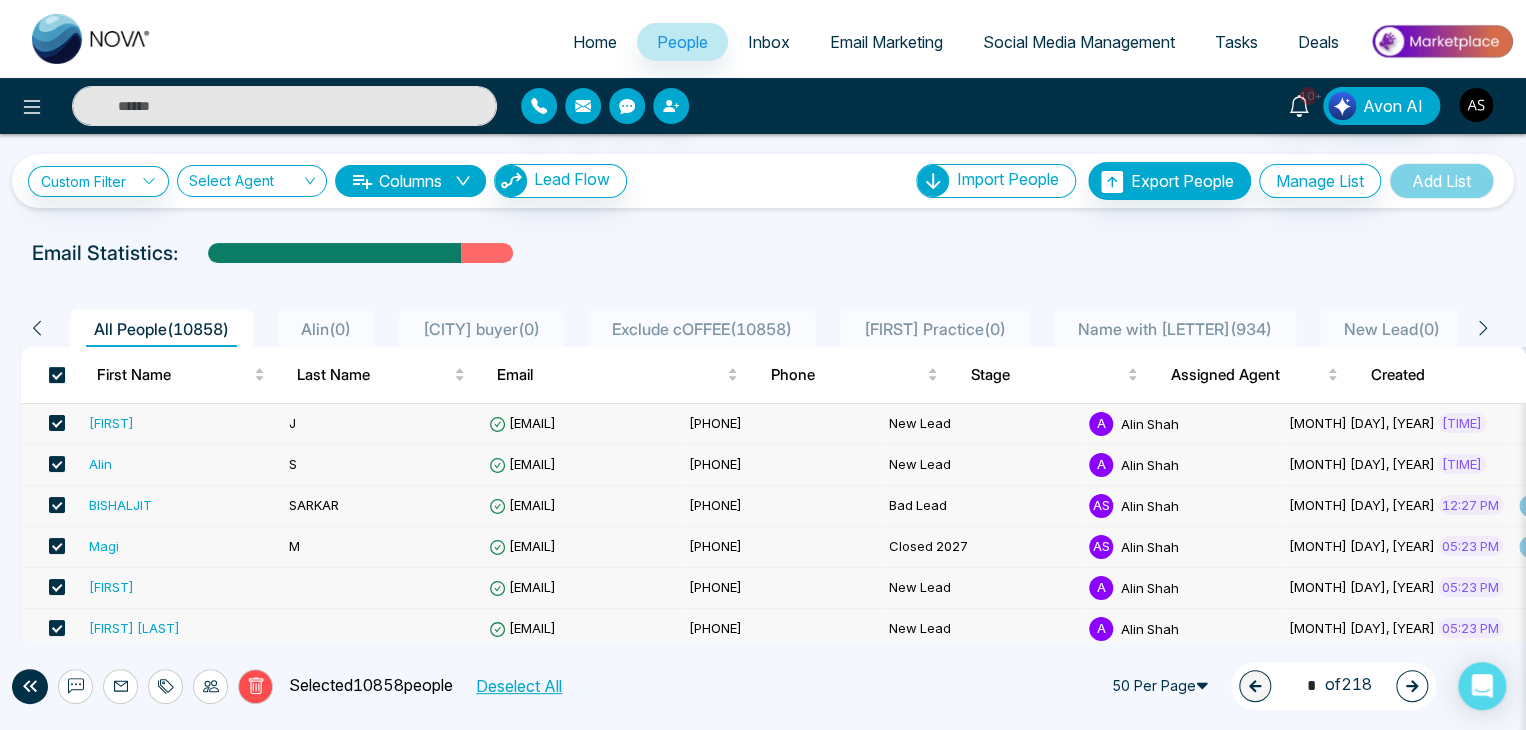 click at bounding box center (57, 375) 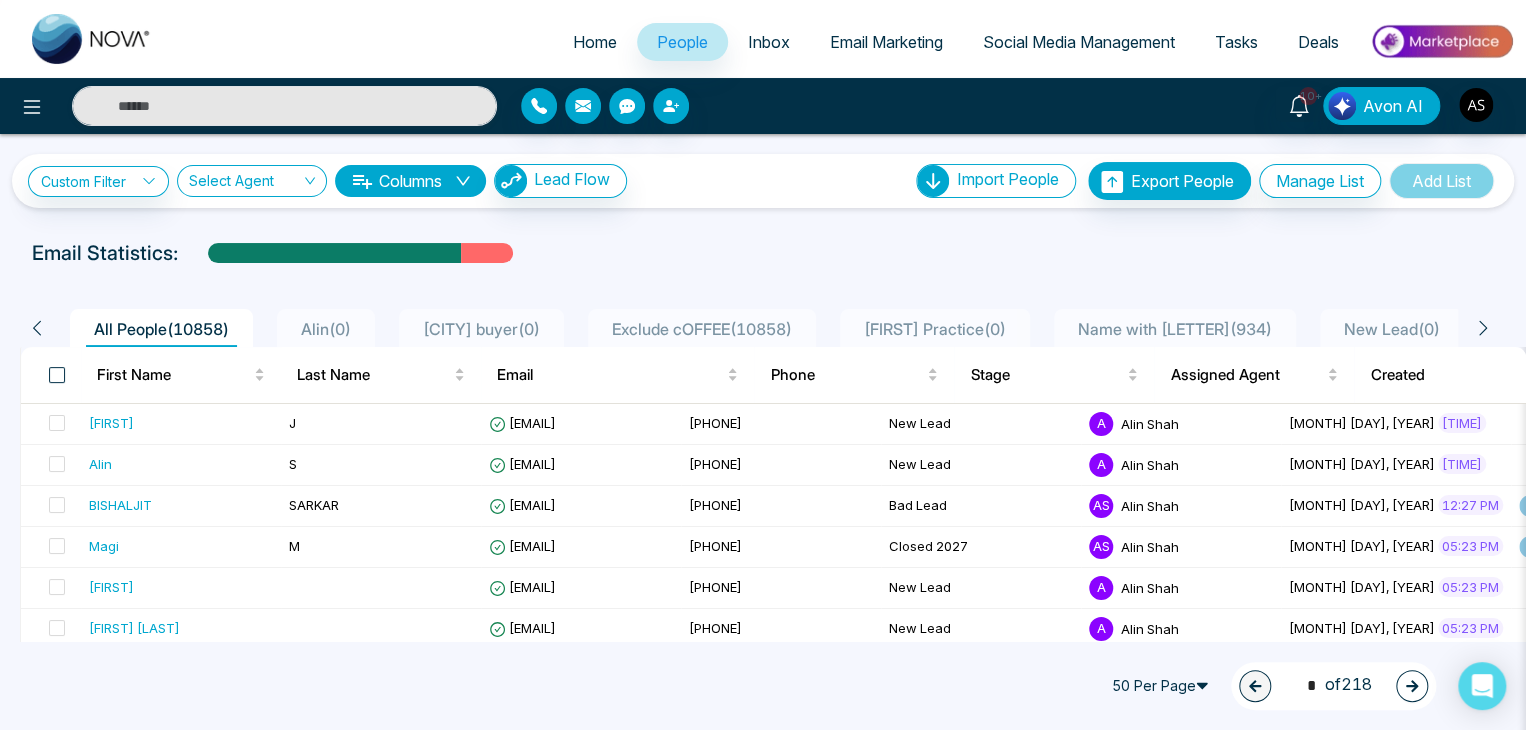 click at bounding box center [57, 375] 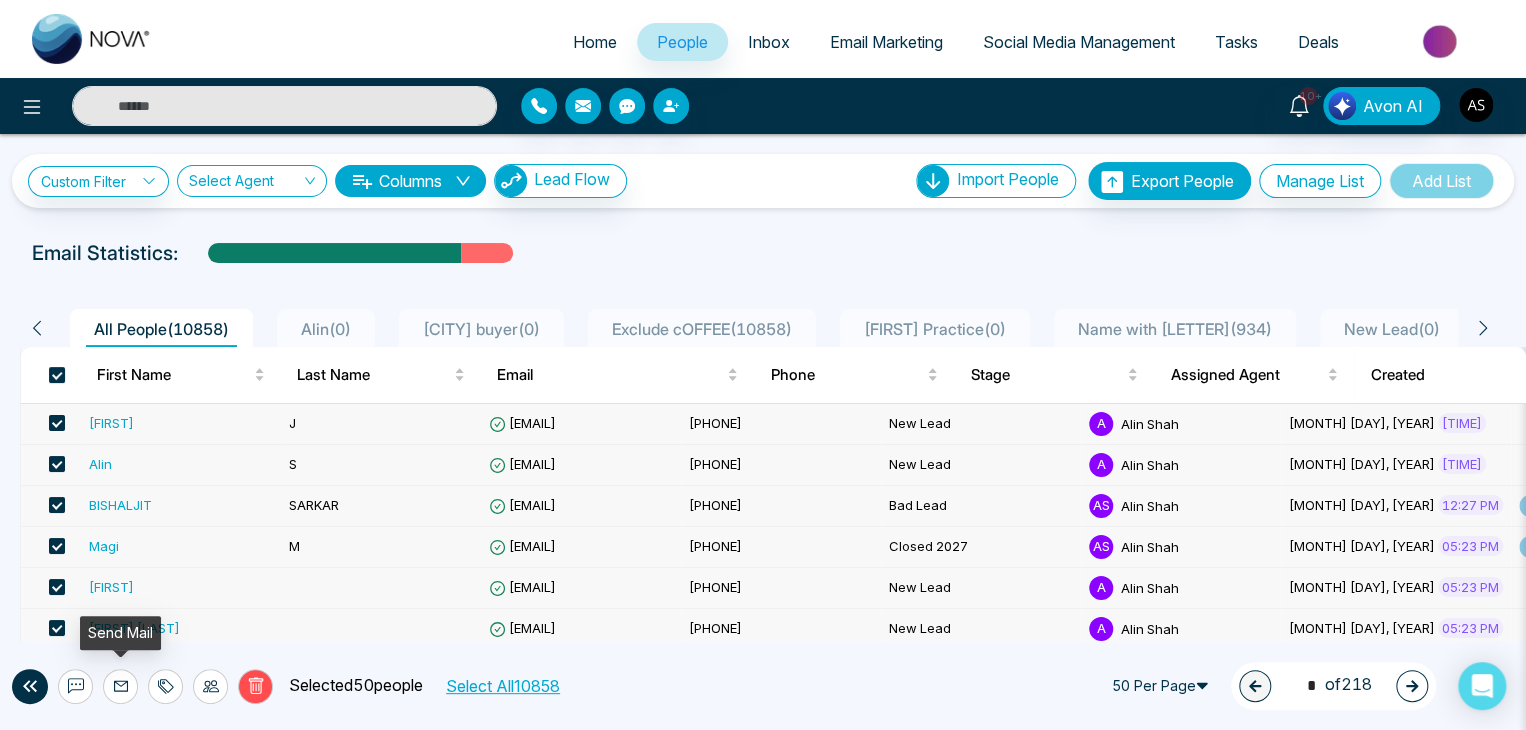 click 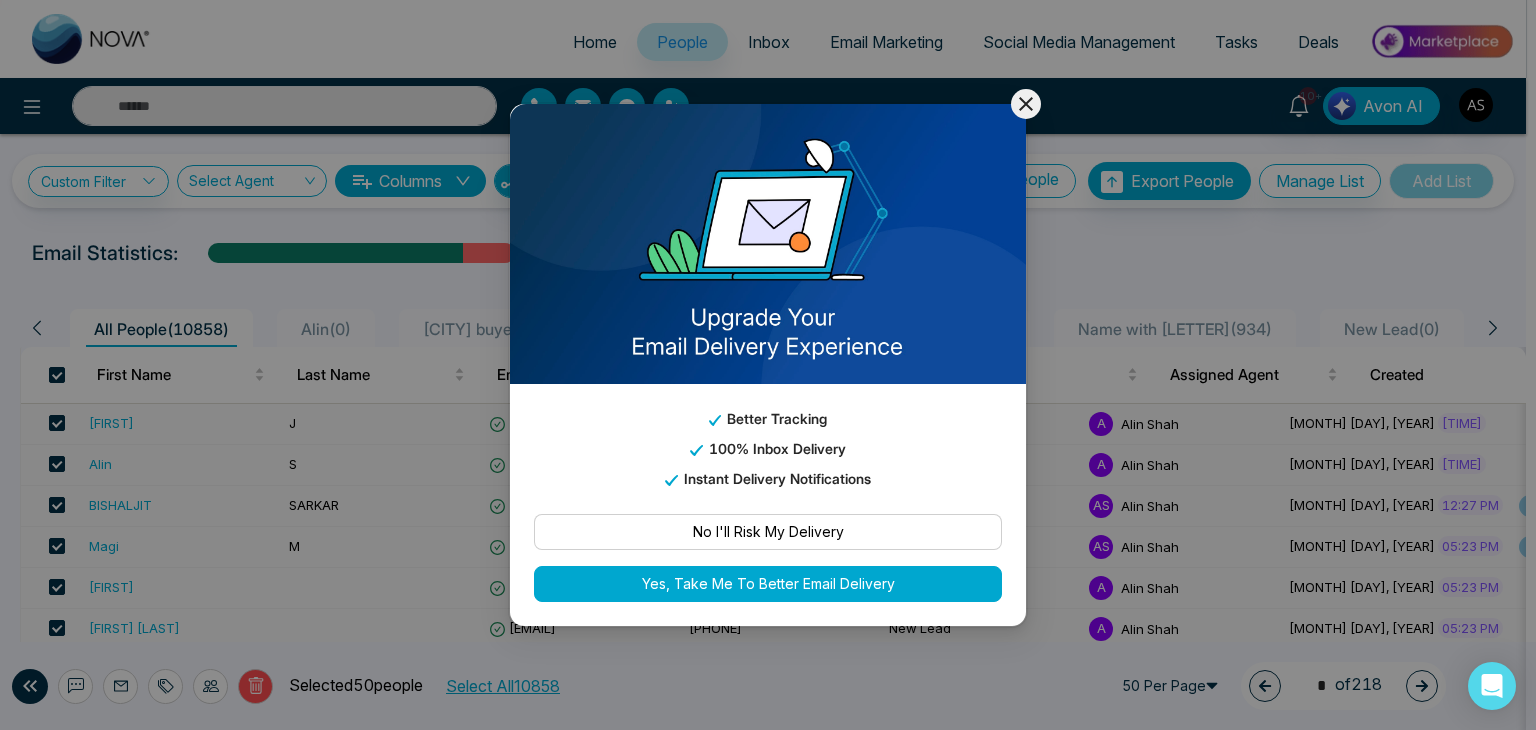 click on "No I'll Risk My Delivery" at bounding box center (768, 532) 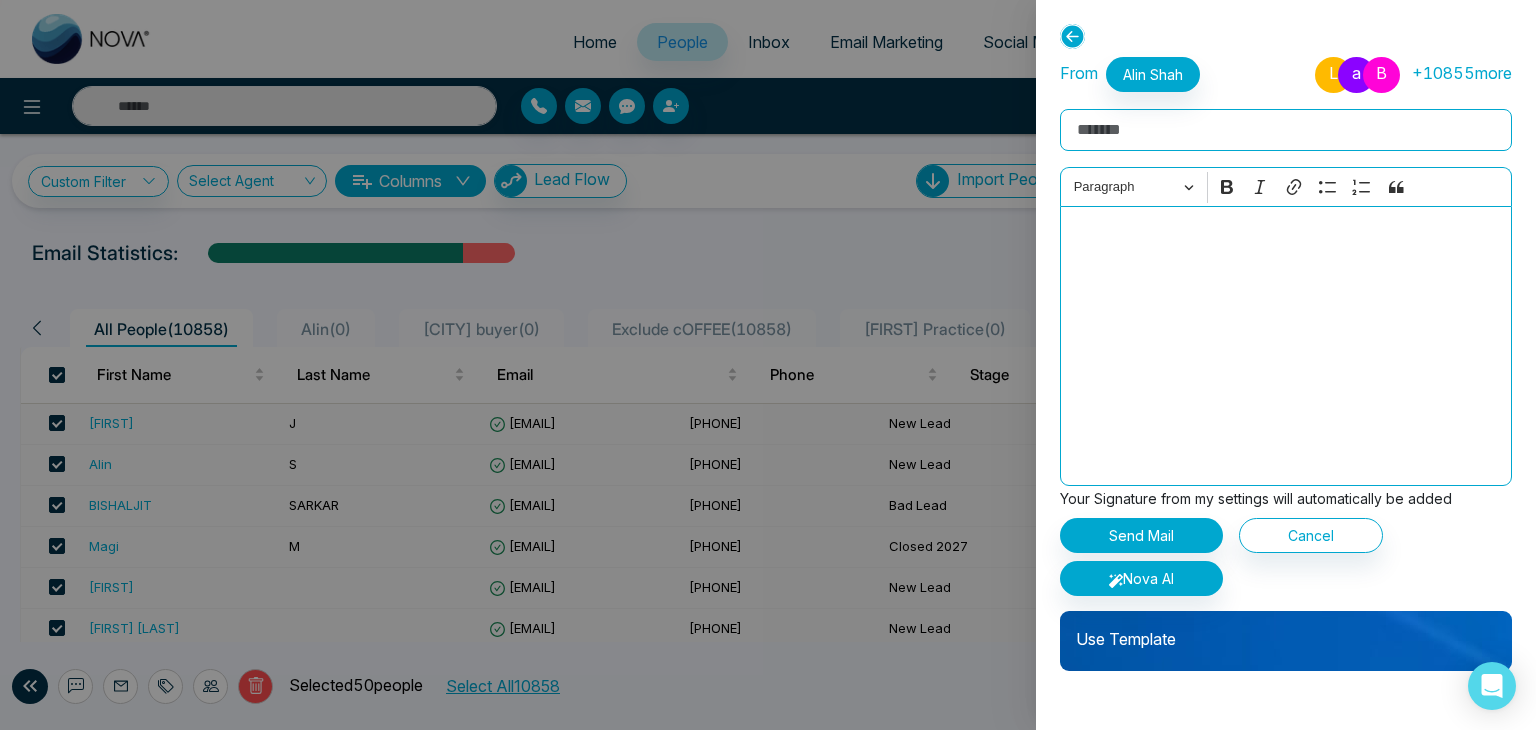 drag, startPoint x: 1525, startPoint y: 69, endPoint x: 1414, endPoint y: 77, distance: 111.28792 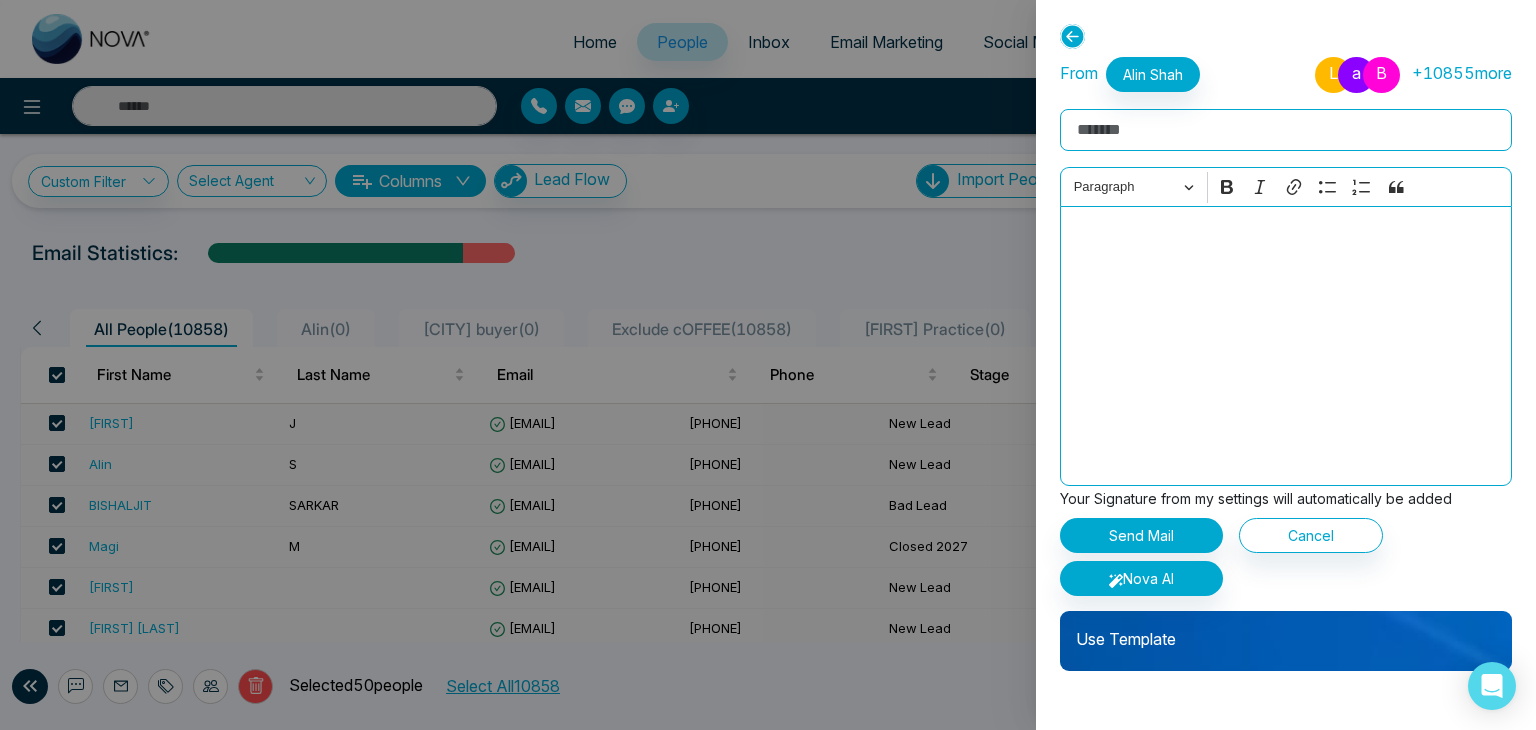click on "Delete Selected [NUMBER] people Select All [NUMBER] * of [NUMBER]" at bounding box center [1286, 365] 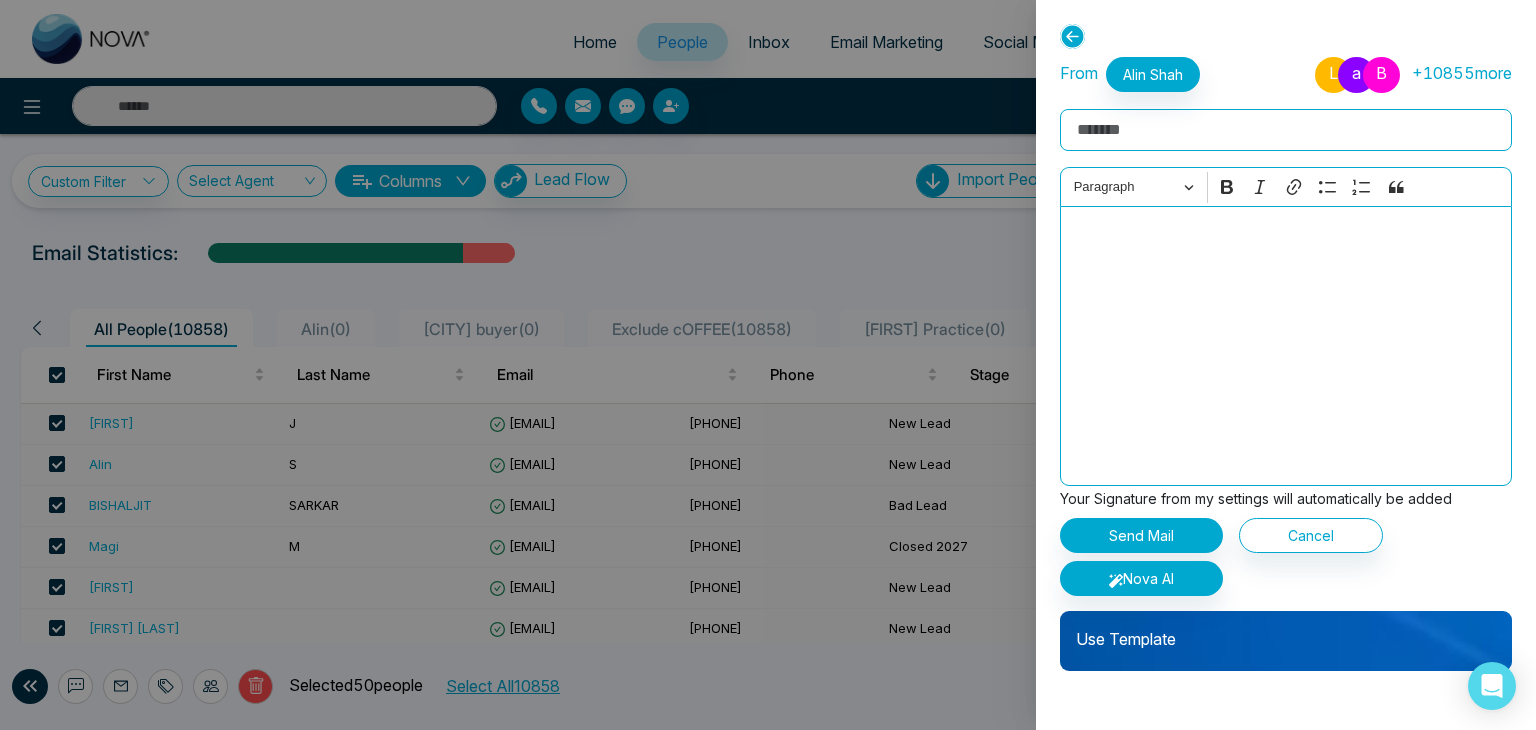 click on "[LOCATION] + [NUMBER] more" at bounding box center [1390, 75] 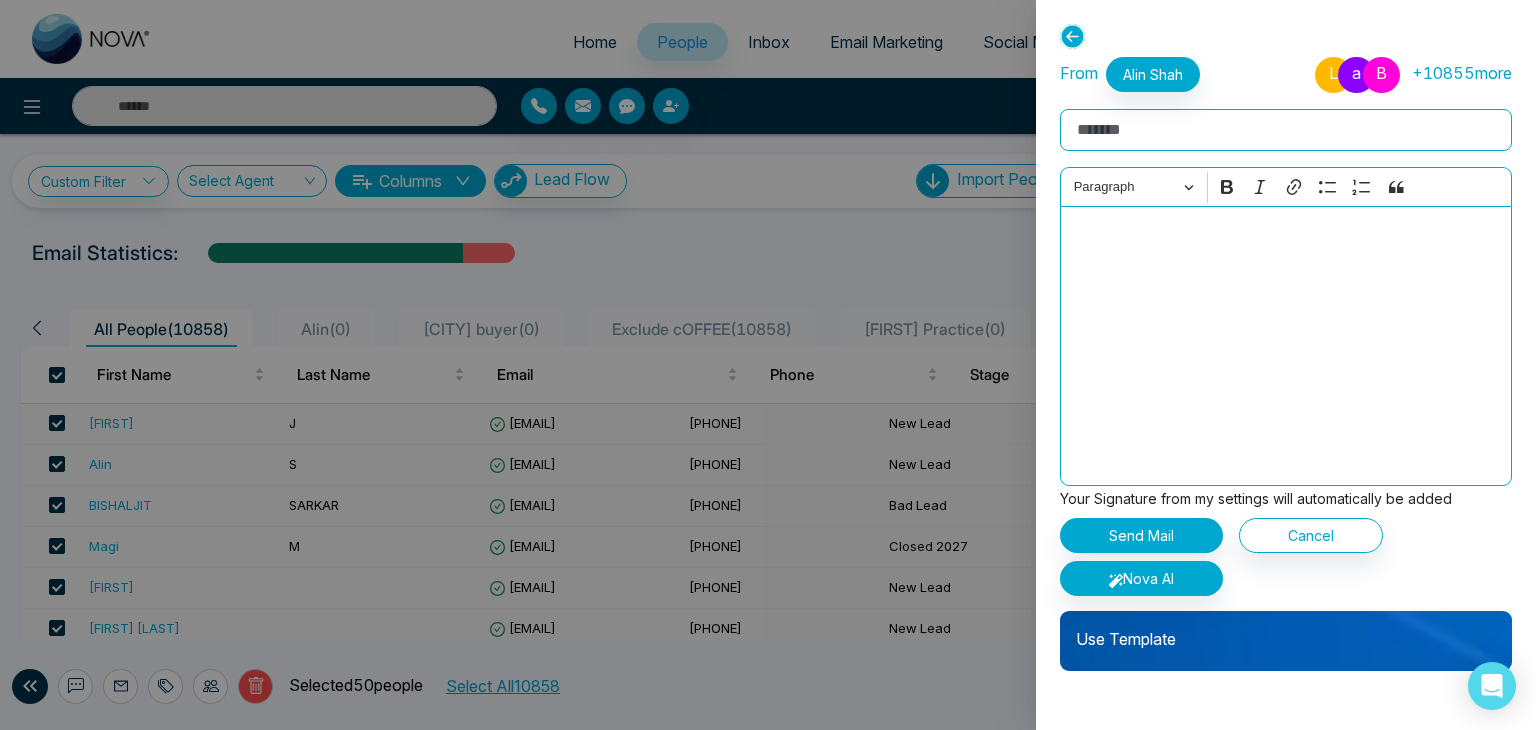 drag, startPoint x: 1406, startPoint y: 77, endPoint x: 1535, endPoint y: 77, distance: 129 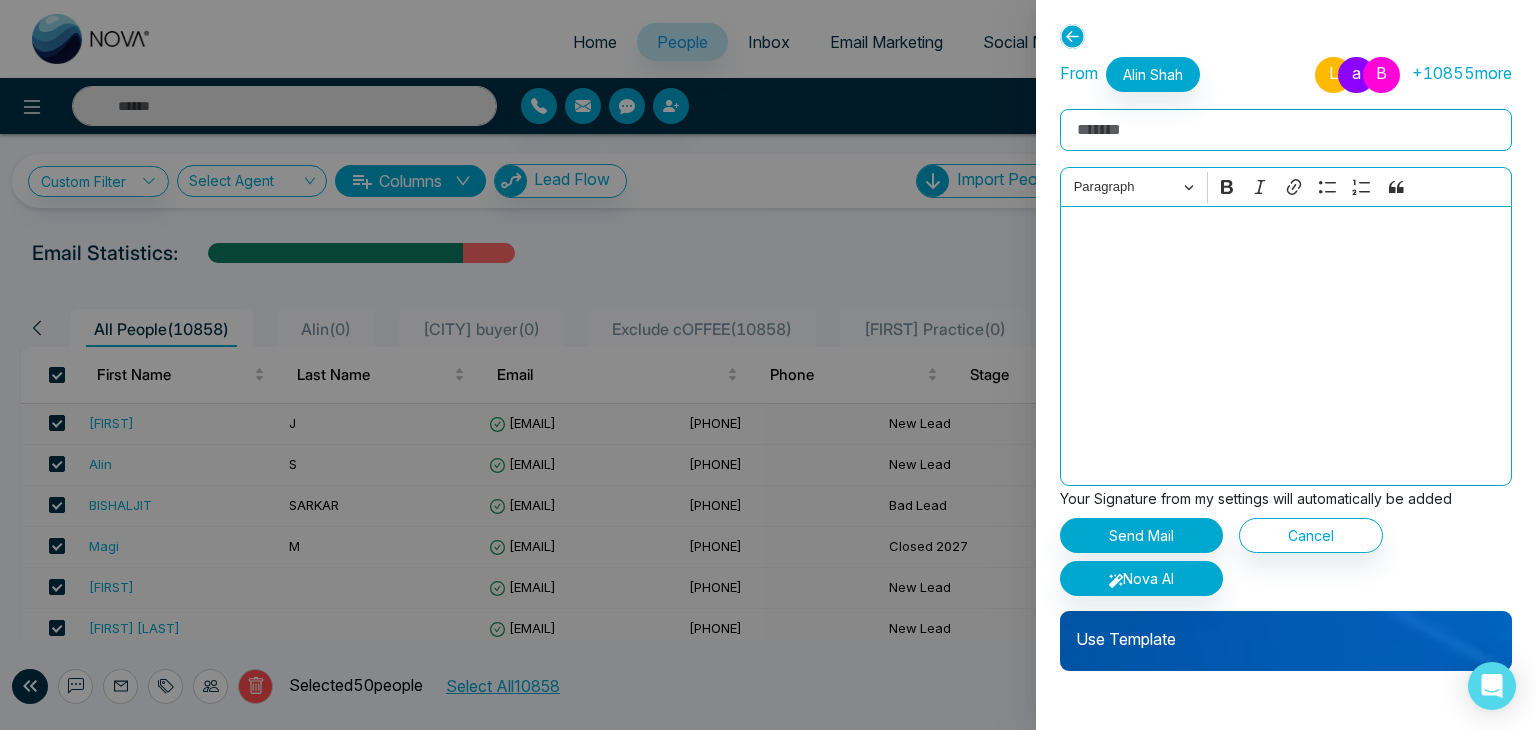 click on "Delete Selected [NUMBER] people Select All [NUMBER] * of [NUMBER]" at bounding box center [1286, 365] 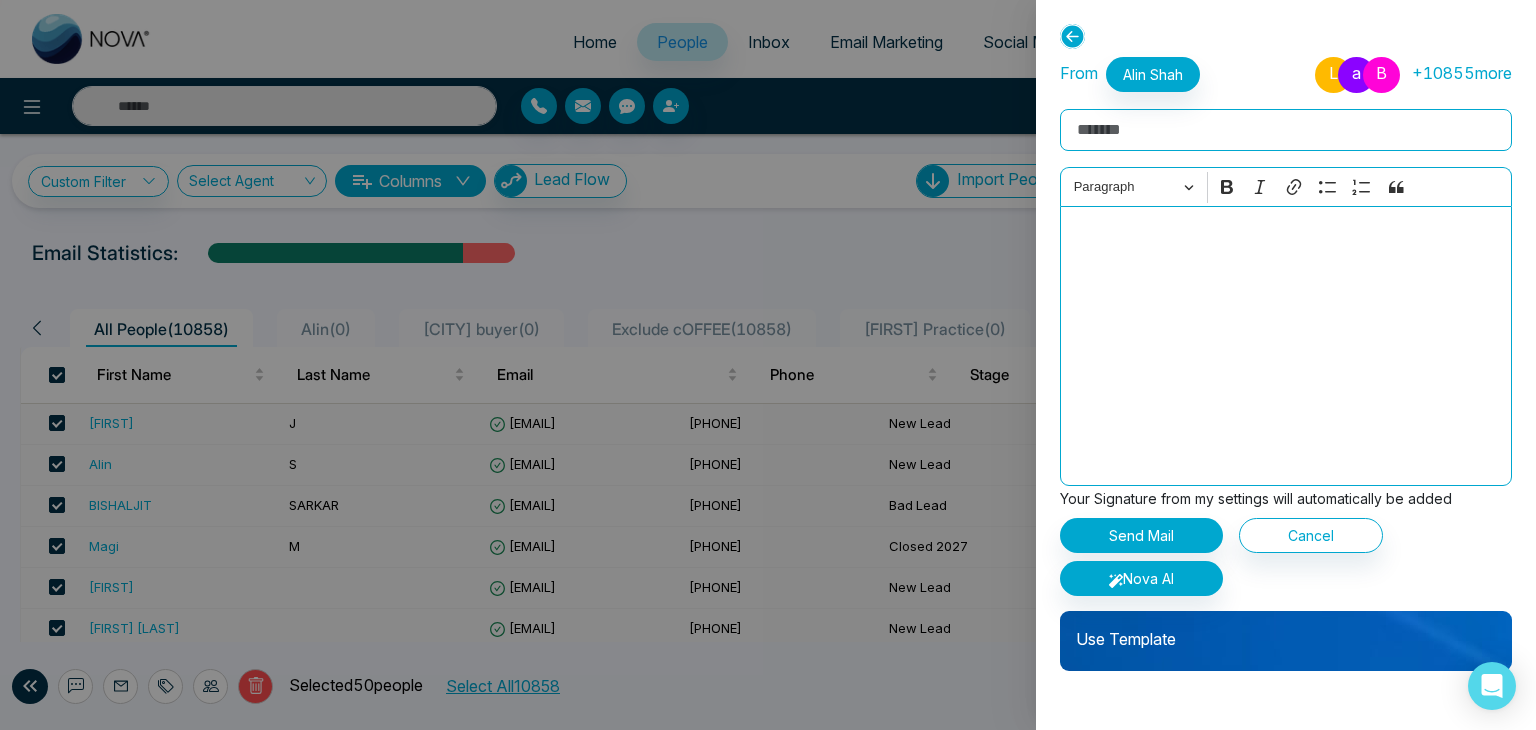 click on "Delete Selected [NUMBER] people Select All [NUMBER] * of [NUMBER]" at bounding box center (1286, 365) 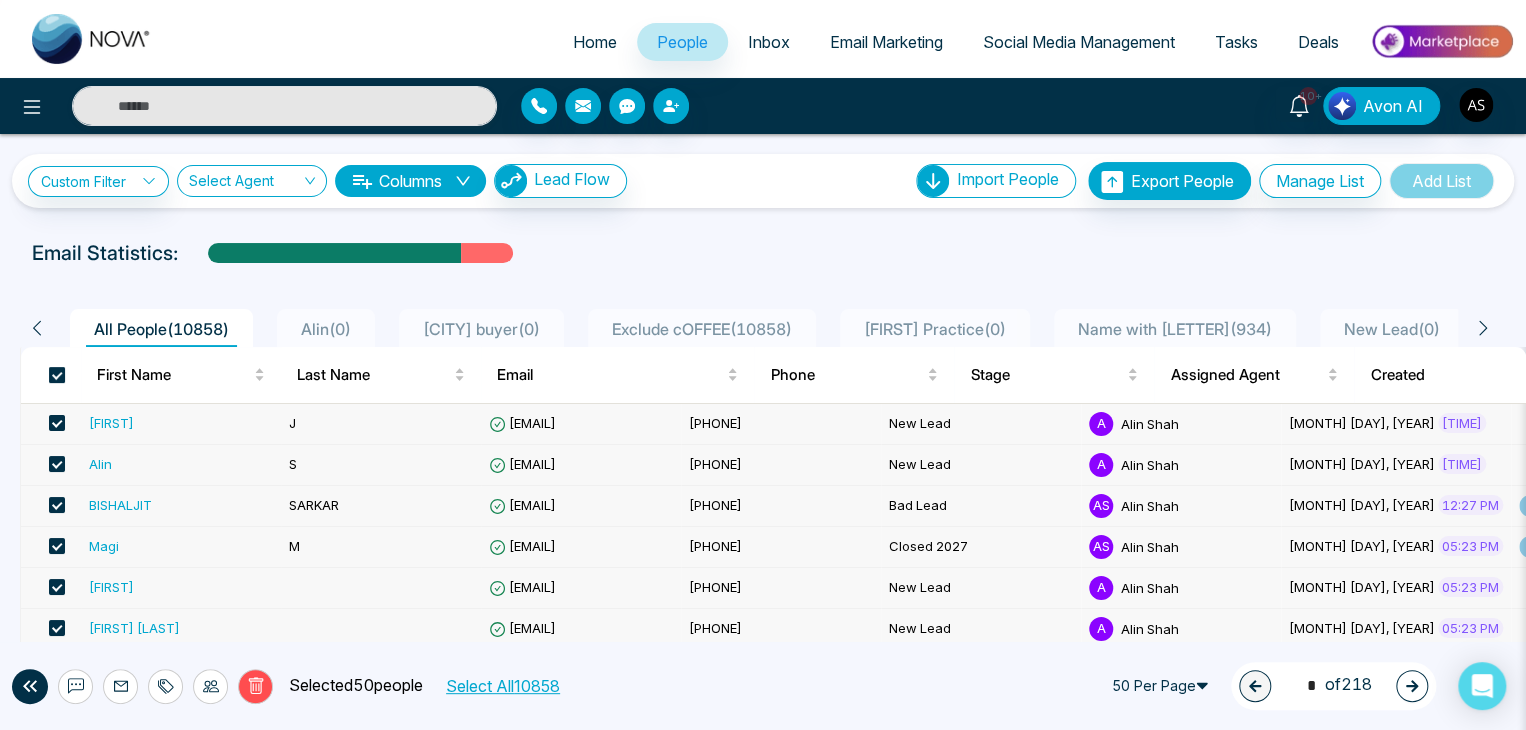 click at bounding box center (57, 375) 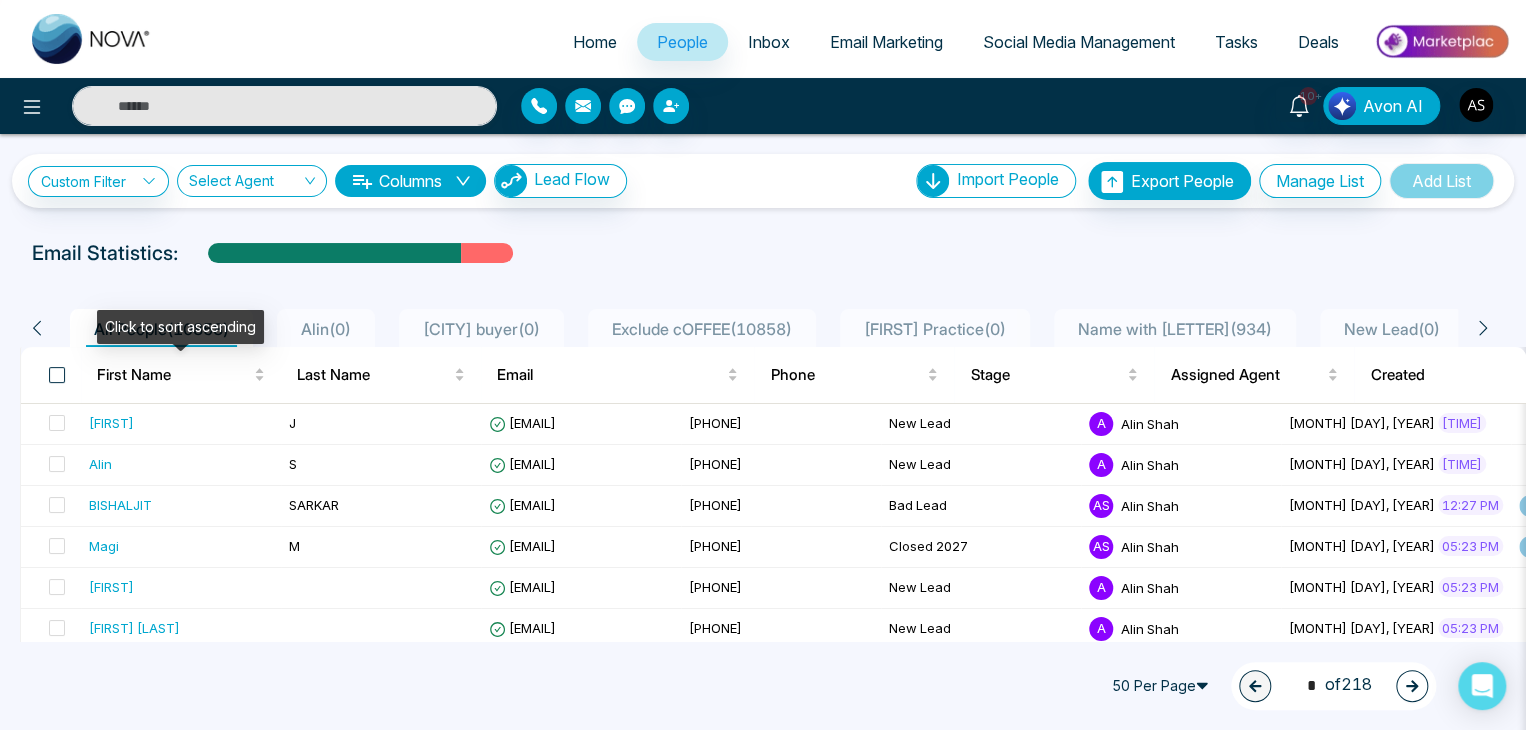click at bounding box center (57, 375) 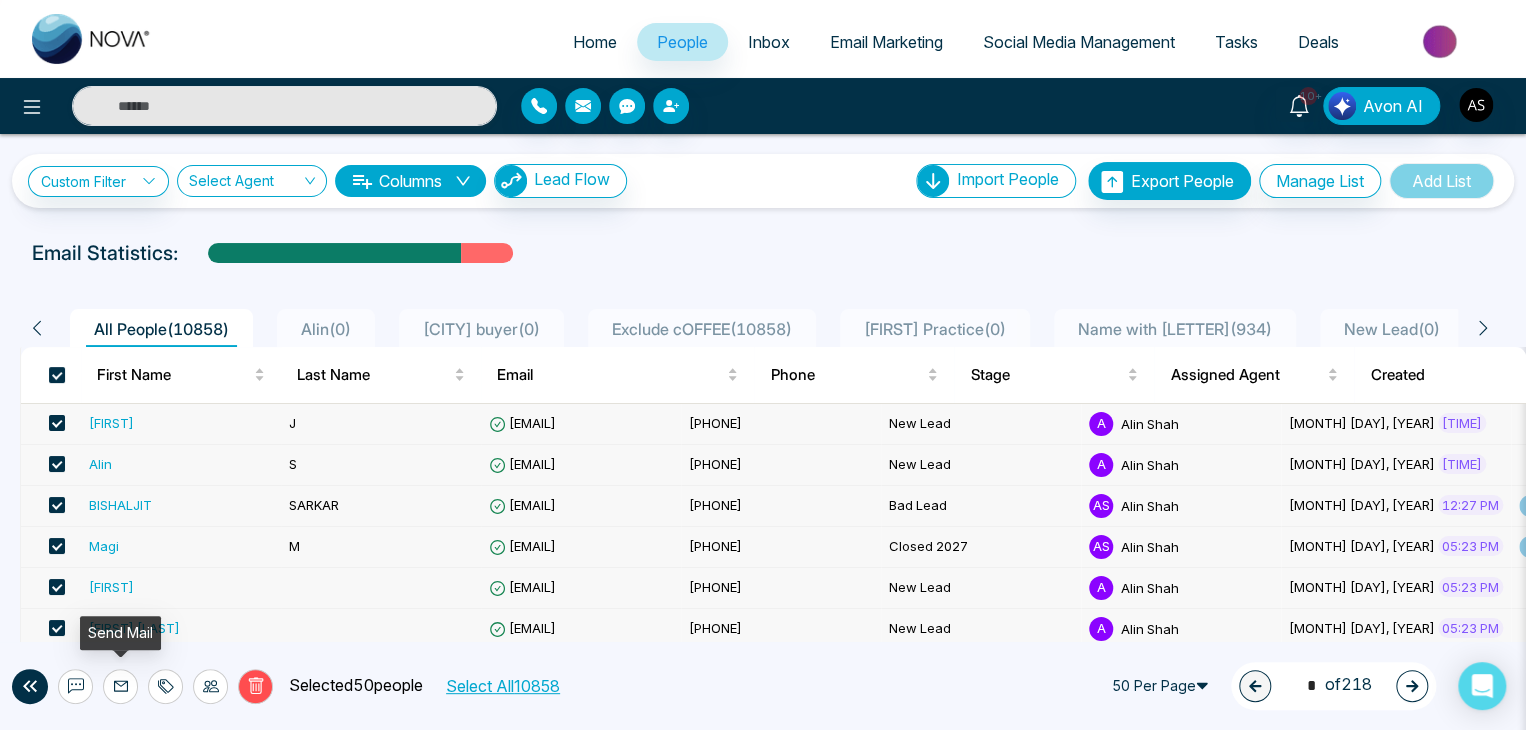click 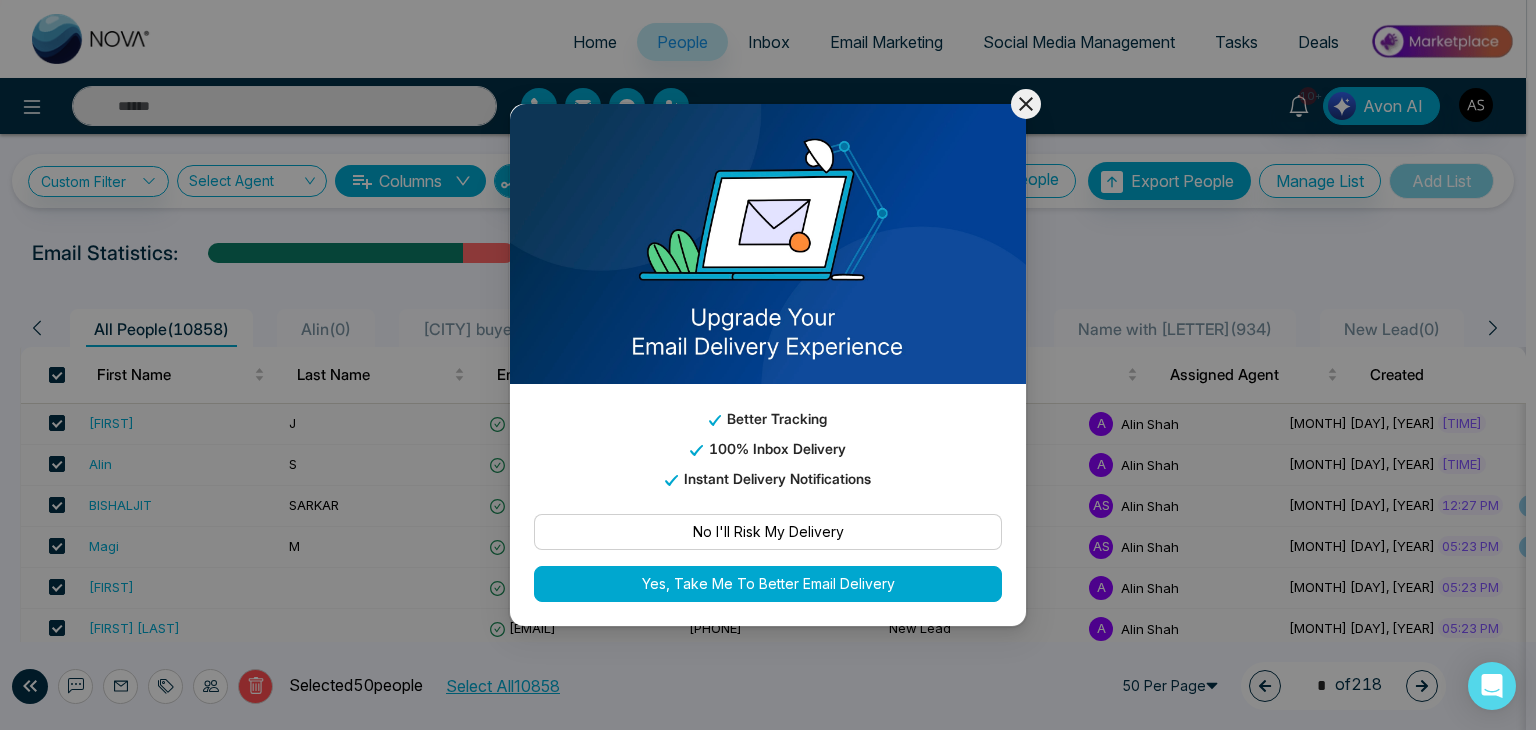 click on "No I'll Risk My Delivery" at bounding box center [768, 532] 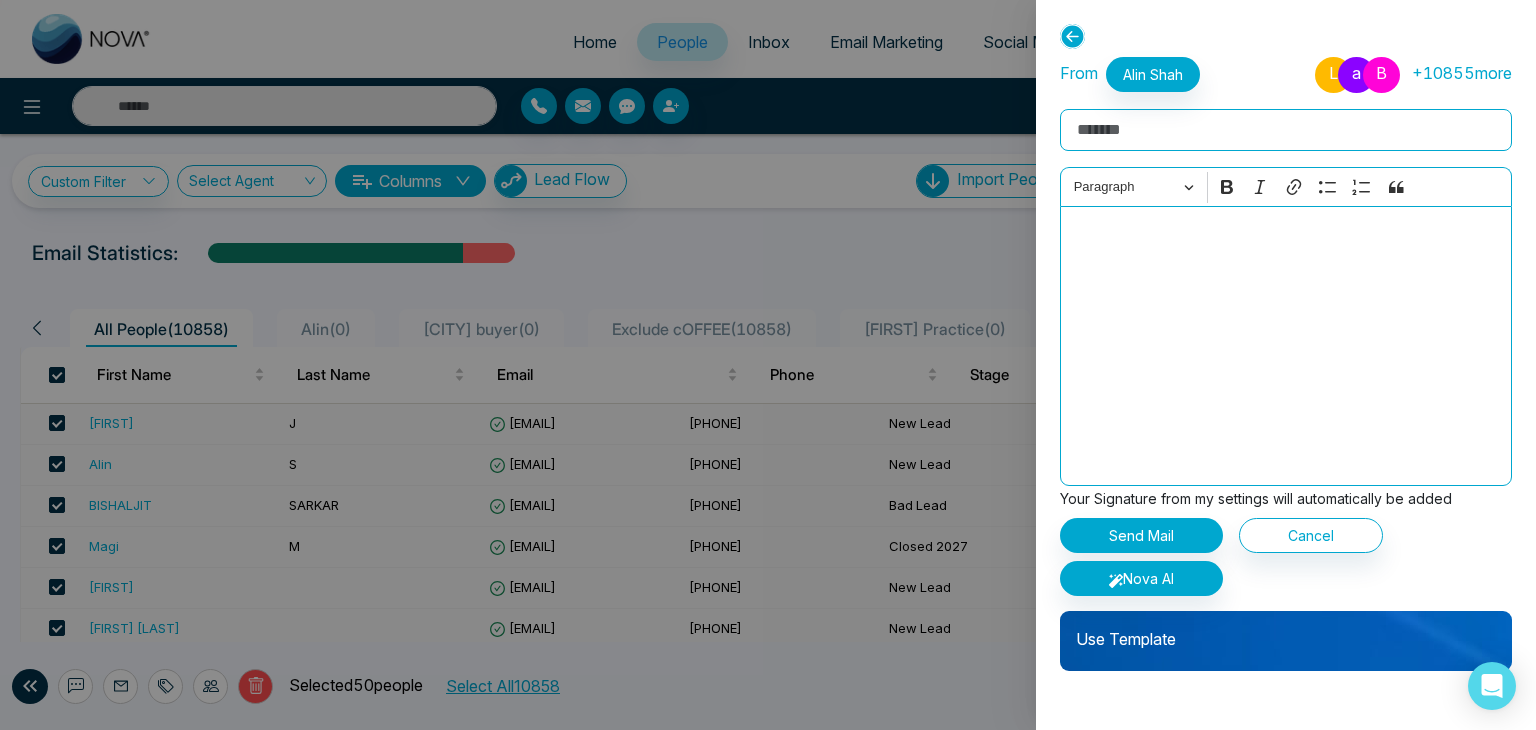 click 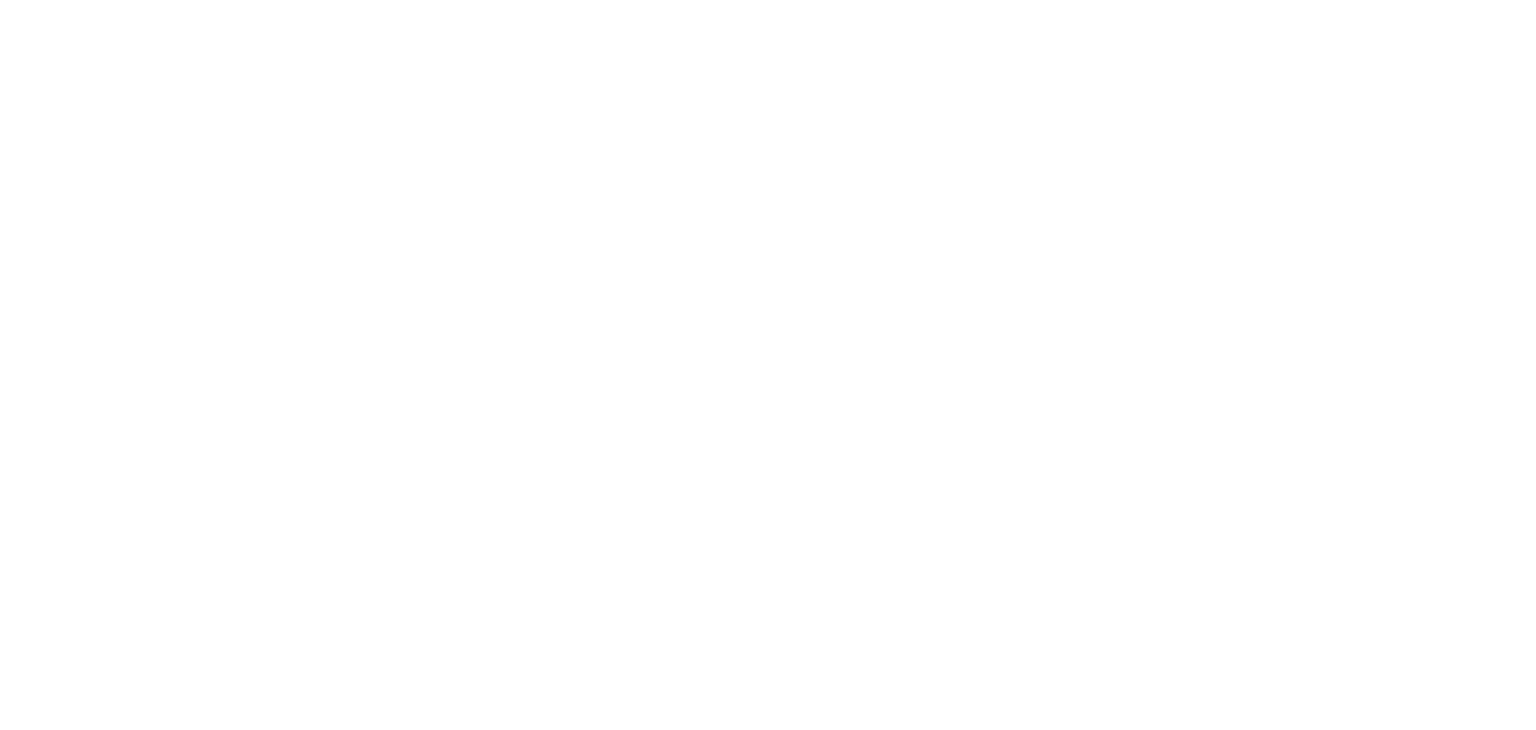 scroll, scrollTop: 0, scrollLeft: 0, axis: both 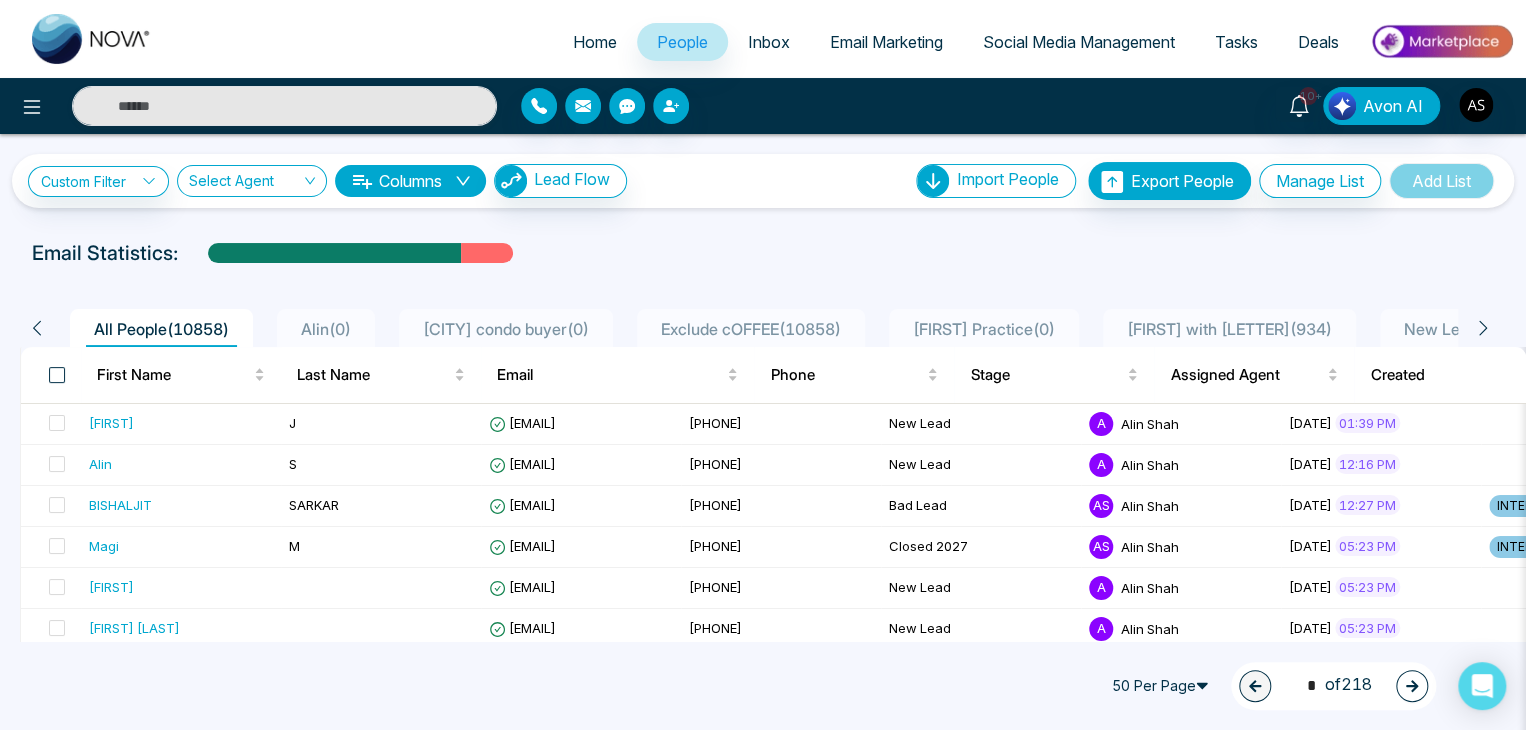 click at bounding box center [57, 375] 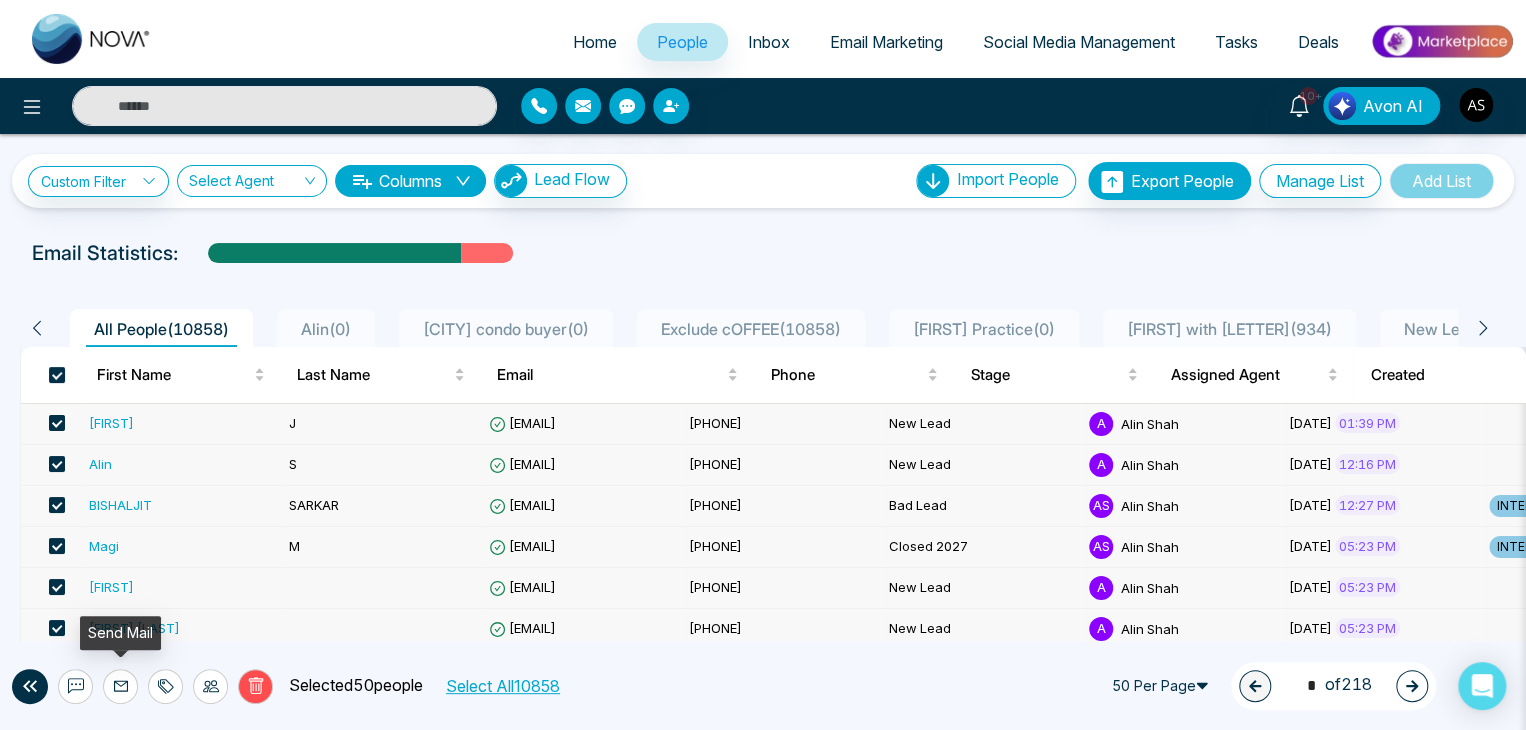 click 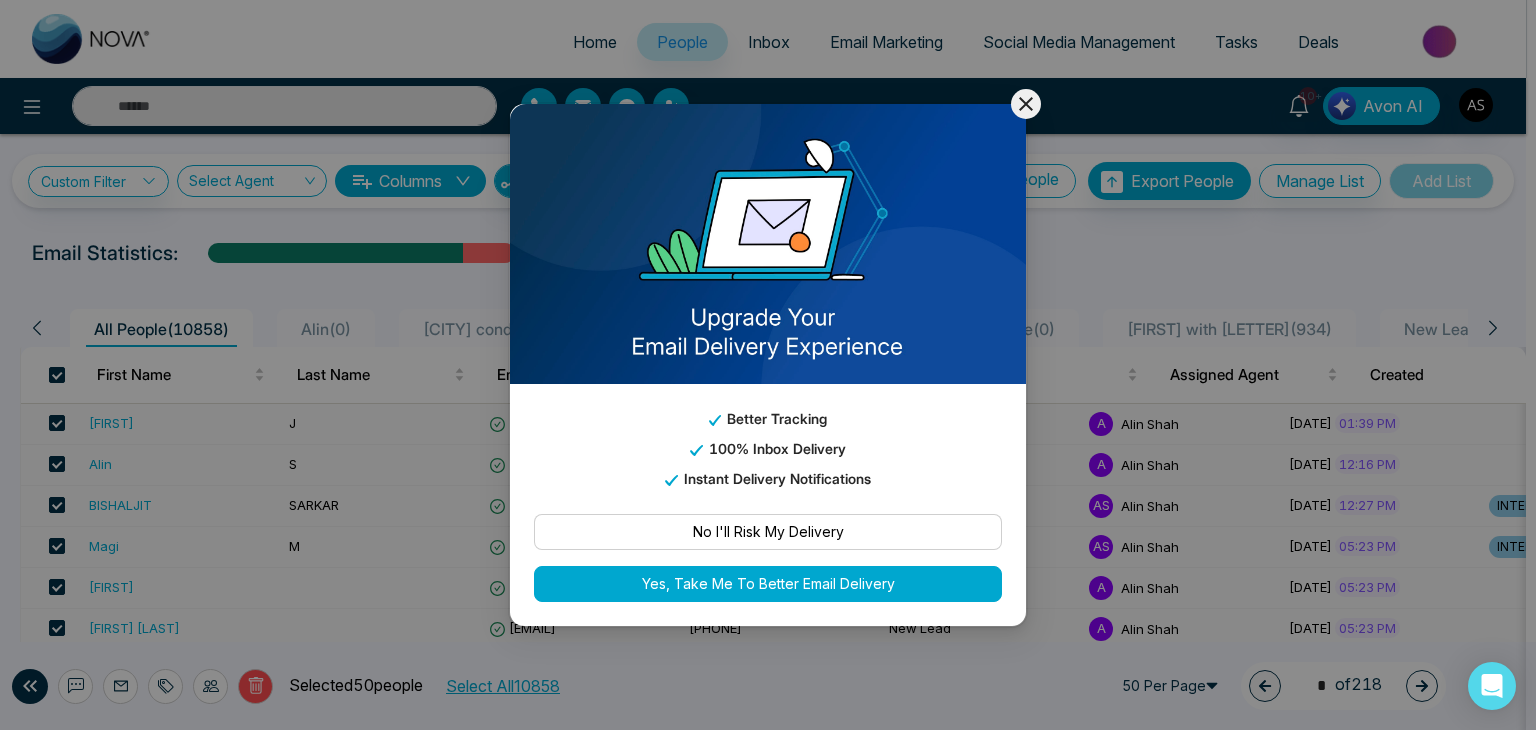 click on "No I'll Risk My Delivery" at bounding box center [768, 532] 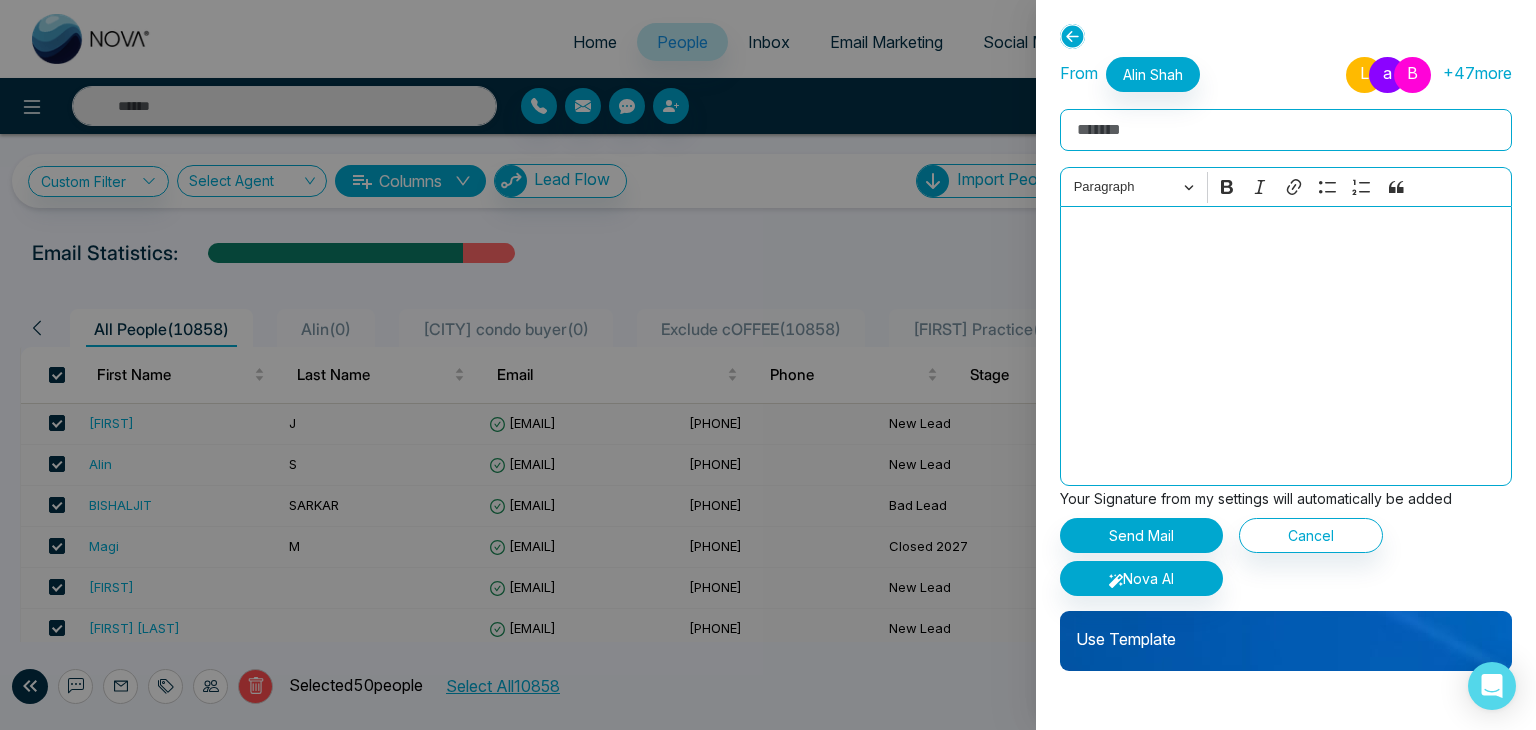 click 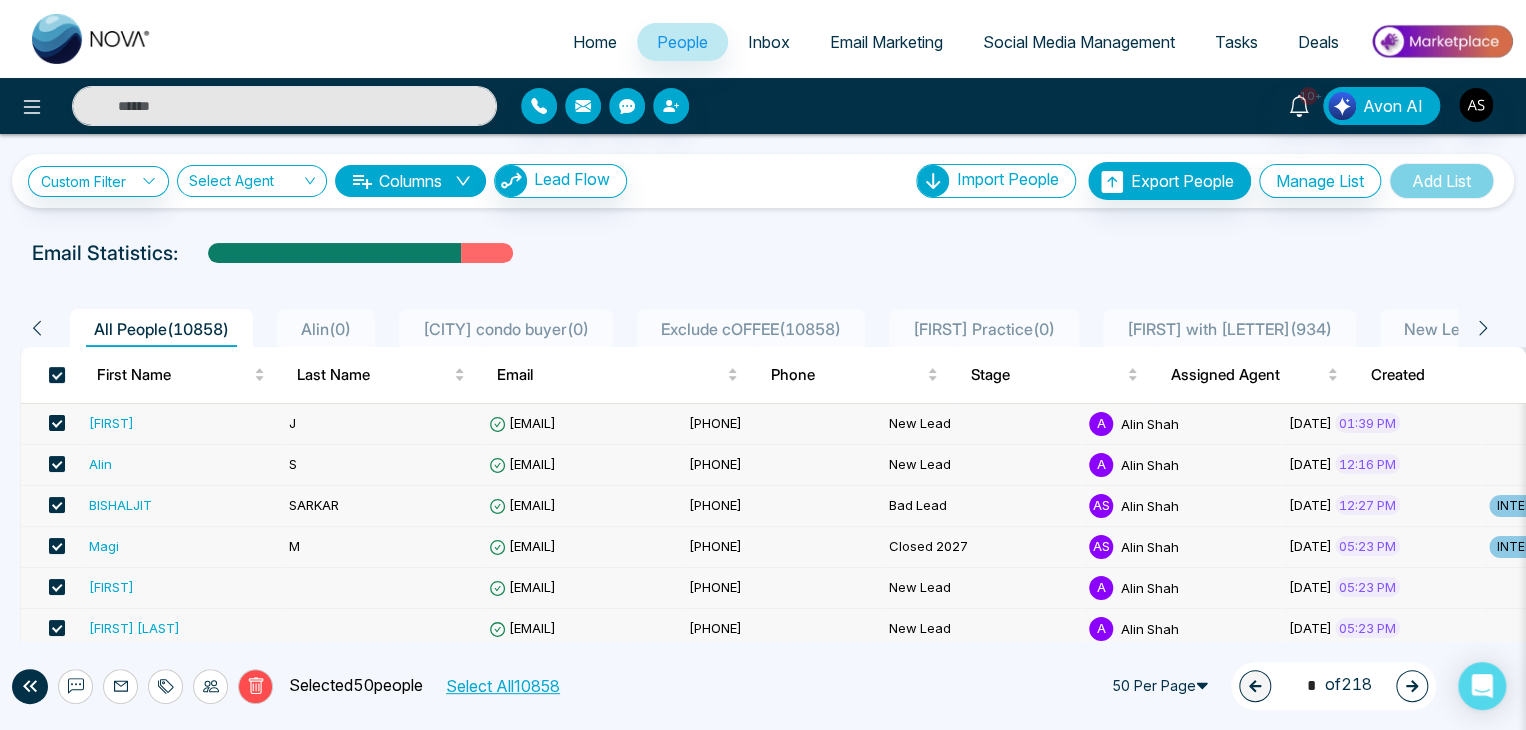 click on "Select All [NUMBER]" at bounding box center (502, 686) 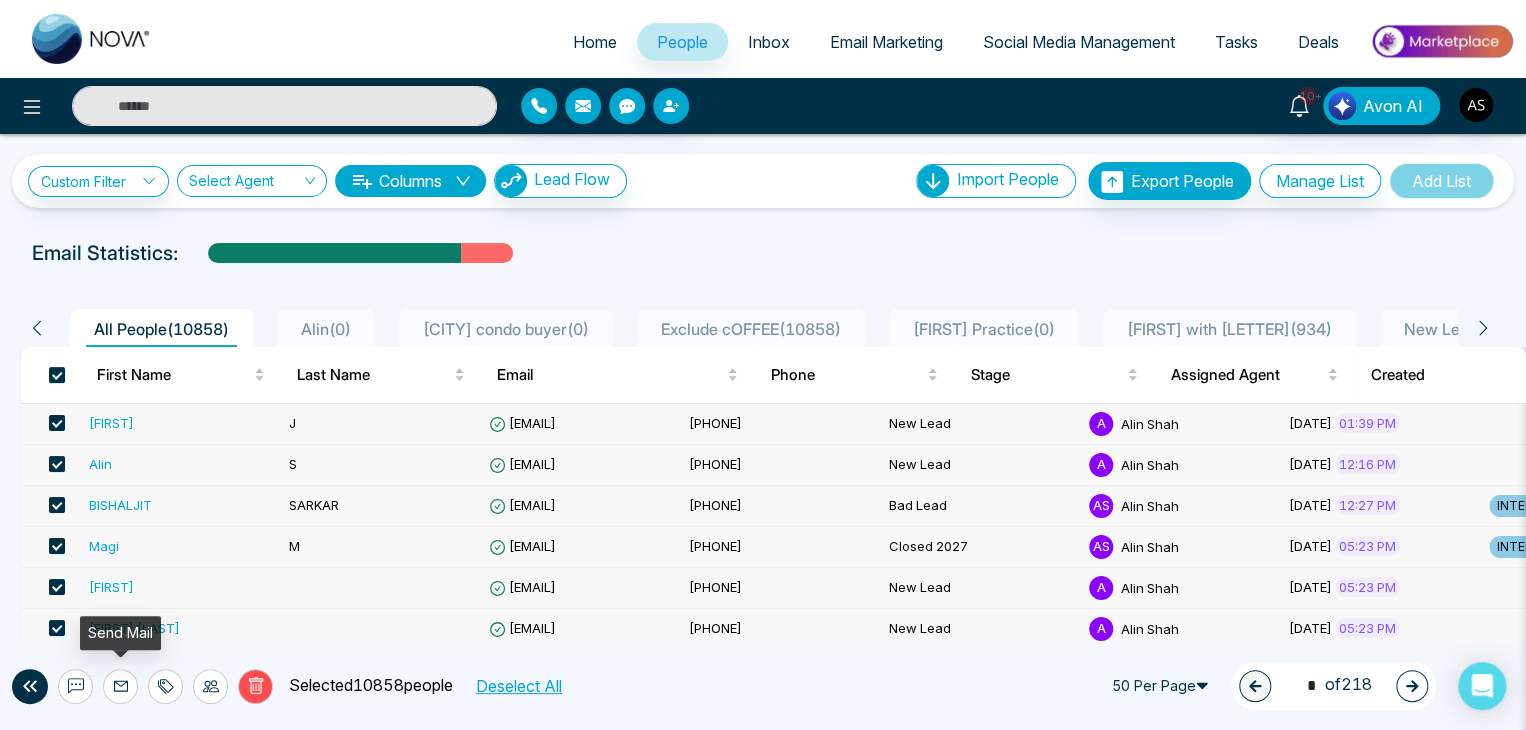 click 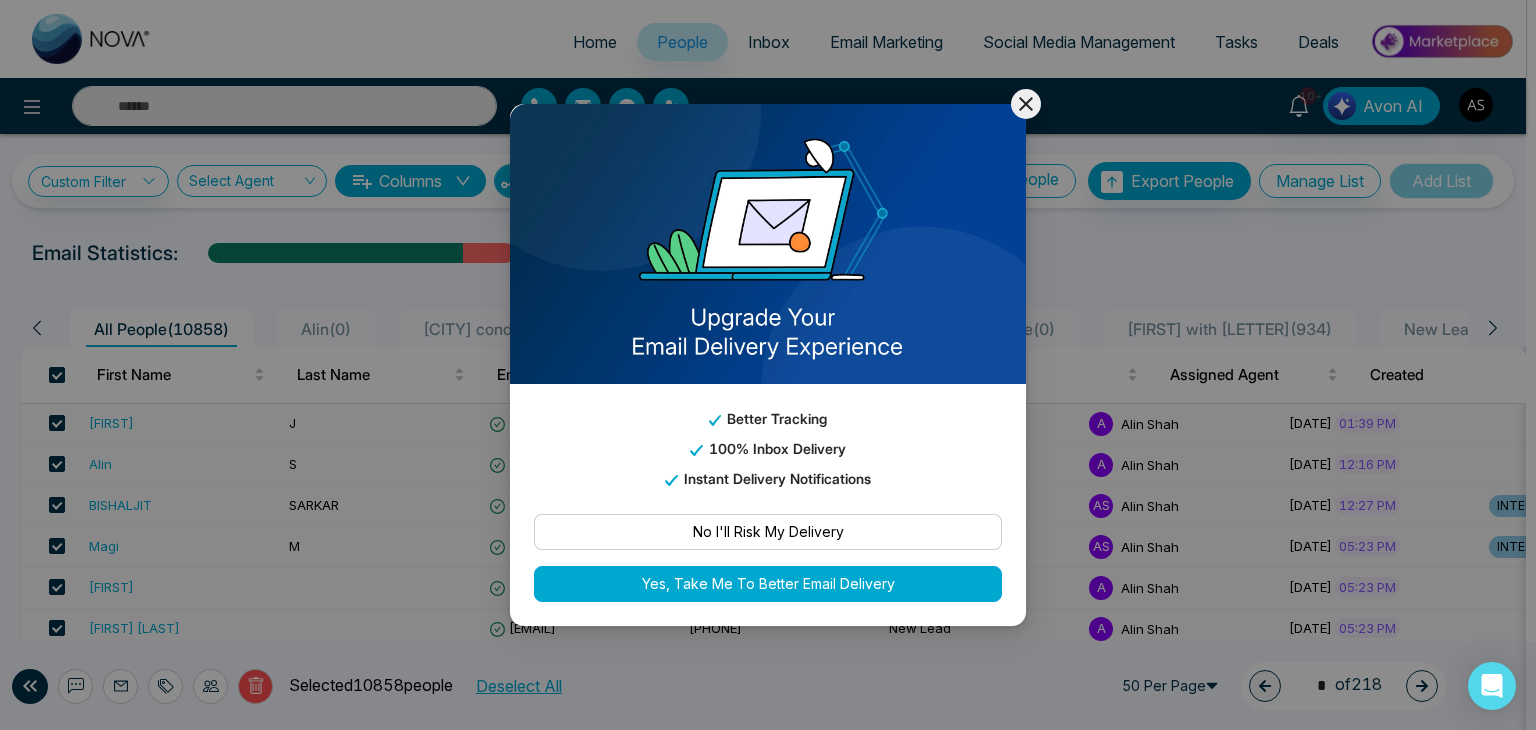 click on "No I'll Risk My Delivery" at bounding box center (768, 532) 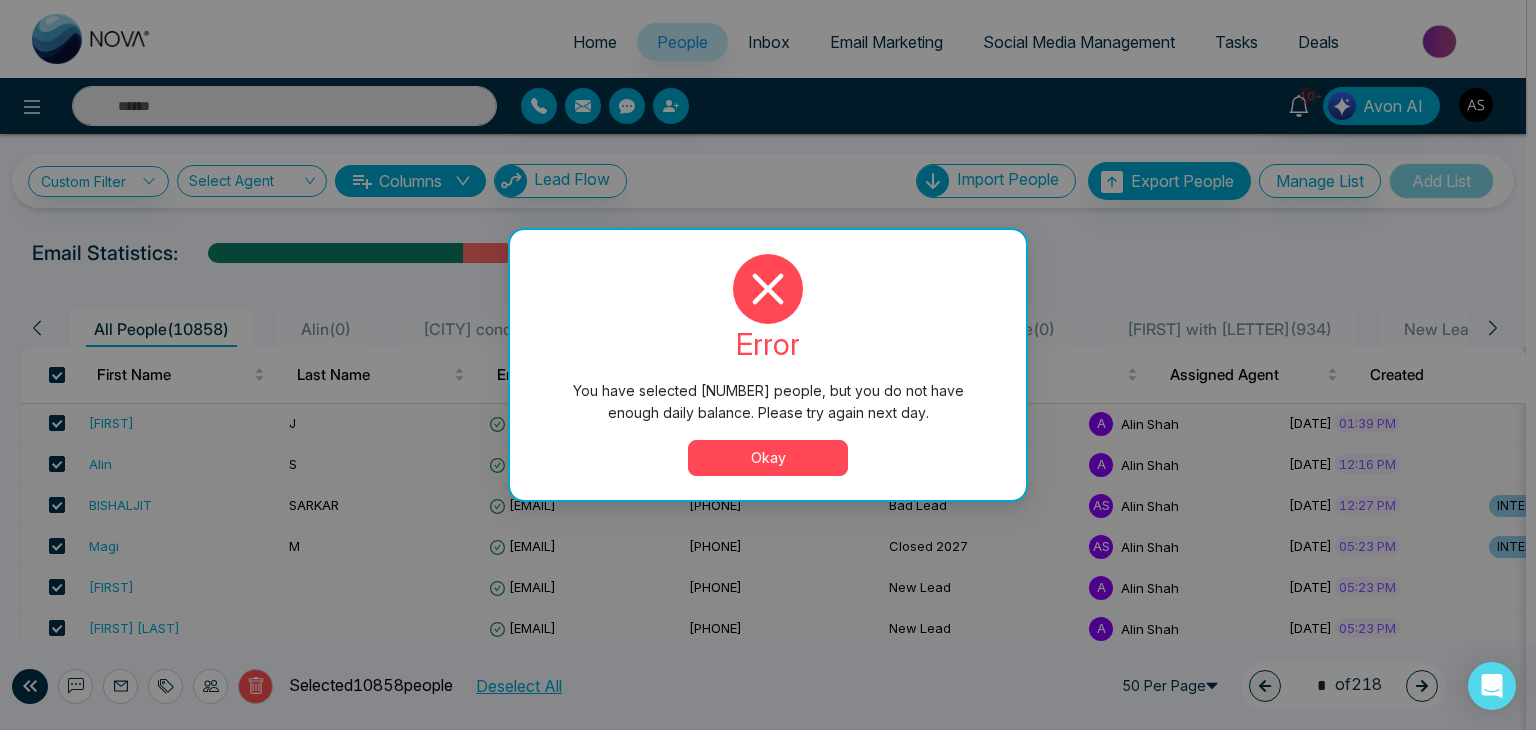 click on "Okay" at bounding box center (768, 458) 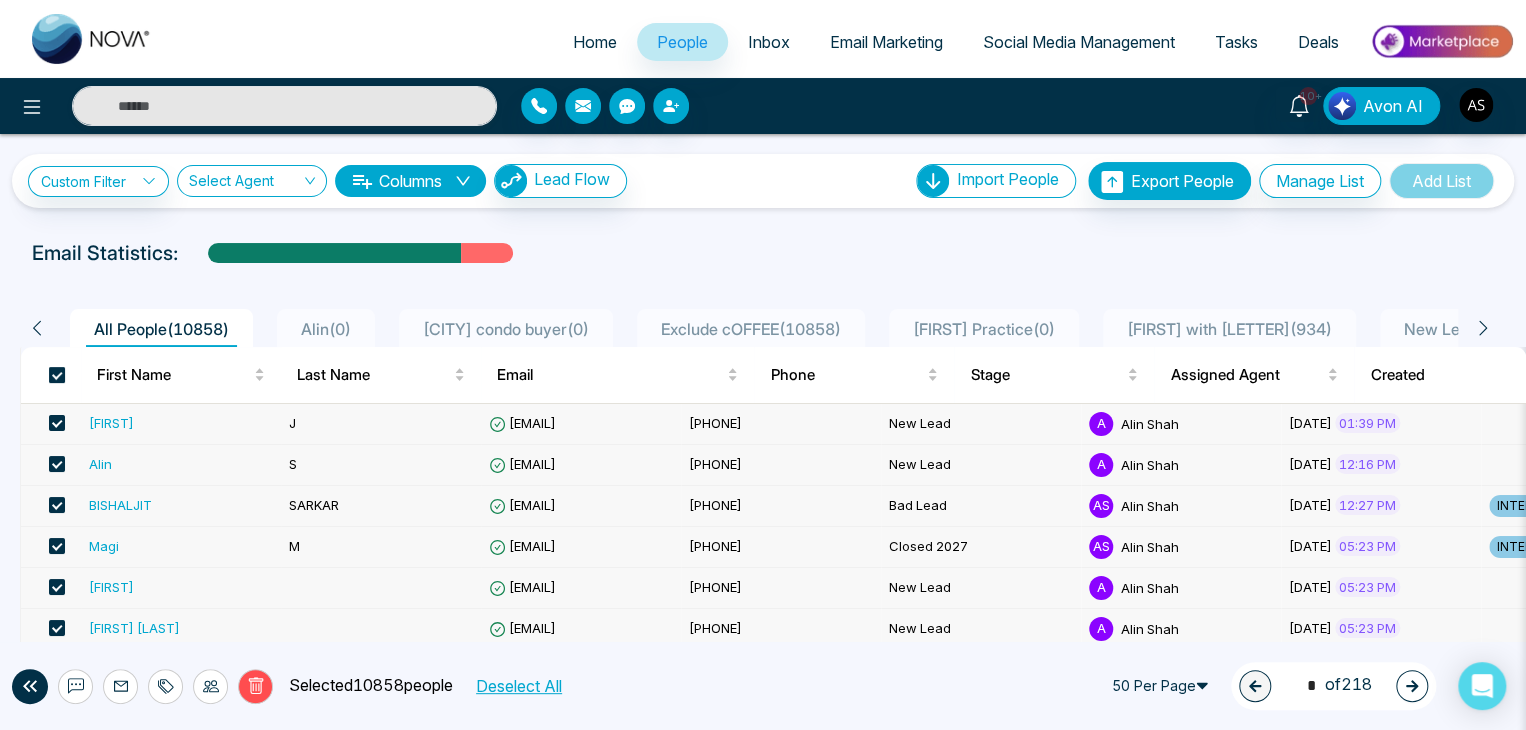 click at bounding box center (57, 375) 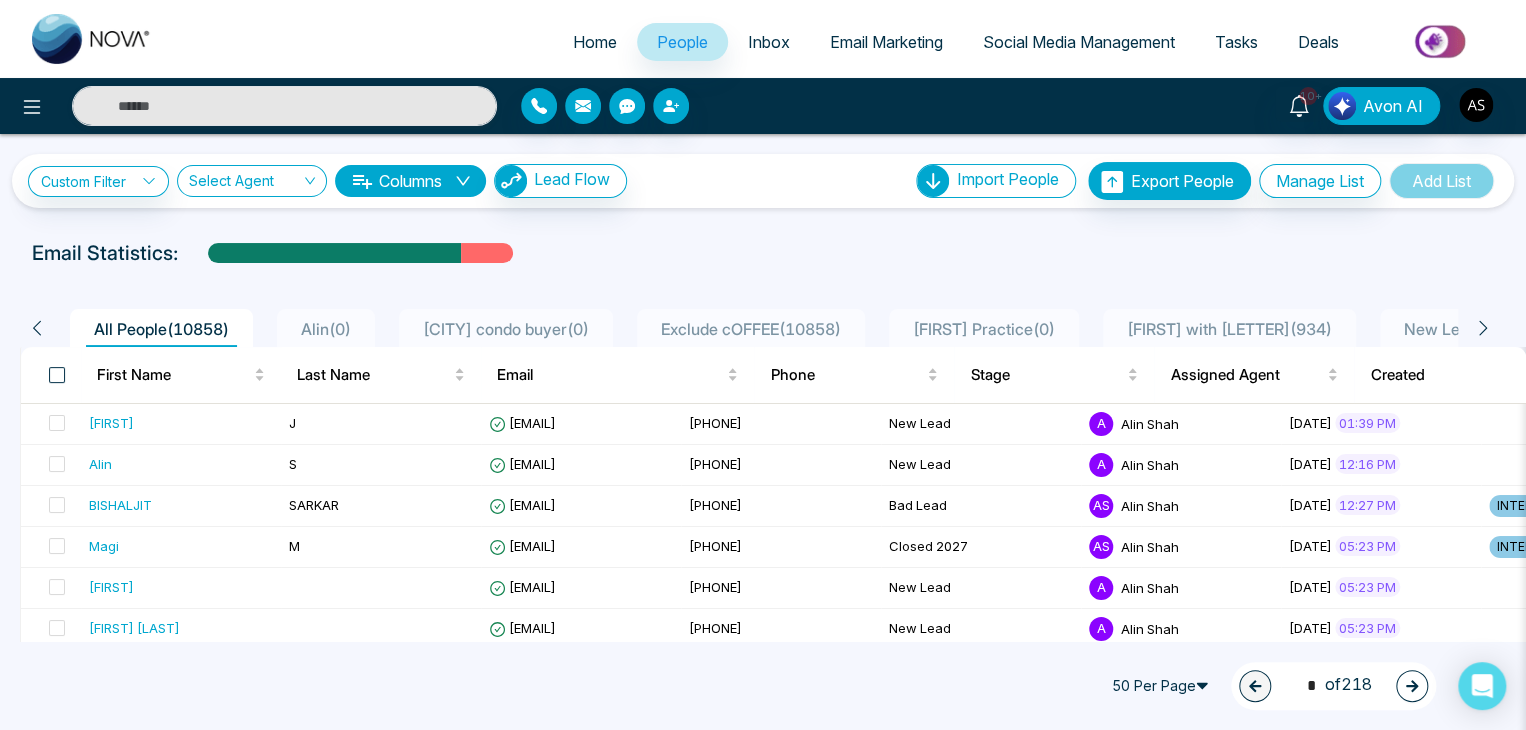 click at bounding box center [57, 375] 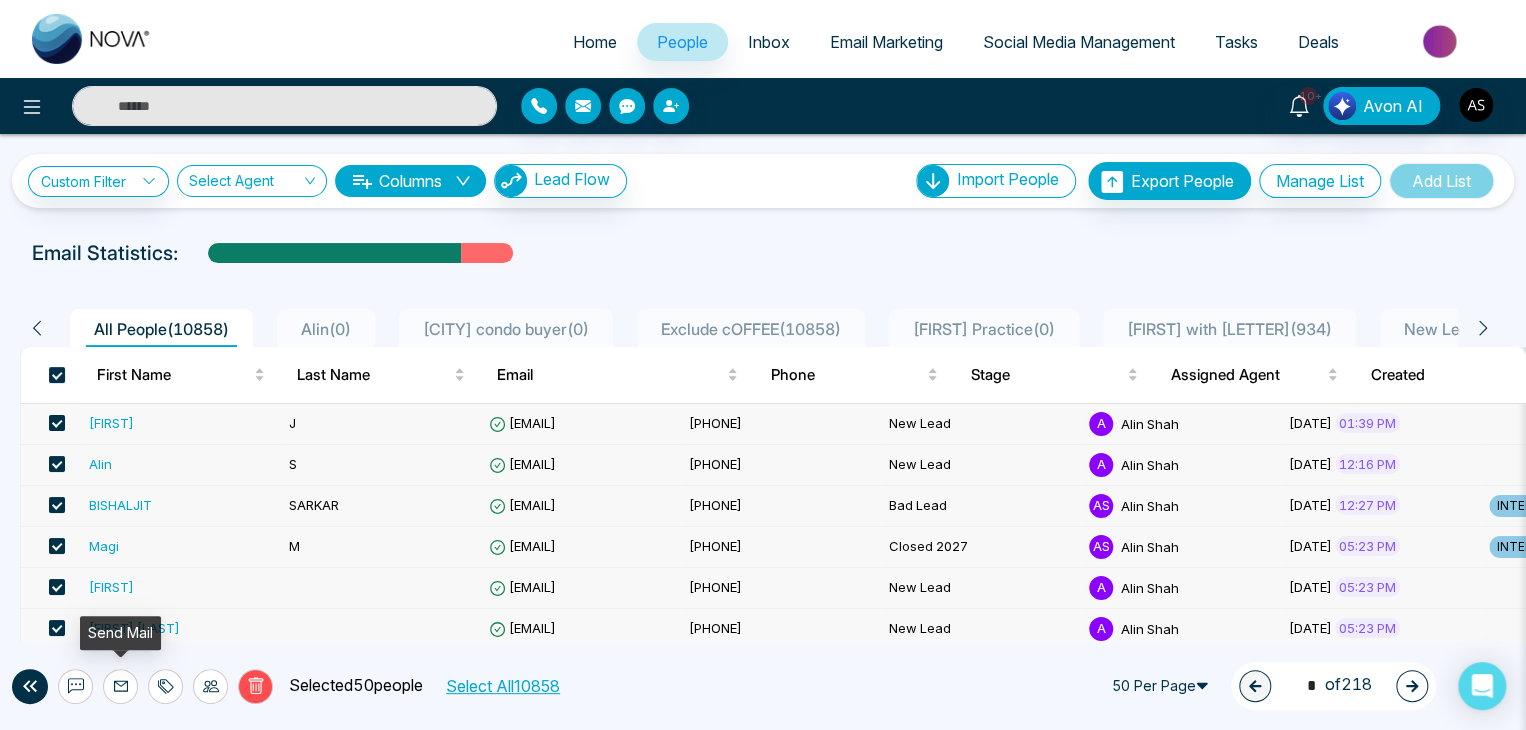 click 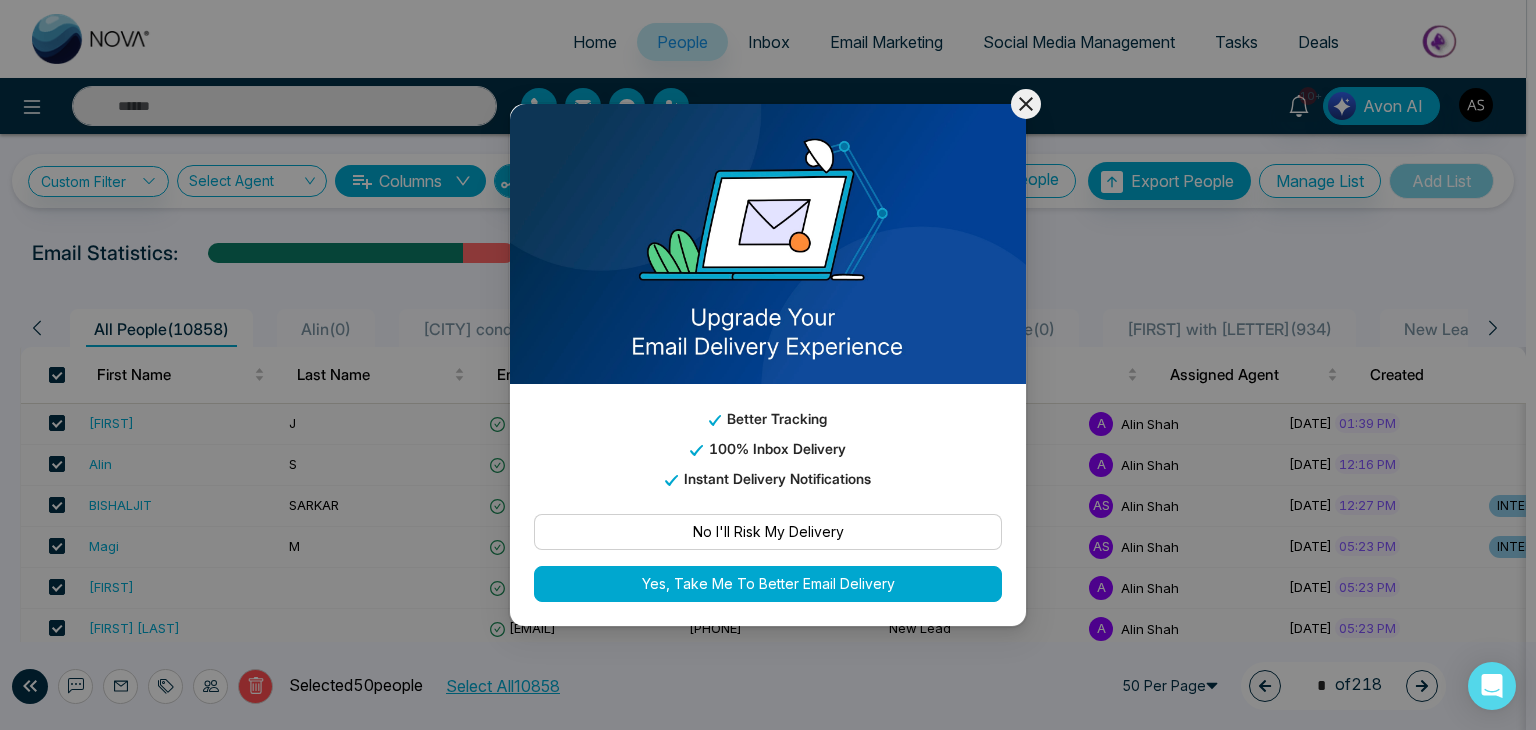 click on "No I'll Risk My Delivery" at bounding box center (768, 532) 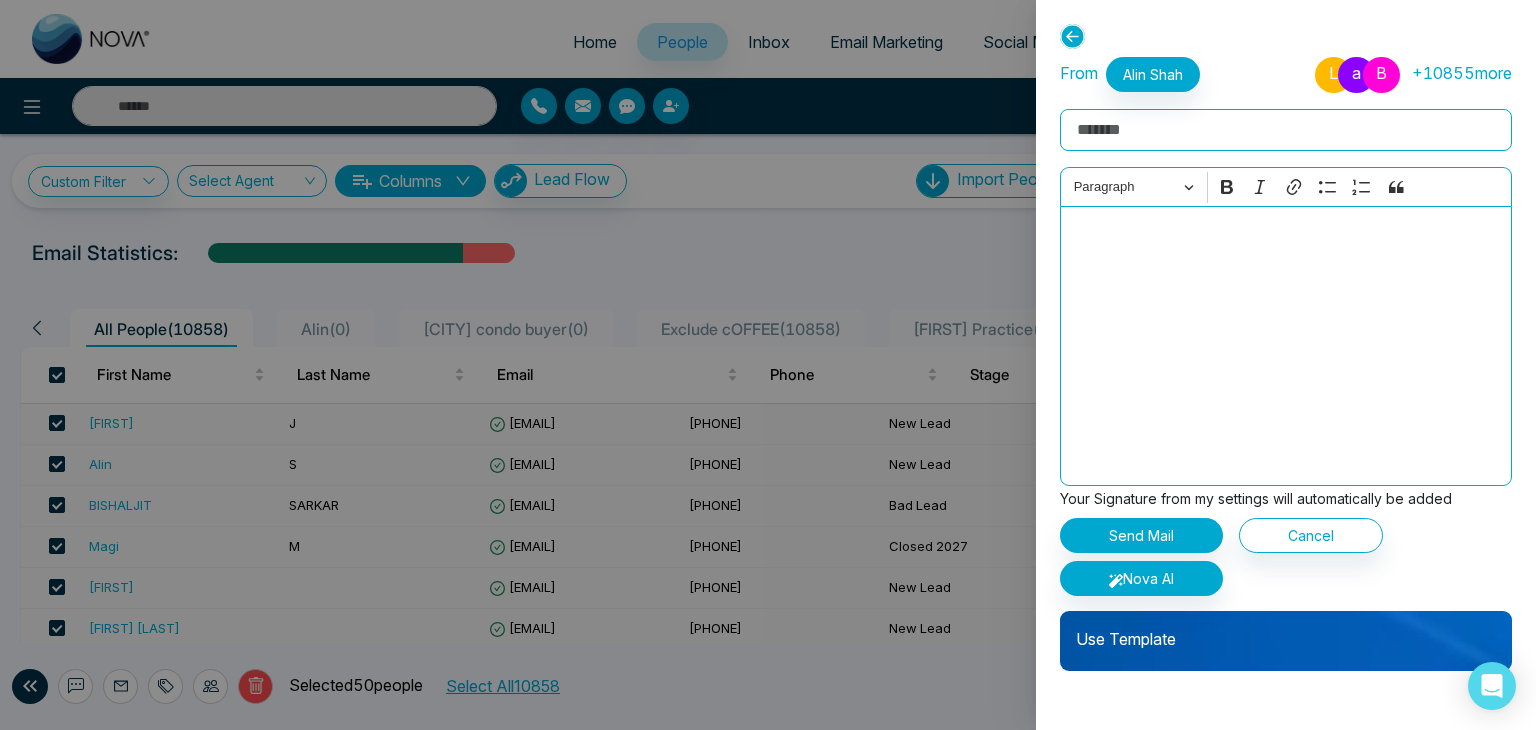 drag, startPoint x: 1516, startPoint y: 71, endPoint x: 1404, endPoint y: 79, distance: 112.28535 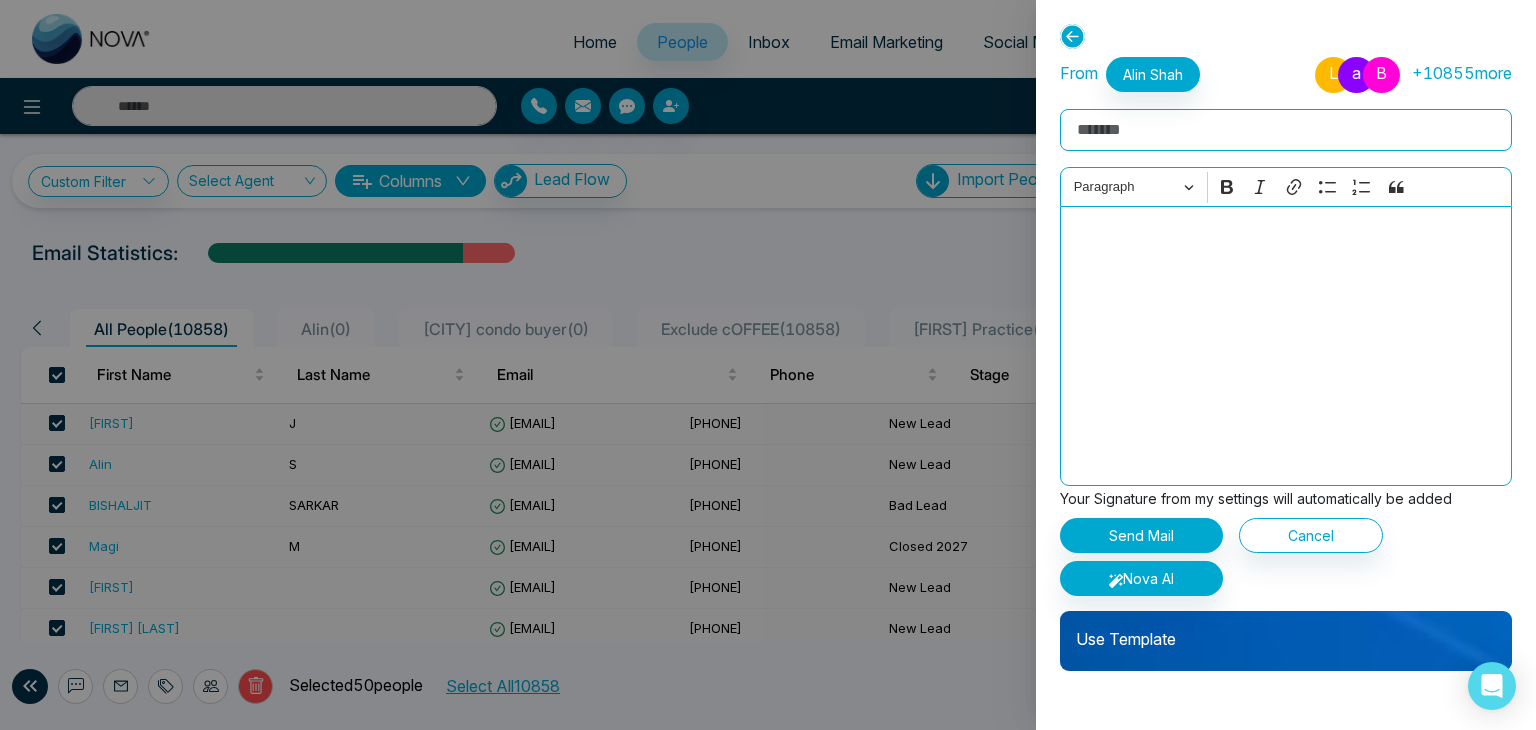 click on "Delete Selected [NUMBER] people Select All [NUMBER] * of [NUMBER]" at bounding box center (1286, 365) 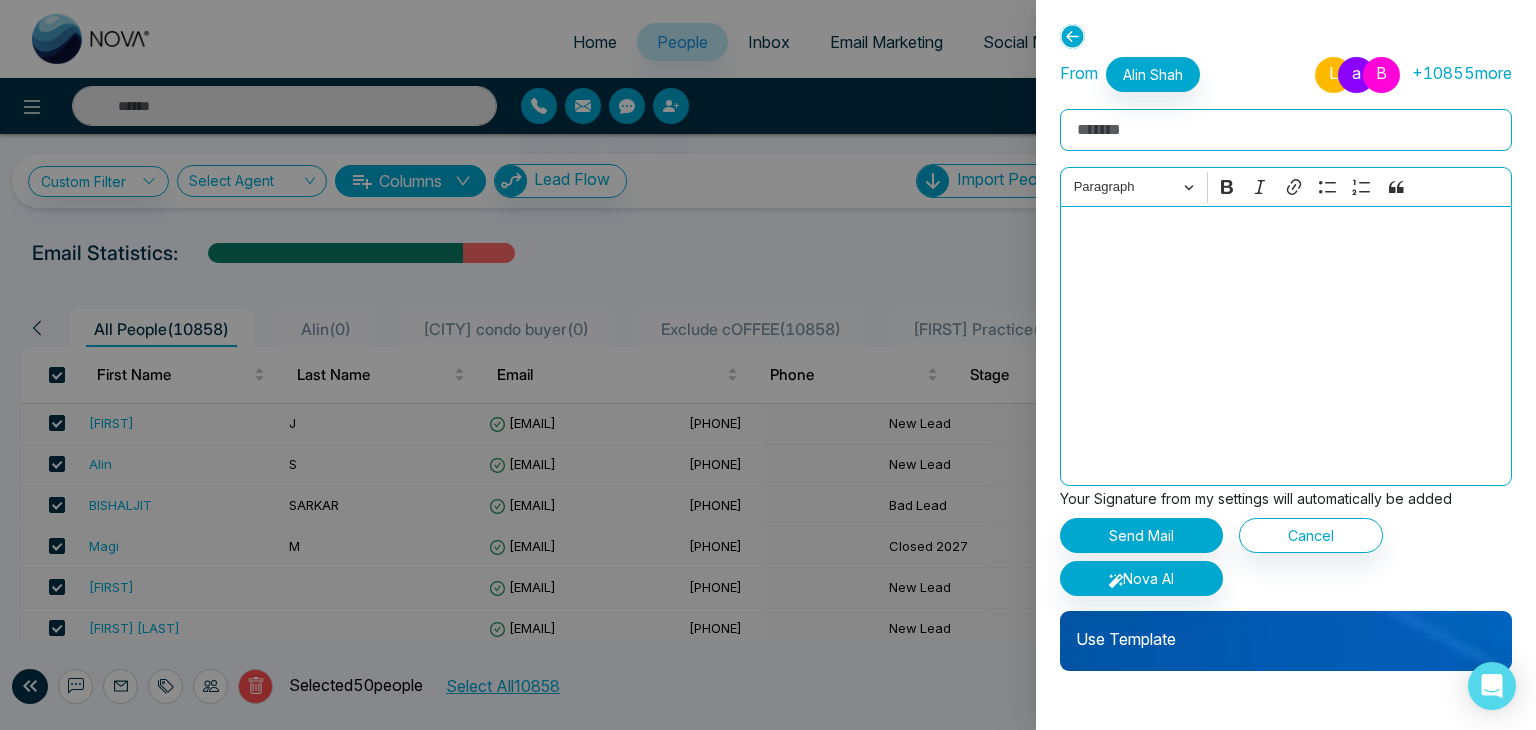 drag, startPoint x: 1405, startPoint y: 73, endPoint x: 1528, endPoint y: 59, distance: 123.79418 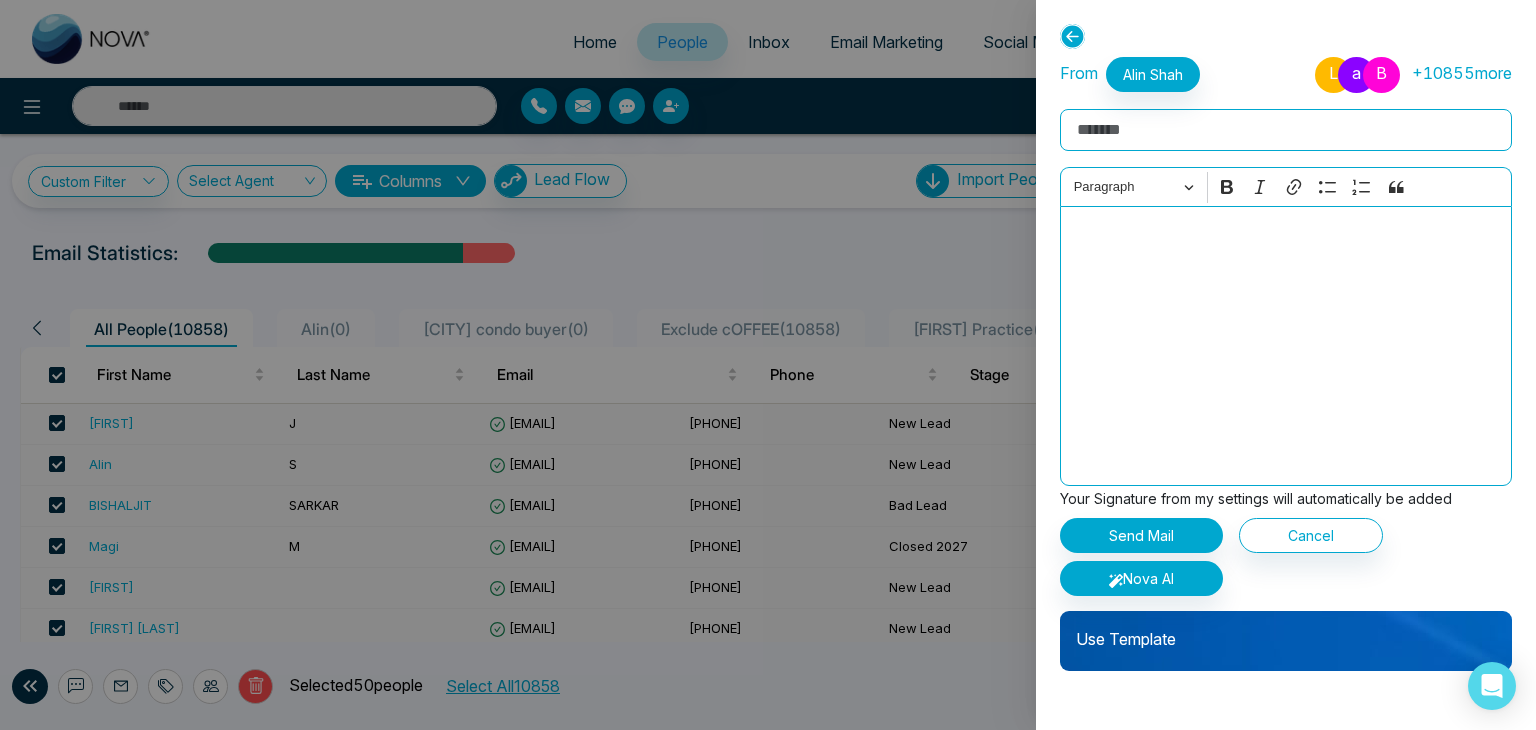 click on "Use Template" at bounding box center [1286, 641] 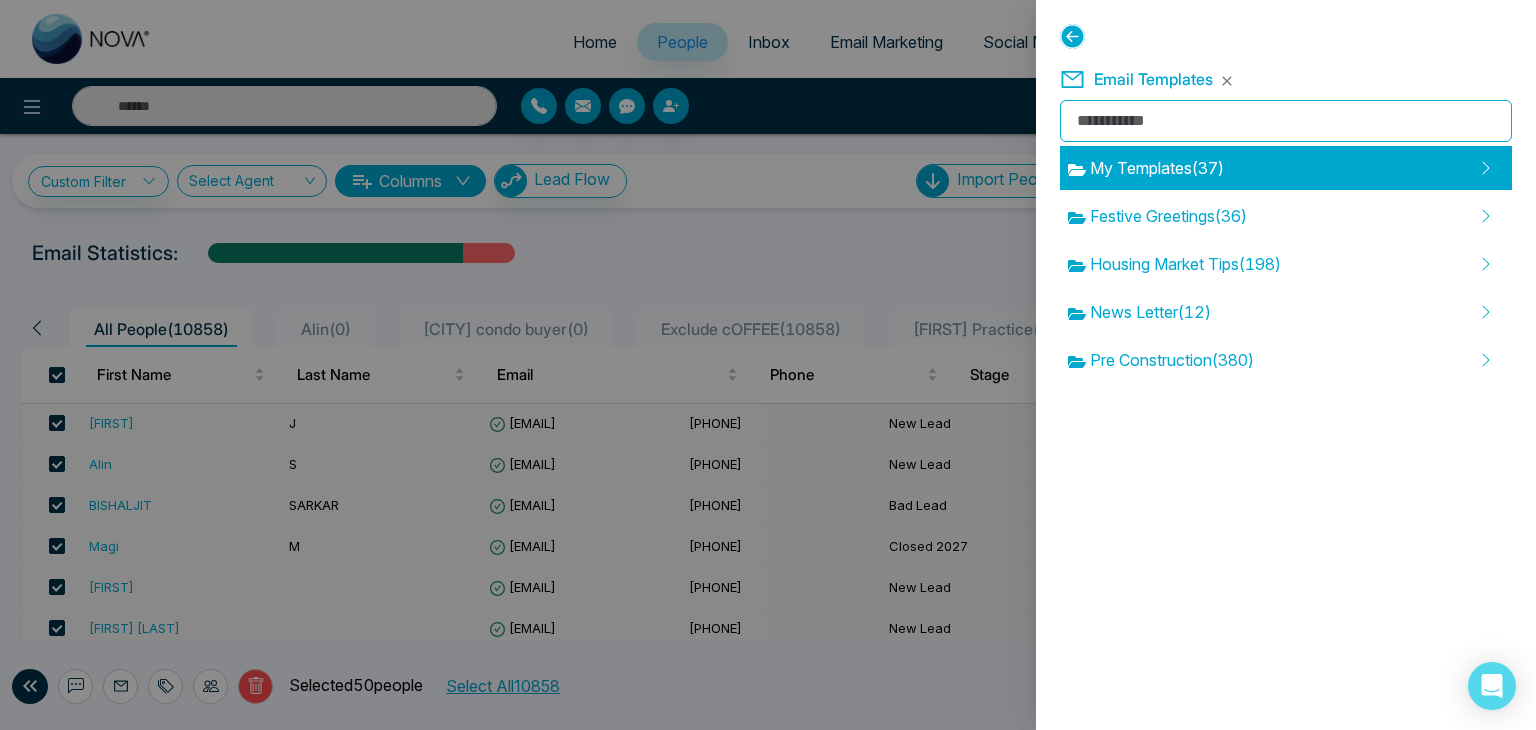 click on "My Templates  ( 37 )" at bounding box center [1286, 168] 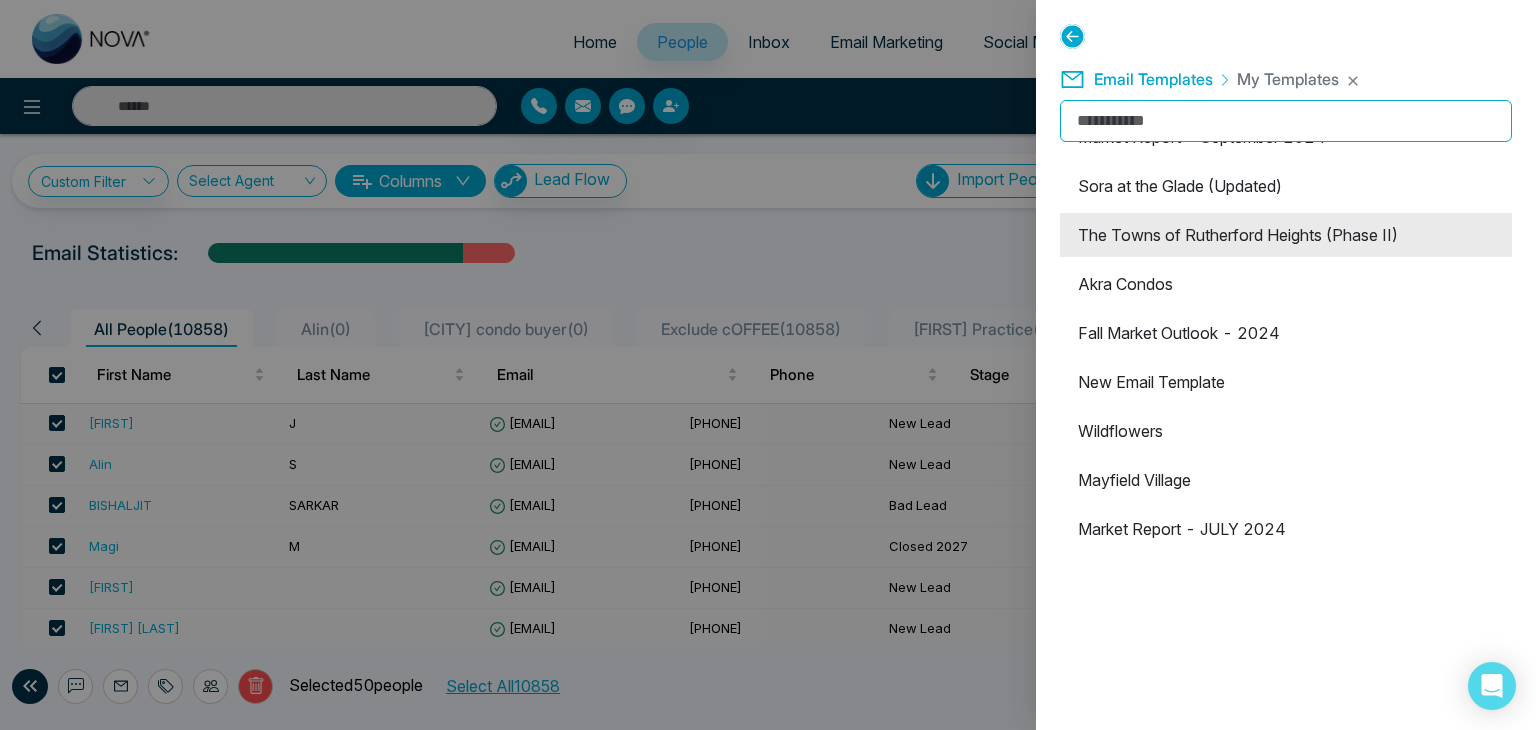 scroll, scrollTop: 0, scrollLeft: 0, axis: both 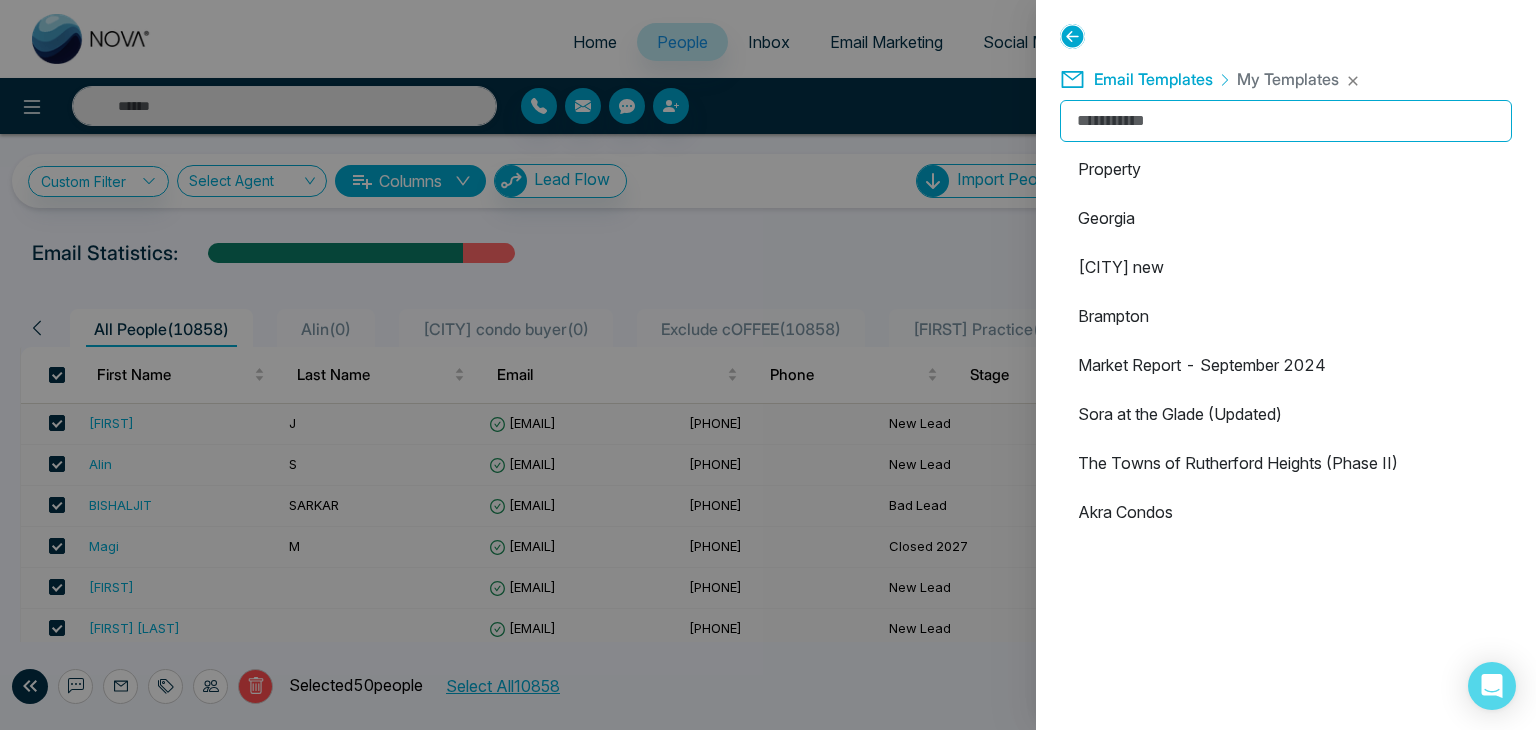 click 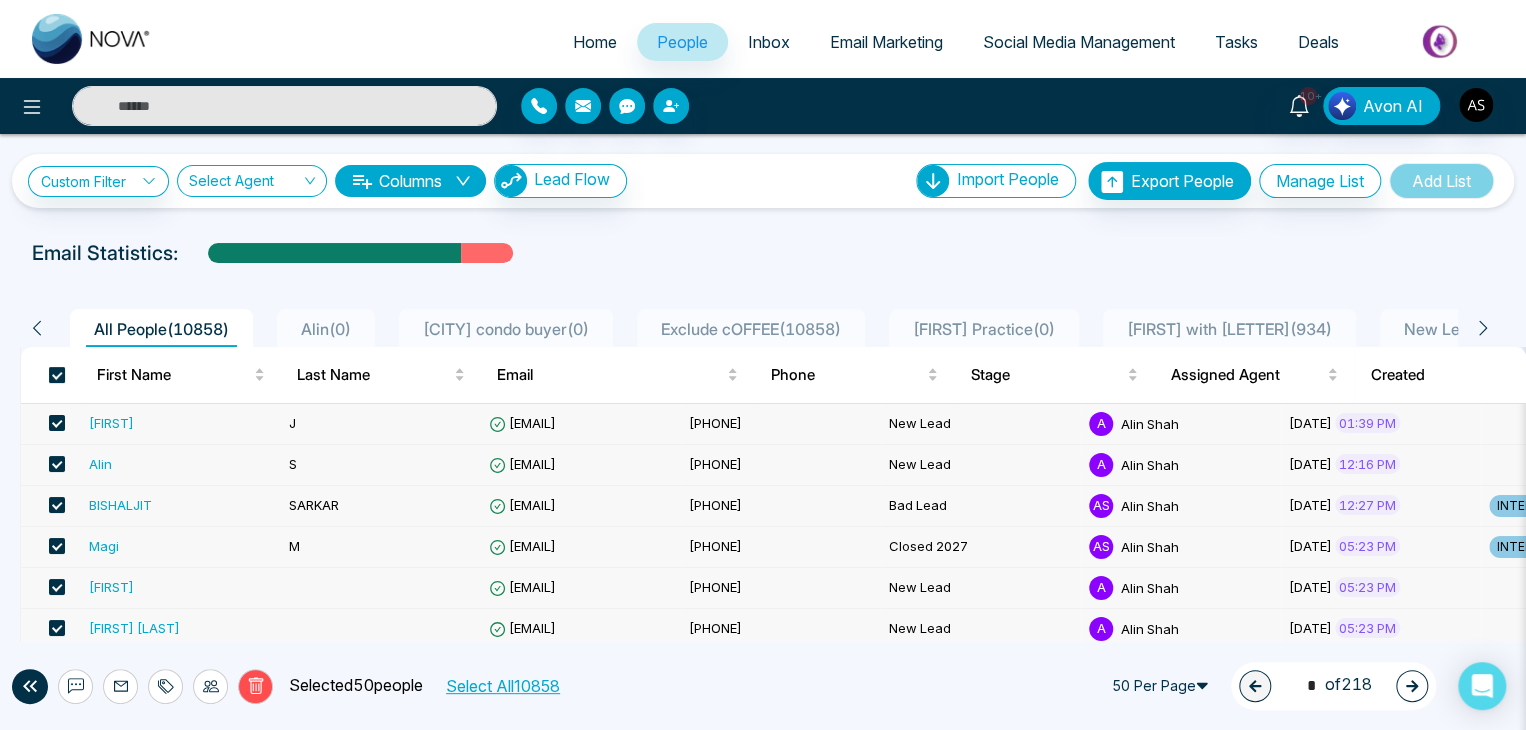 click at bounding box center [57, 375] 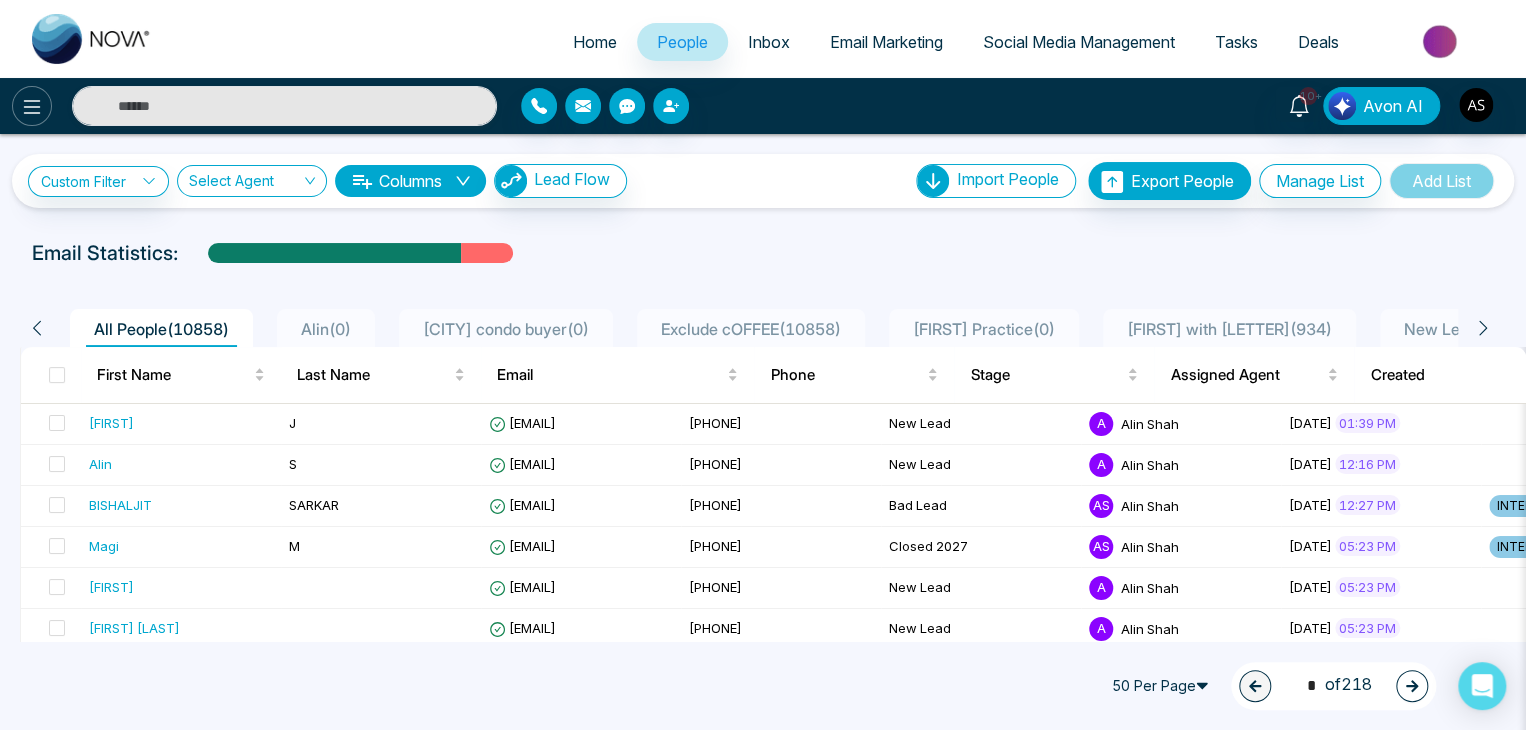 click at bounding box center (32, 106) 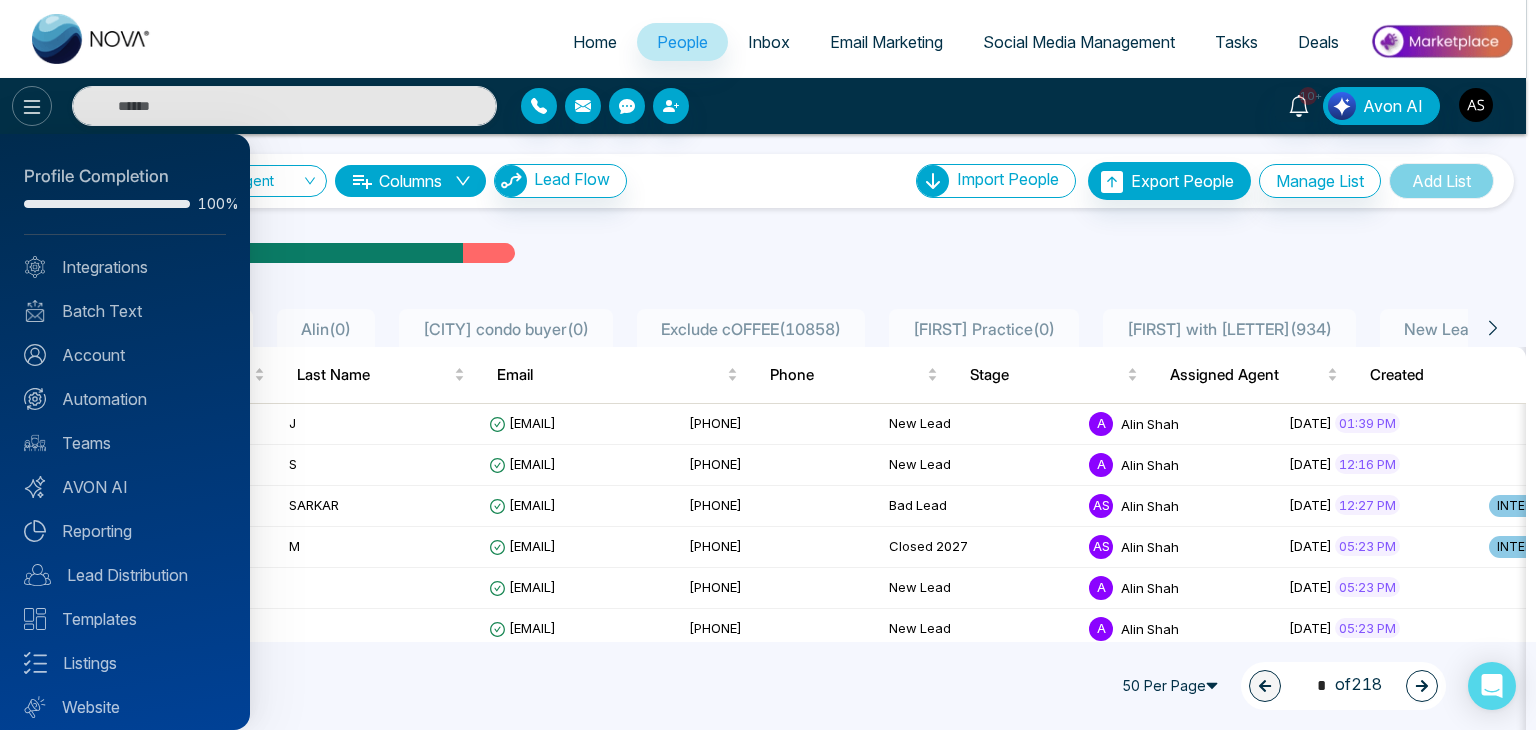 click at bounding box center (768, 365) 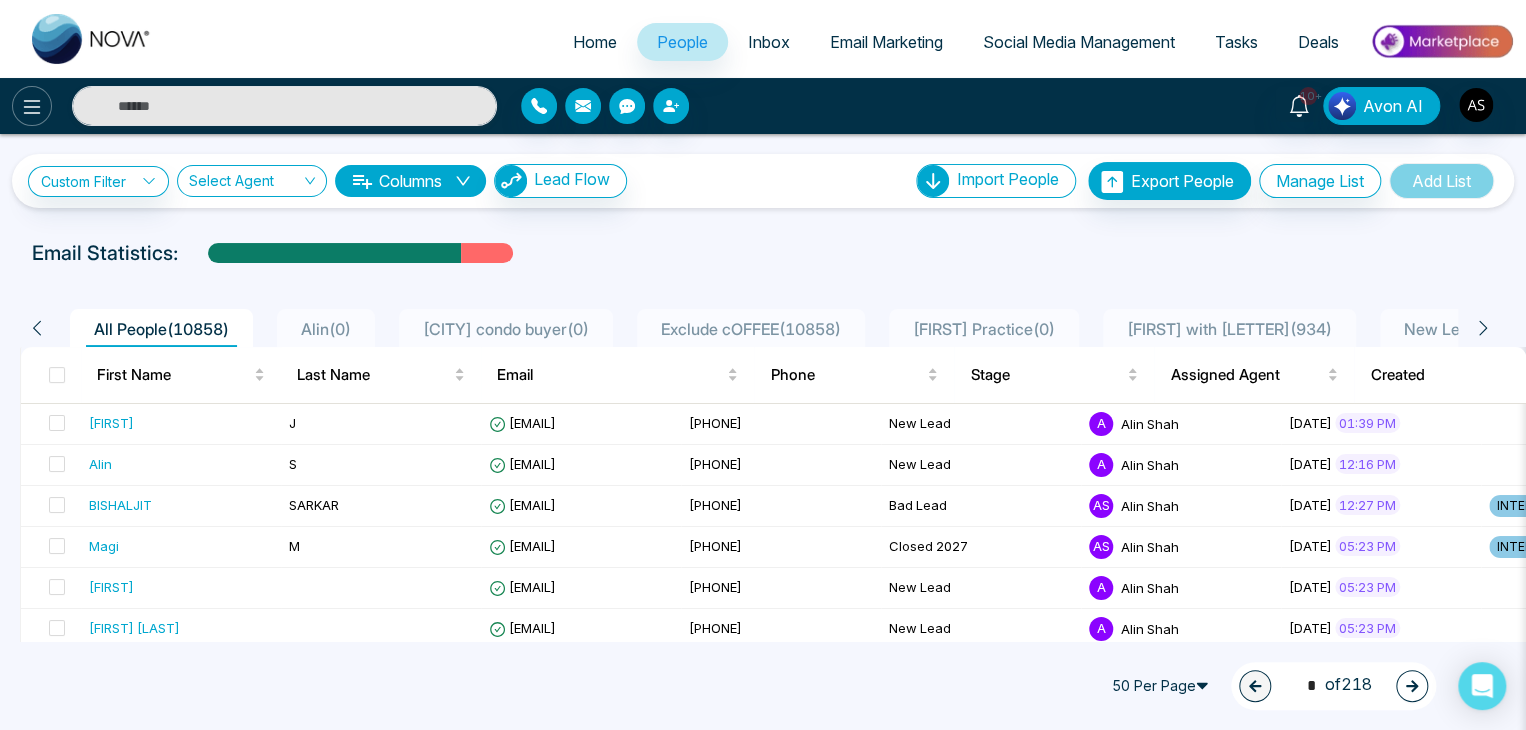 click 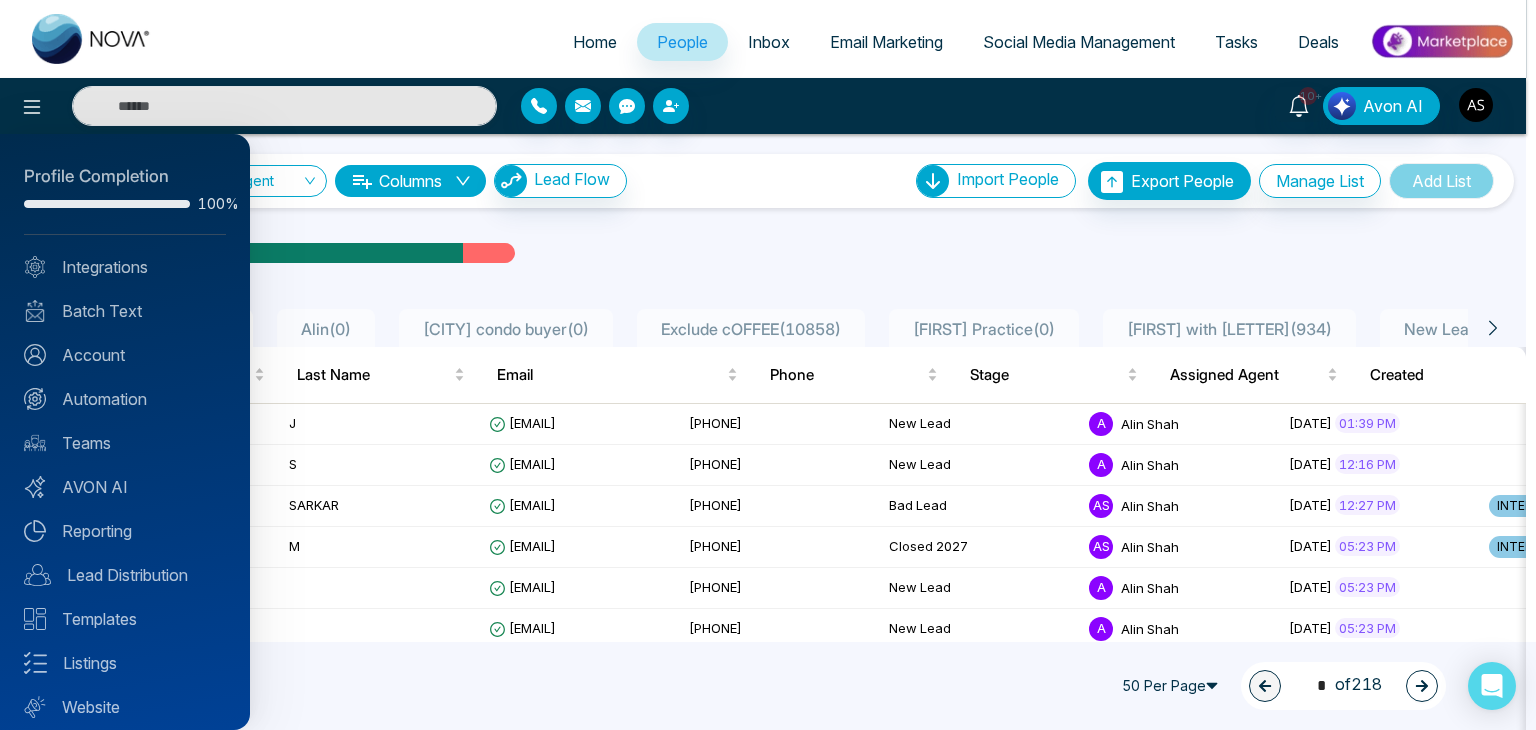 scroll, scrollTop: 56, scrollLeft: 0, axis: vertical 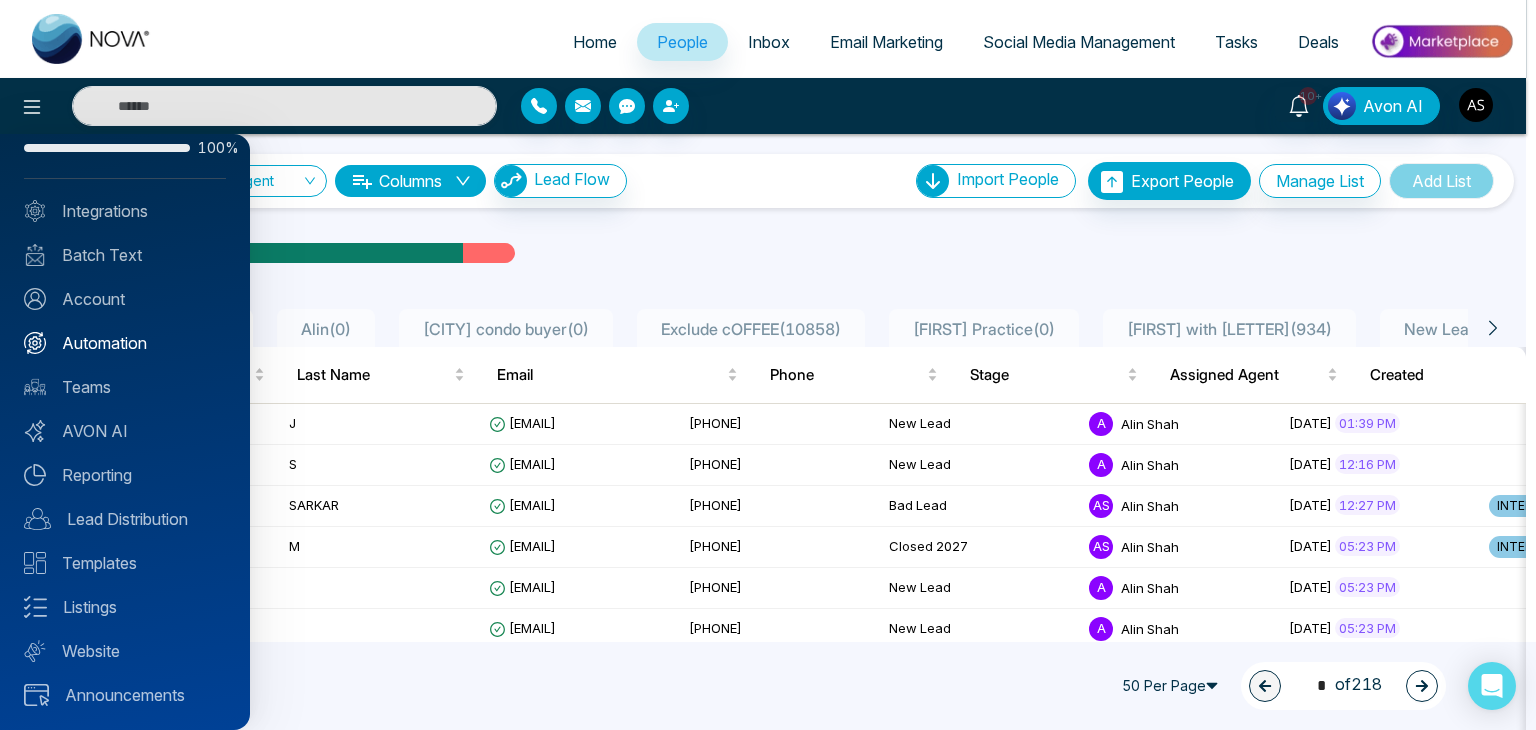 click on "Automation" at bounding box center (125, 343) 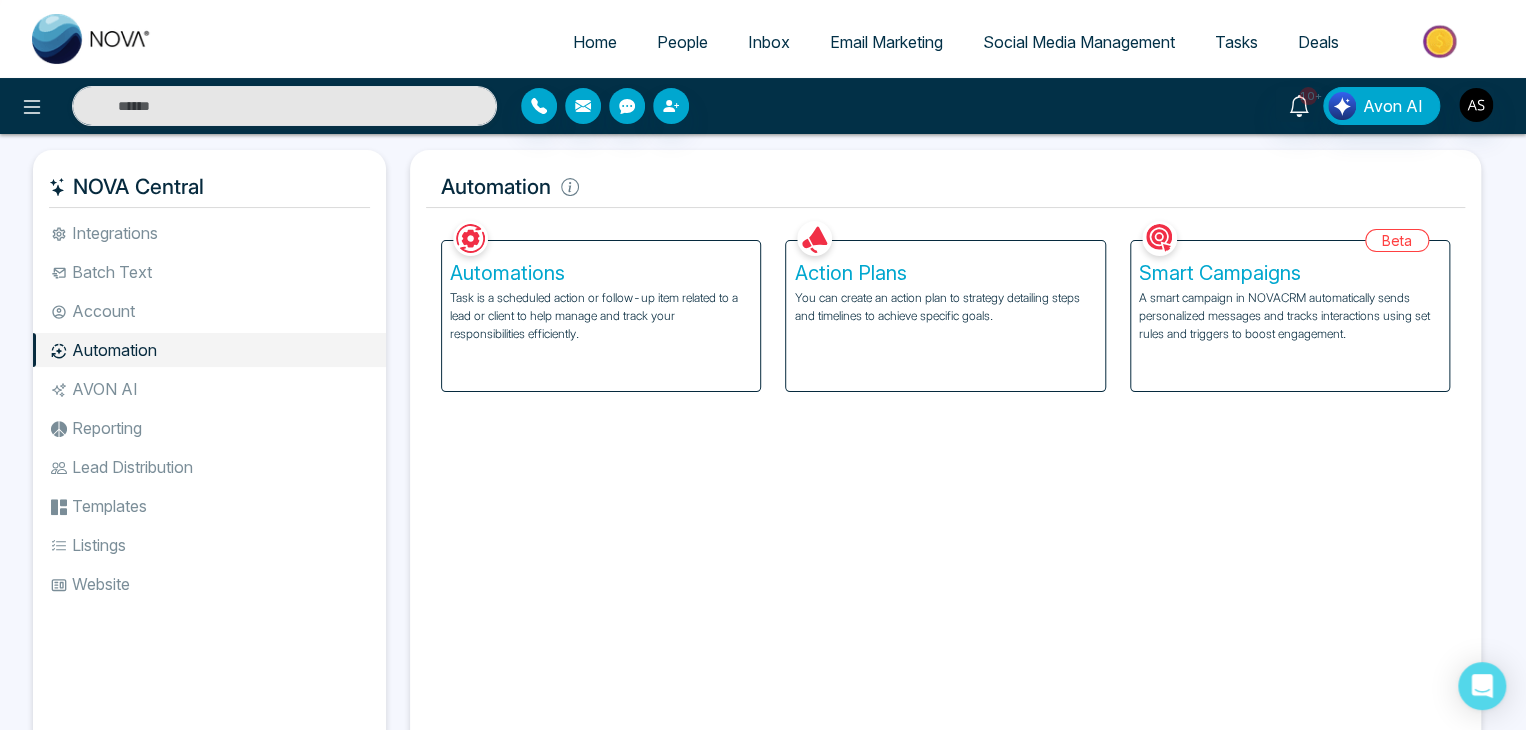 click on "A smart campaign in NOVACRM automatically sends personalized messages and tracks interactions using set rules and triggers to boost engagement." at bounding box center (1290, 316) 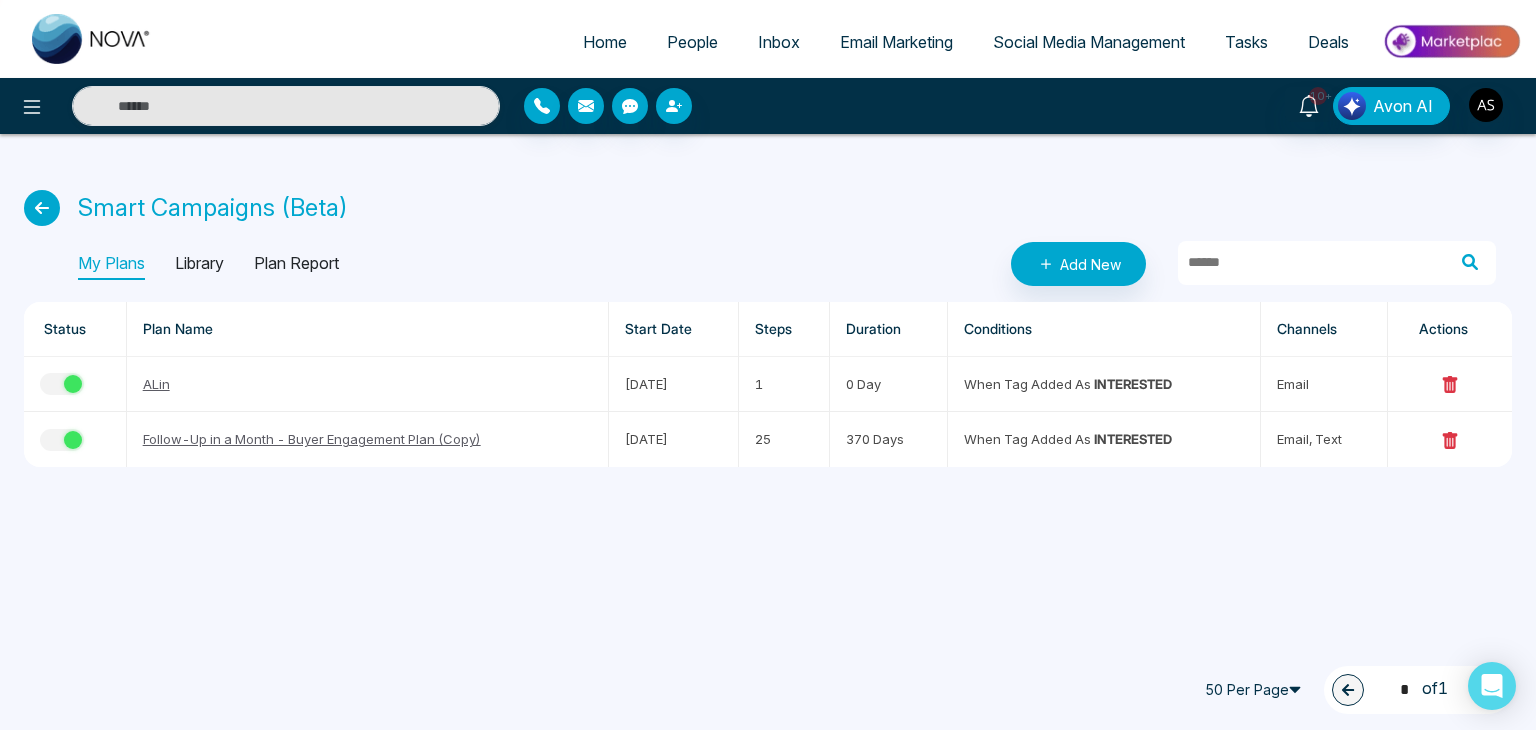 click on "Library" at bounding box center (199, 264) 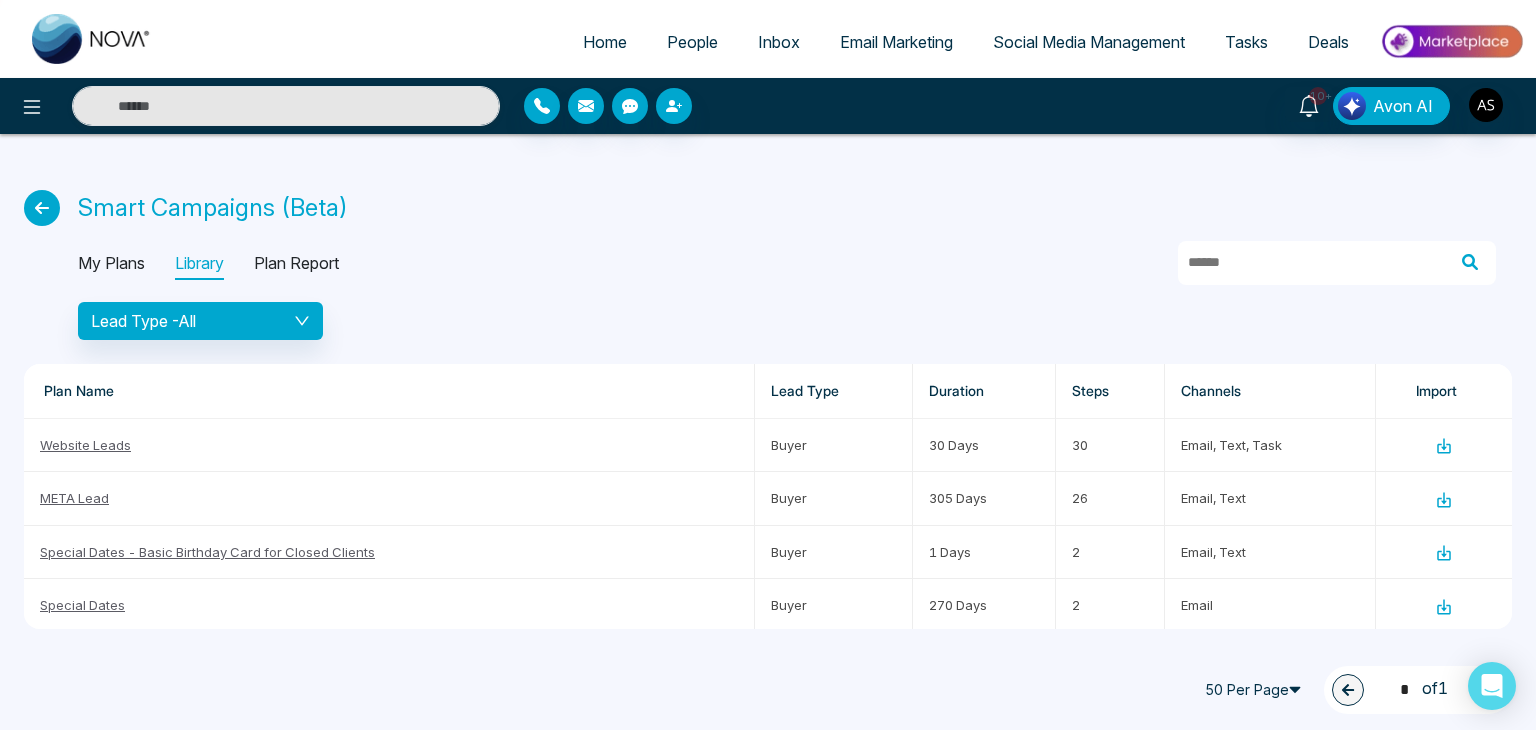 click on "Plan Report" at bounding box center (296, 264) 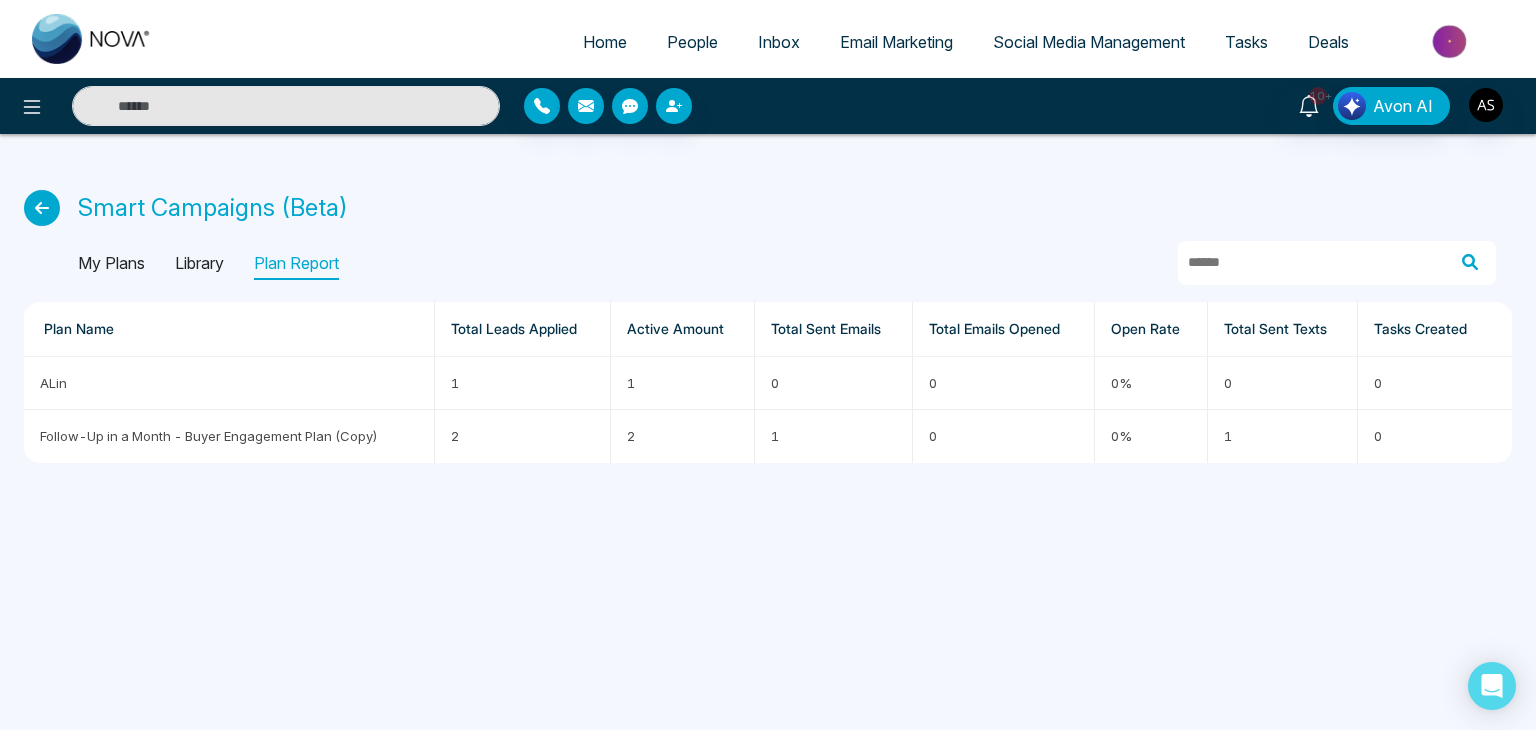 click on "My Plans" at bounding box center (111, 264) 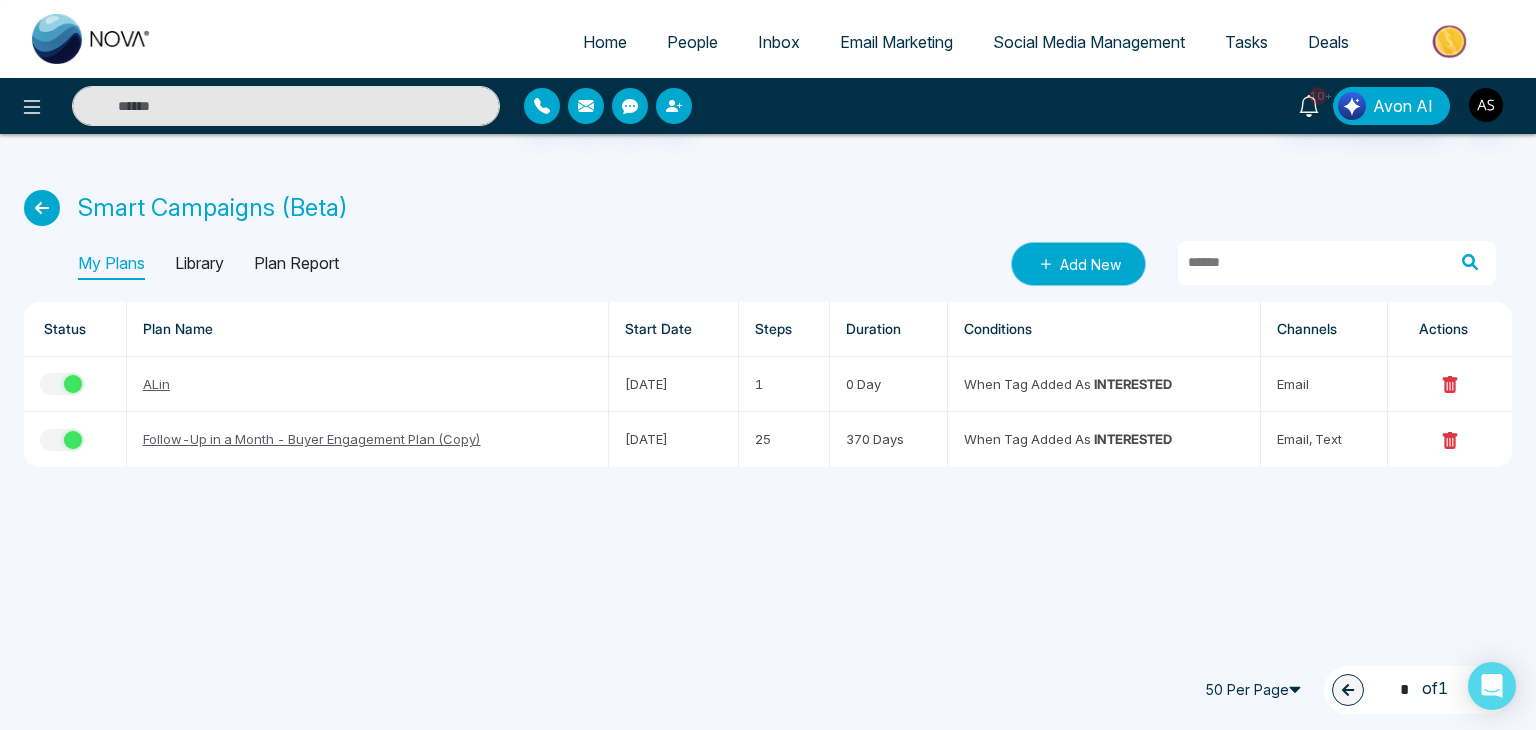 click on "Add New" at bounding box center [1078, 264] 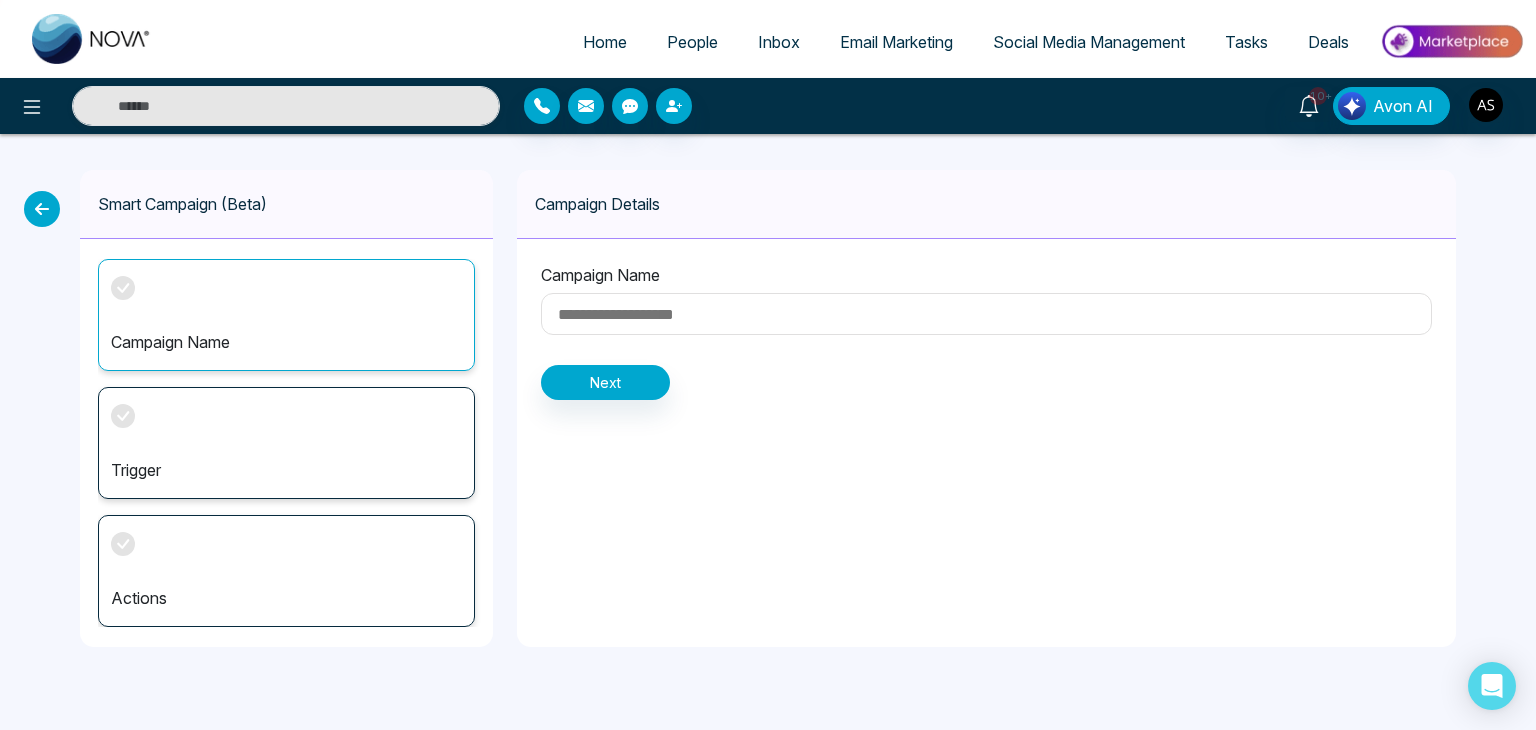 click at bounding box center (986, 314) 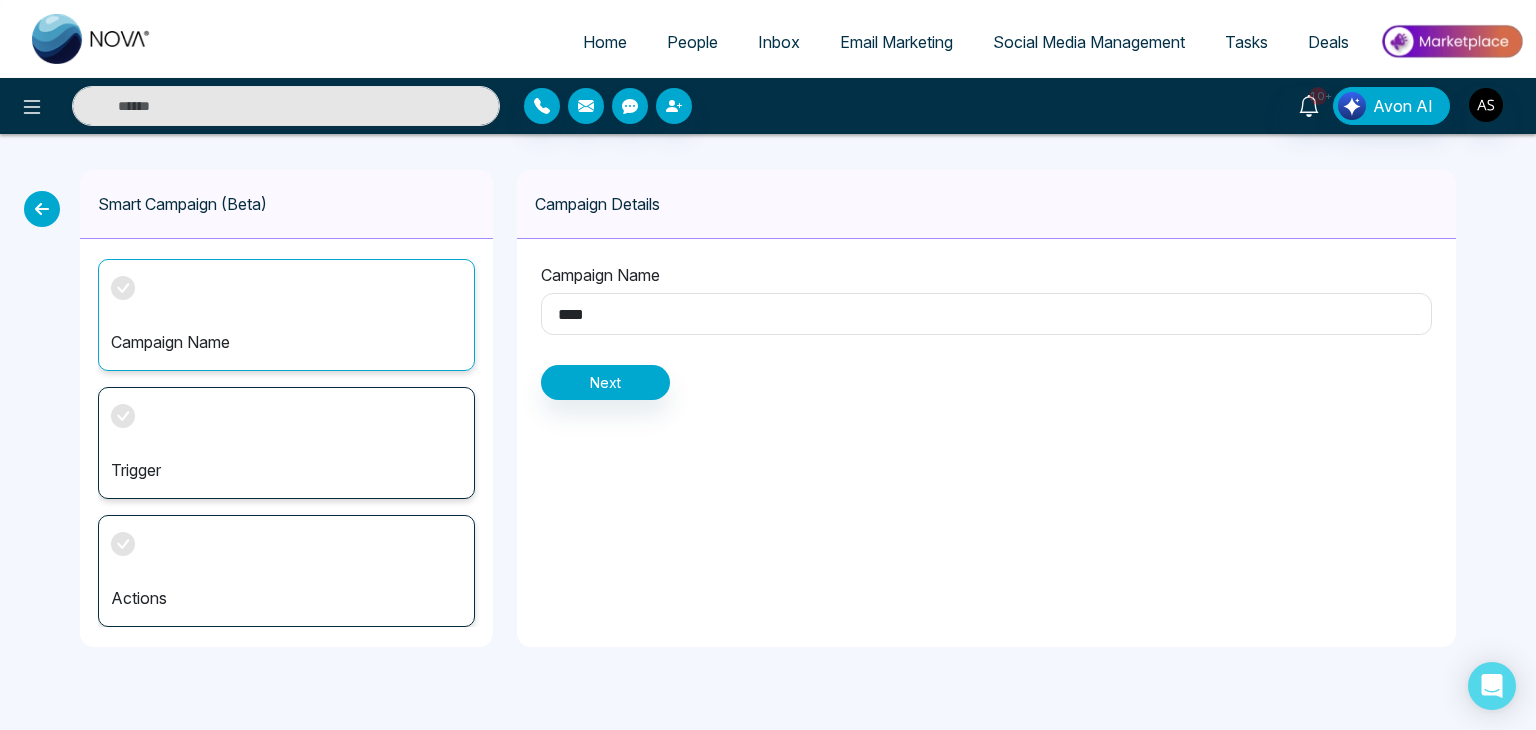 type on "****" 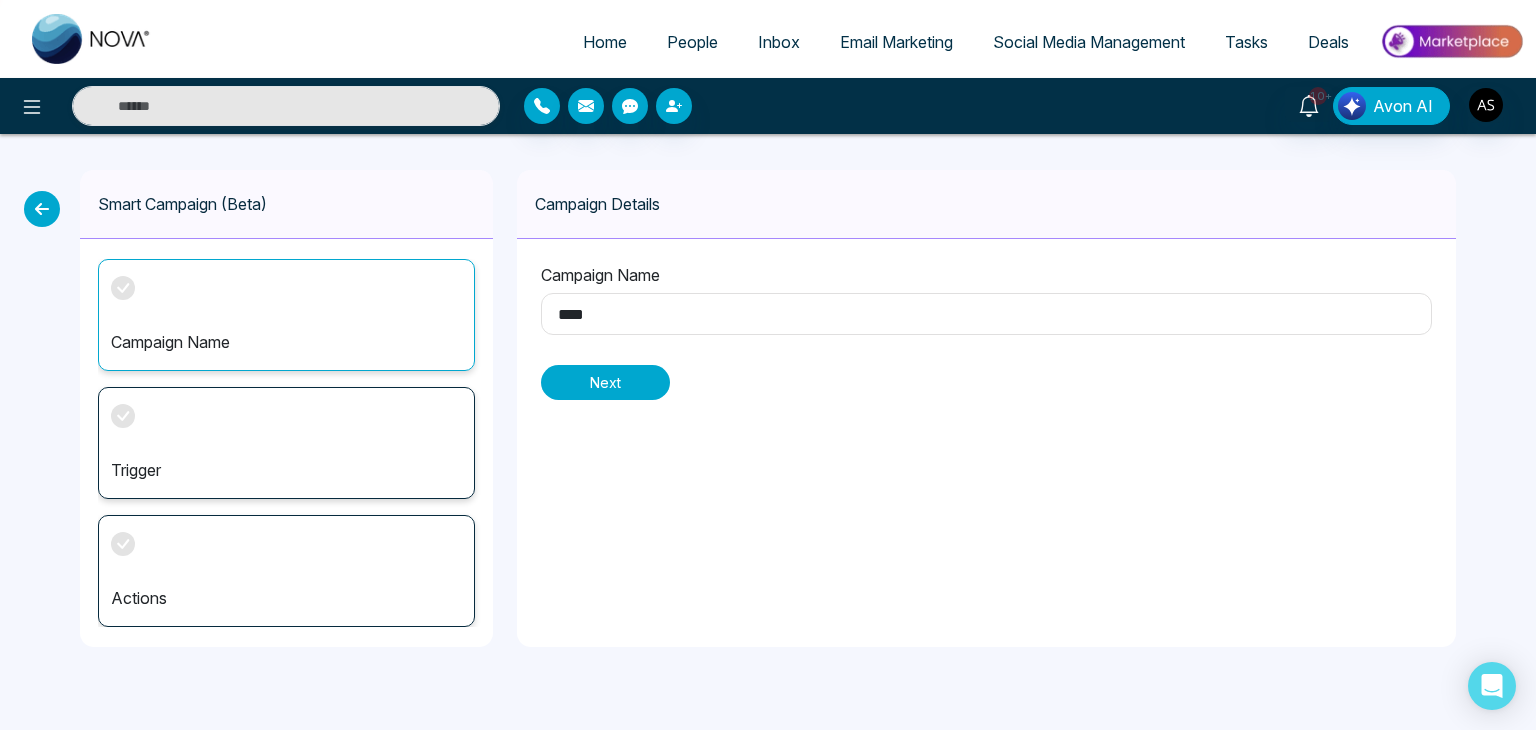 click on "Next" at bounding box center [605, 382] 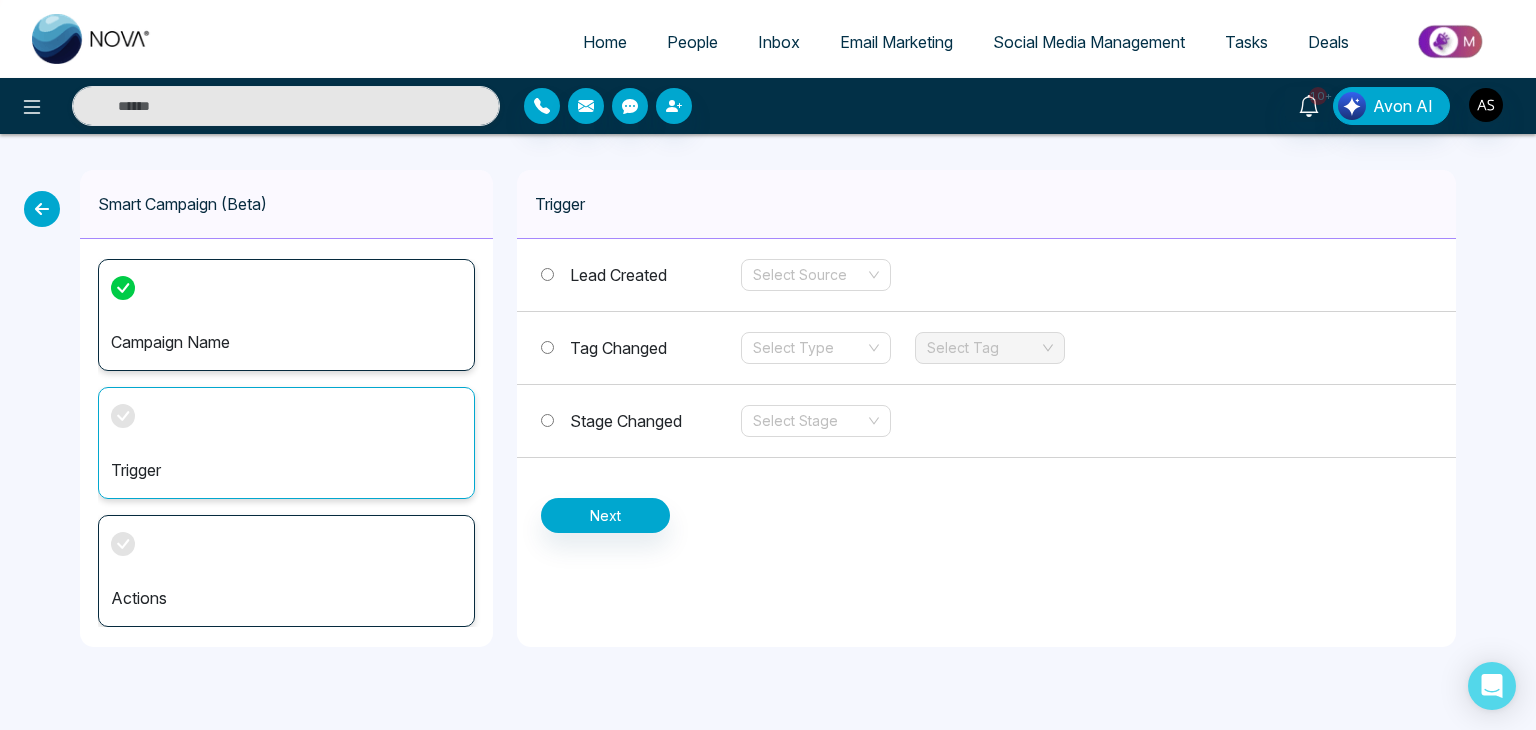 click on "Trigger" at bounding box center (286, 443) 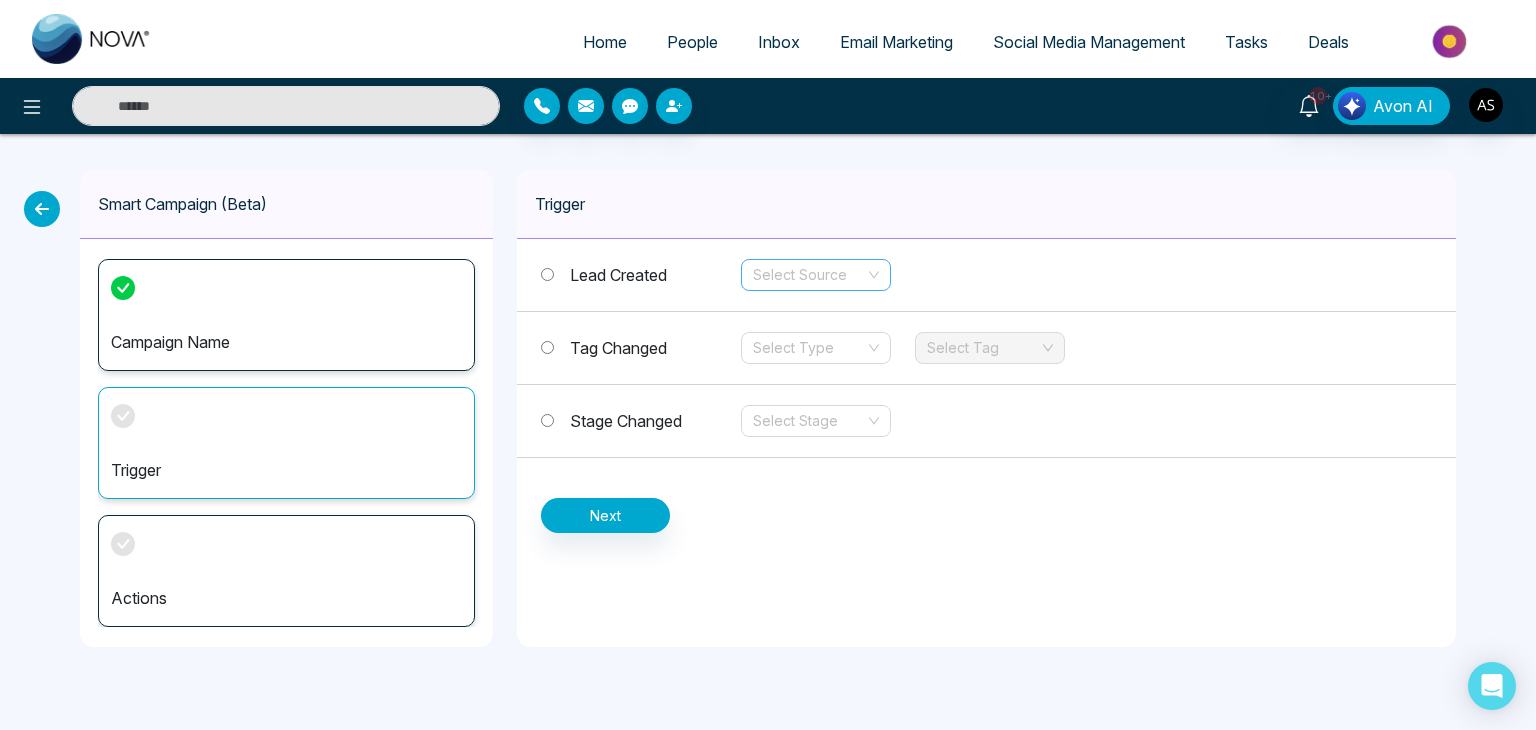 click at bounding box center (809, 275) 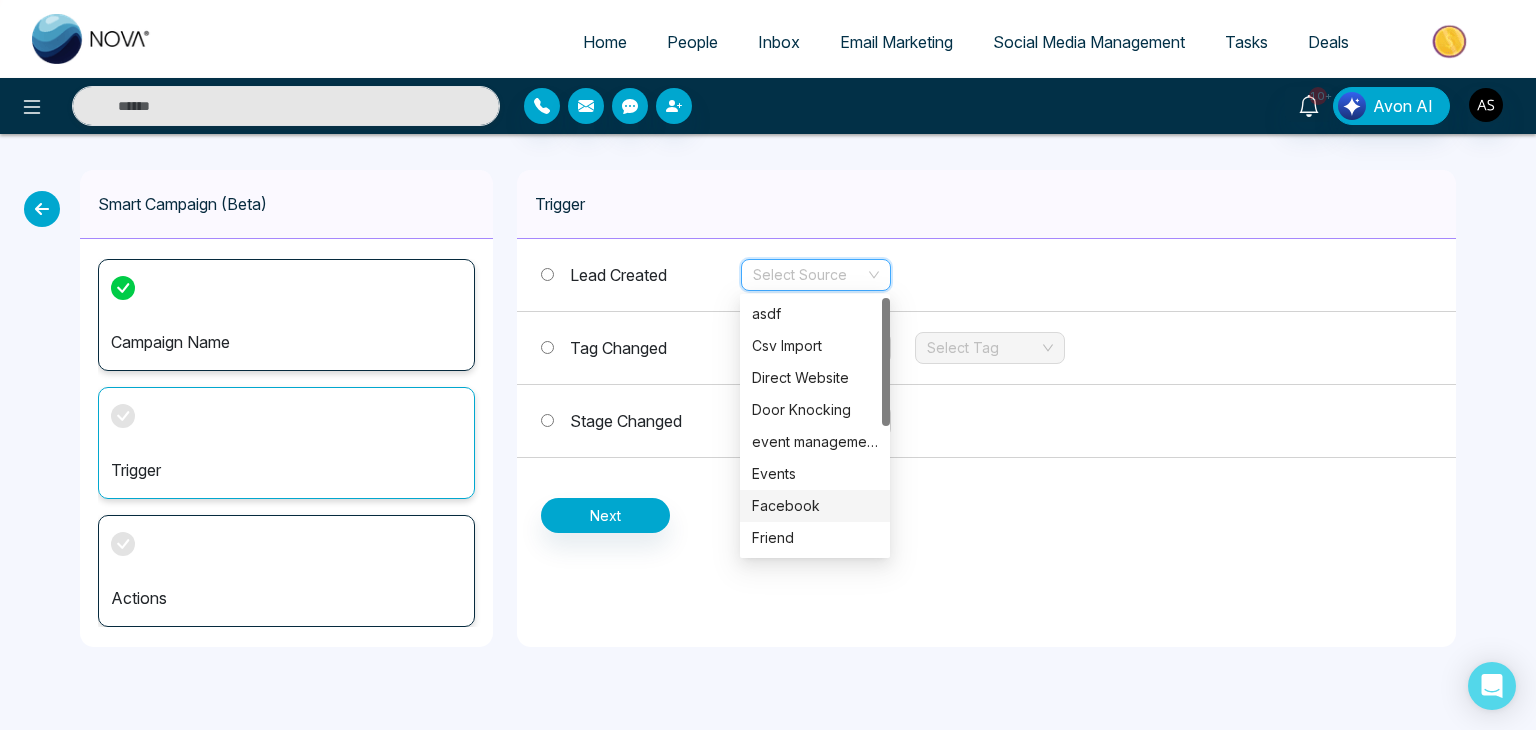 click on "Facebook" at bounding box center [815, 506] 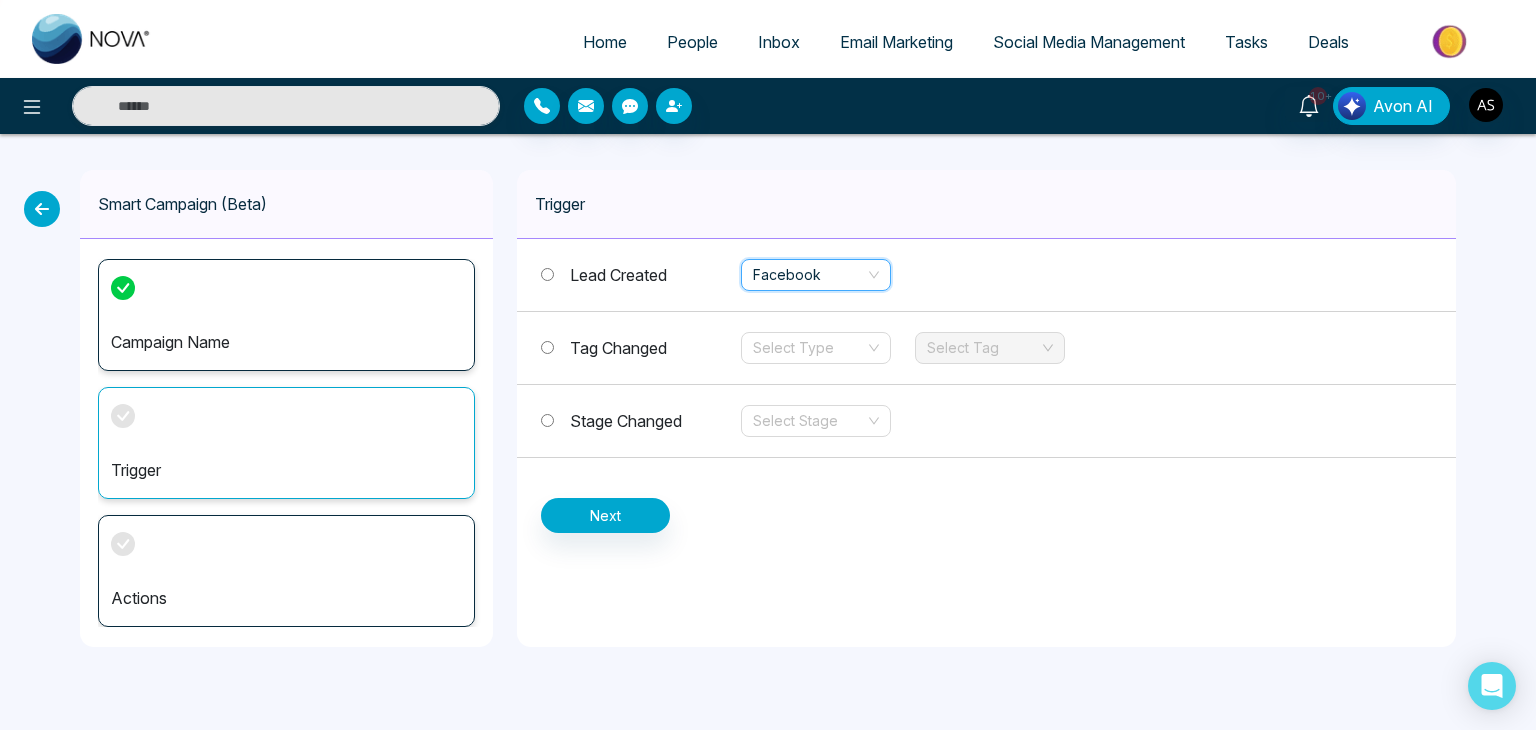 click on "Trigger Lead Created Facebook Facebook Tag Changed Select Type Select Tag Stage Changed Select Stage Next" at bounding box center [986, 408] 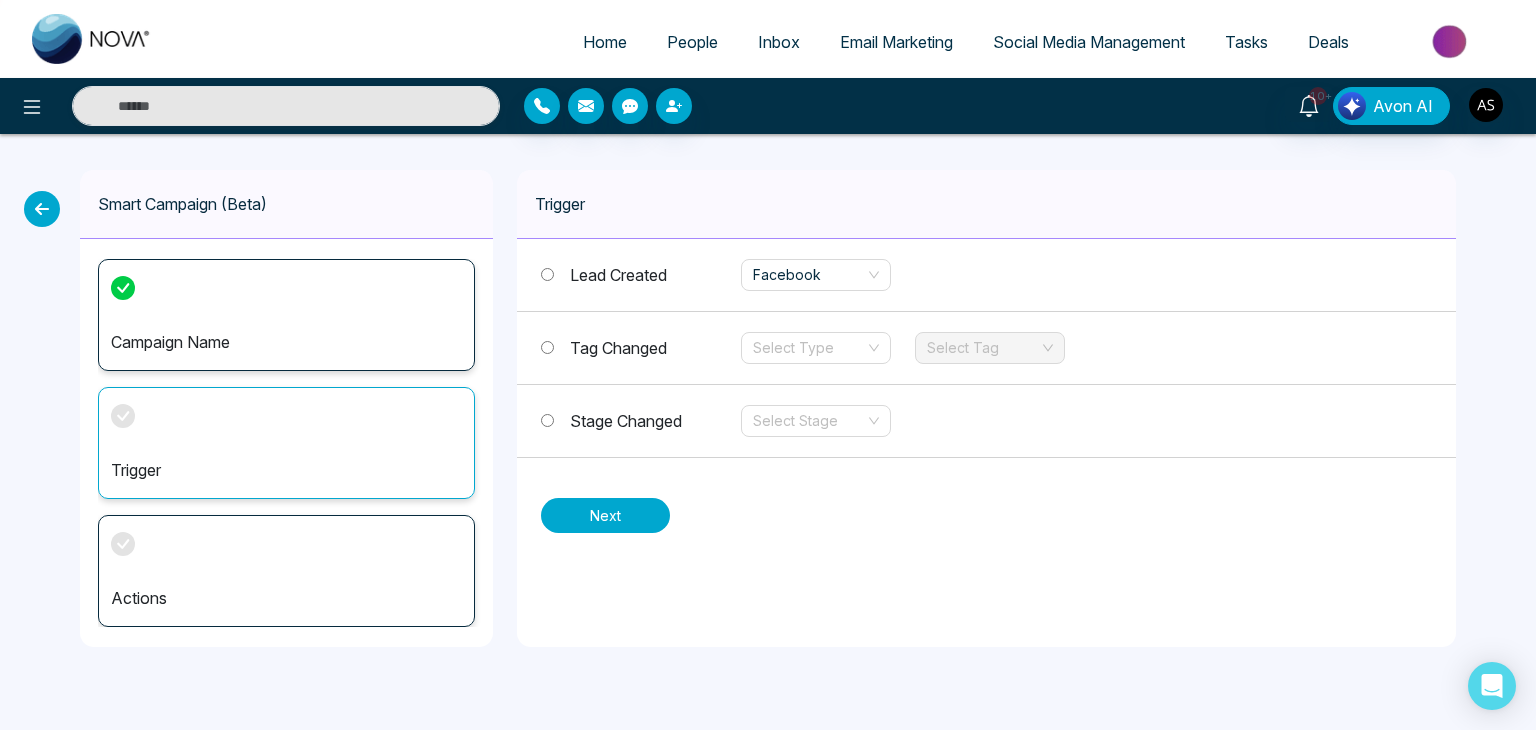 click on "Next" at bounding box center (605, 515) 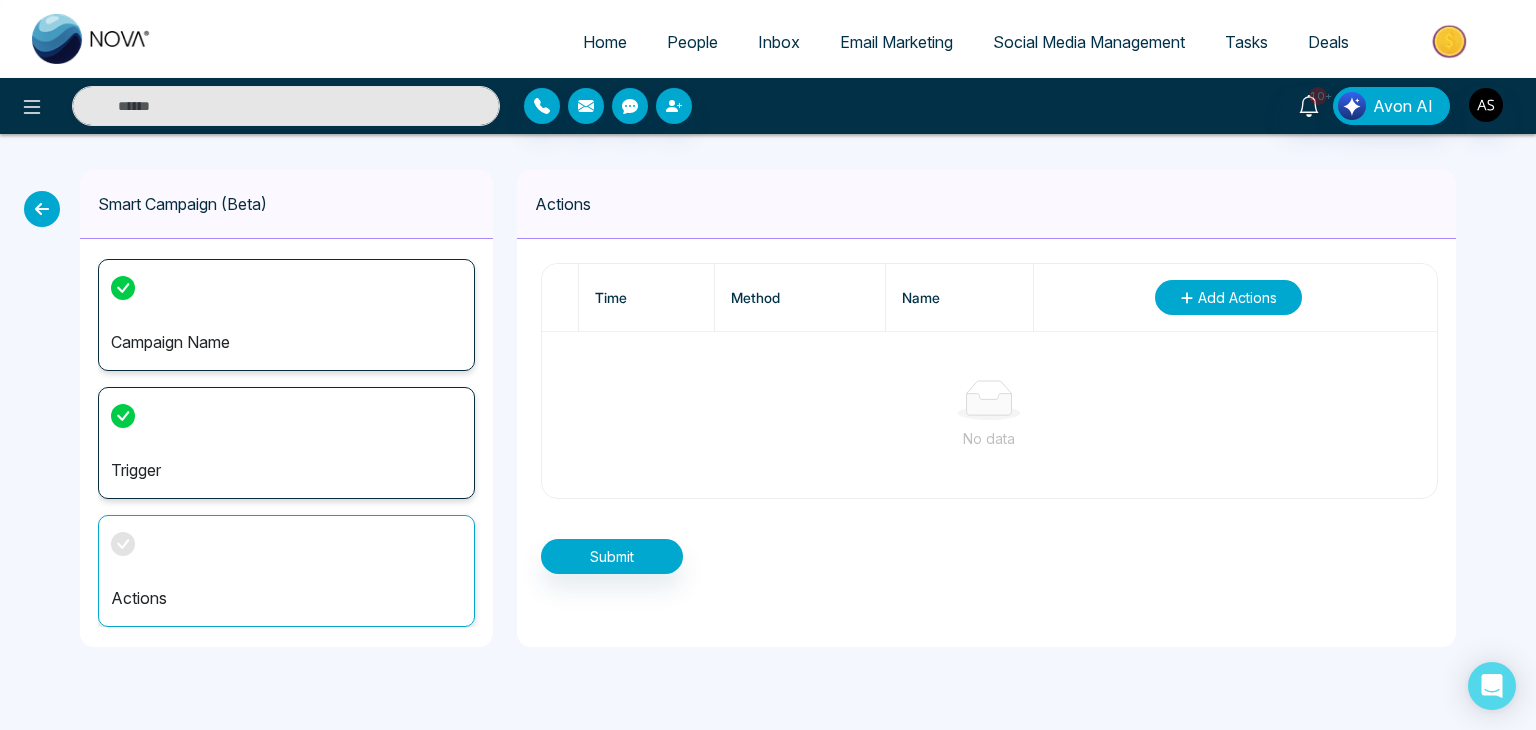 click on "Add Actions" at bounding box center (1228, 297) 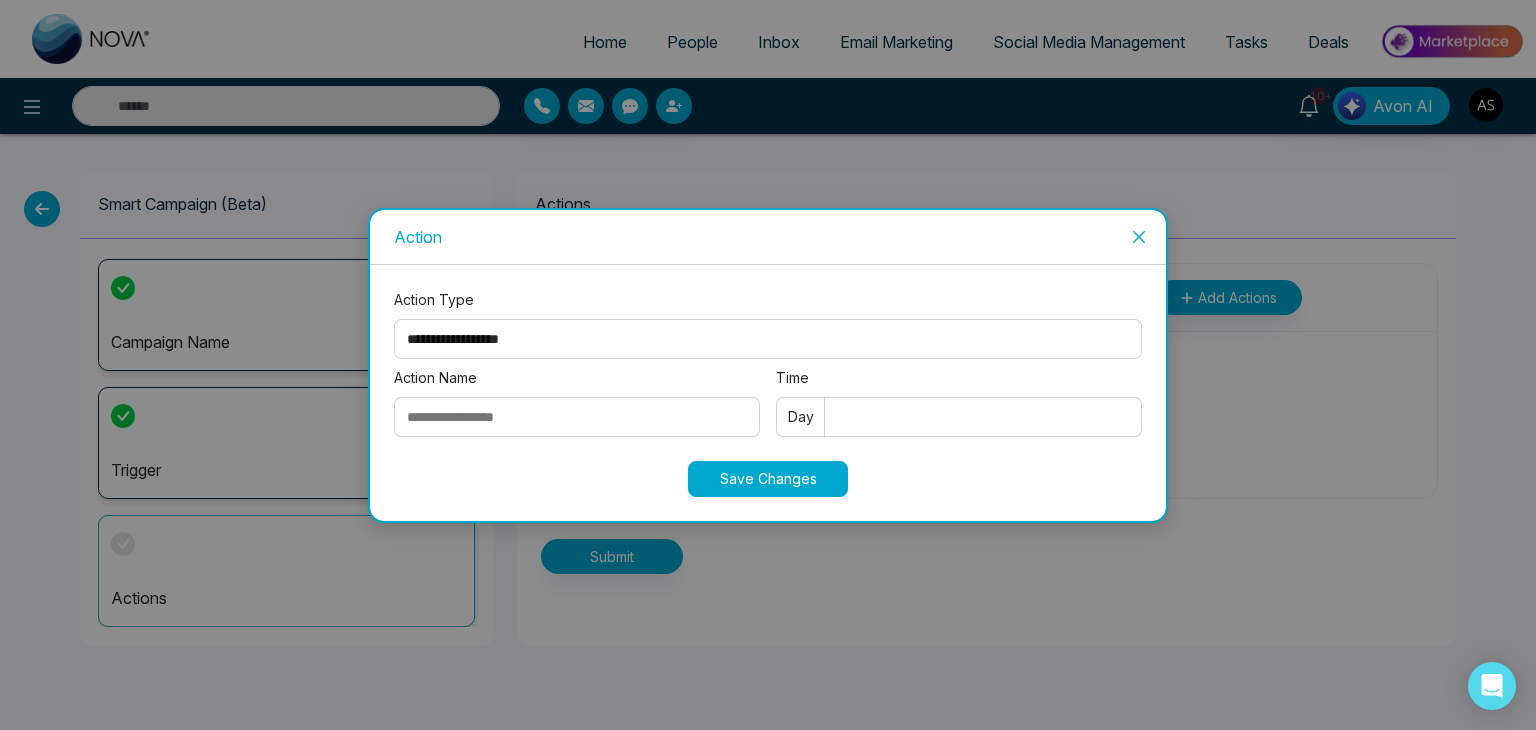 click on "**********" at bounding box center (768, 339) 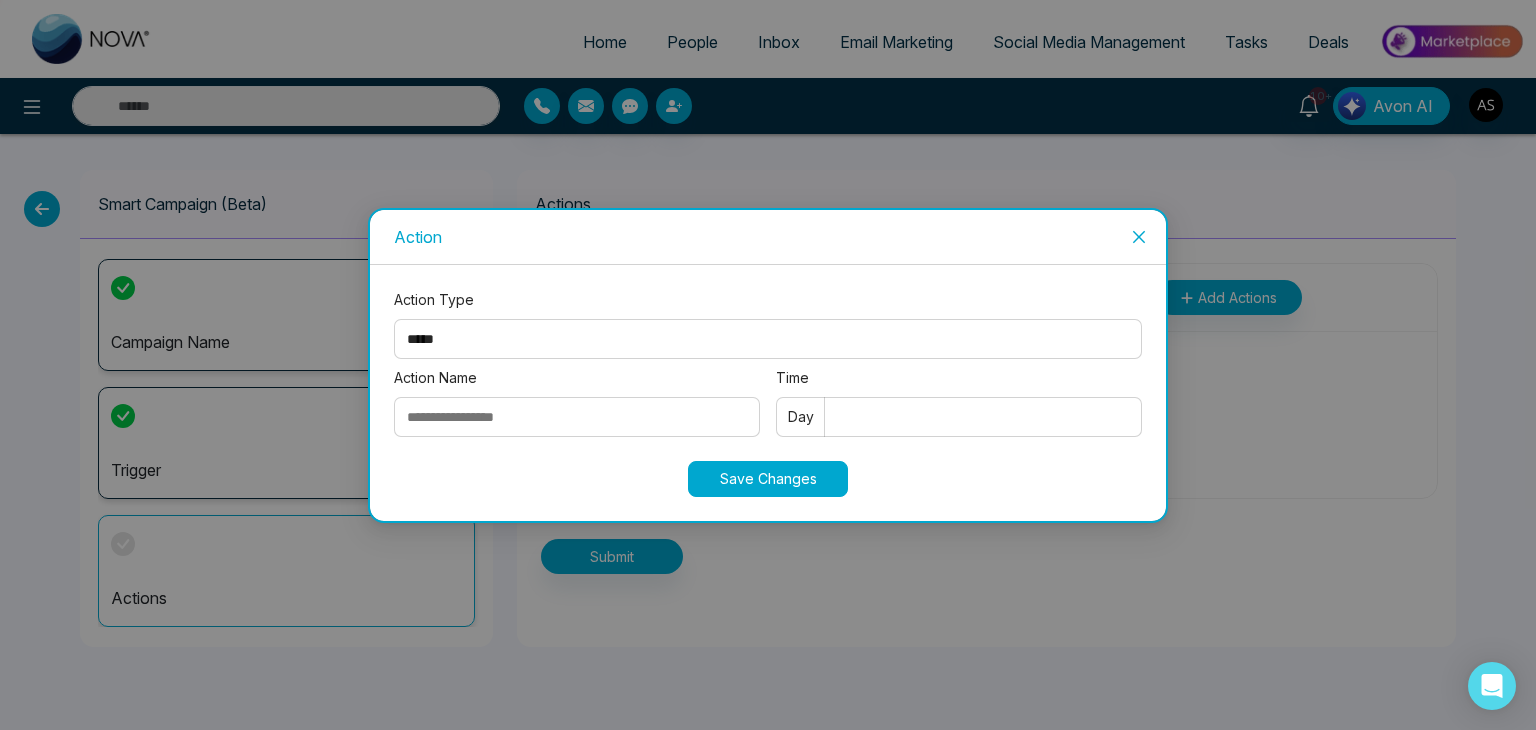 click on "**********" at bounding box center (768, 339) 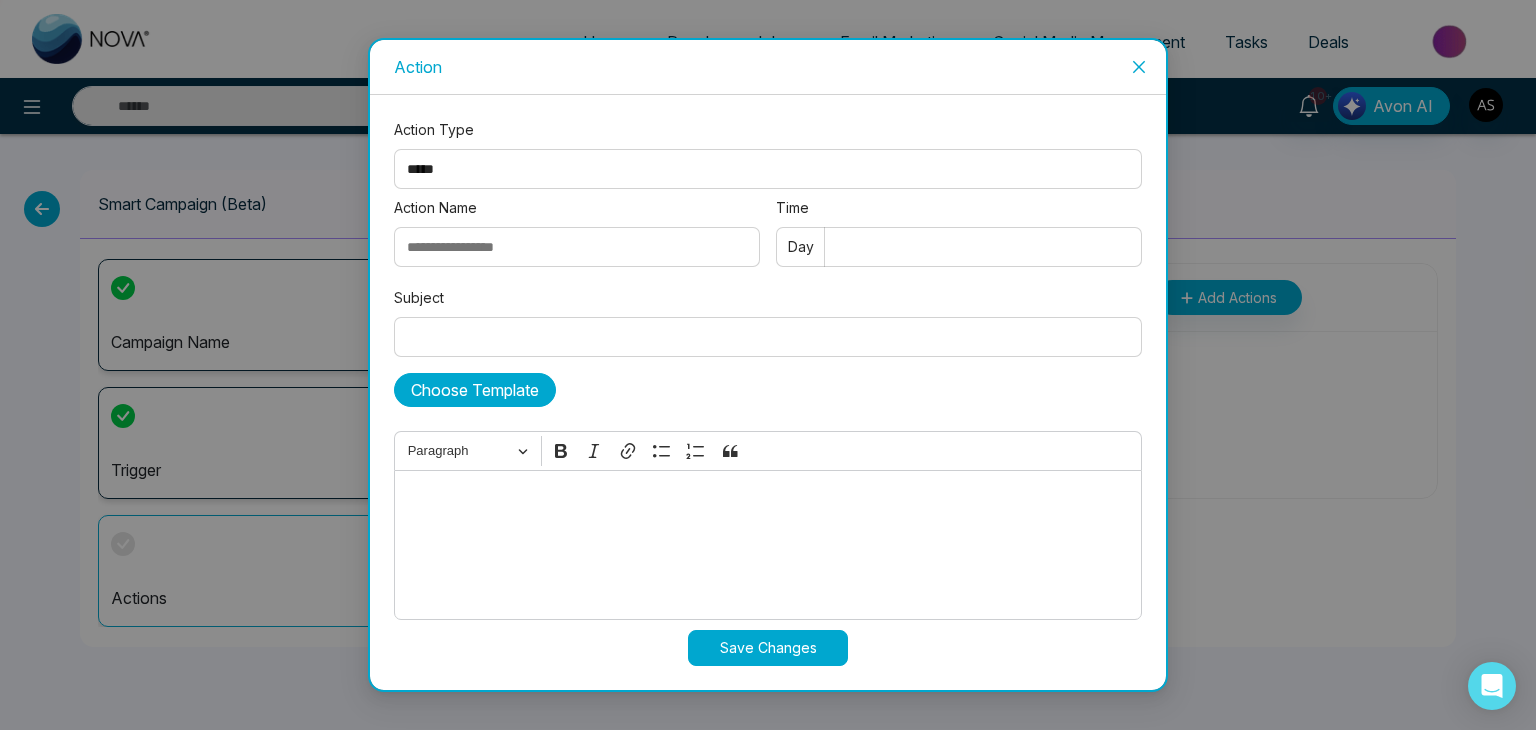 click on "Choose Template" at bounding box center (475, 390) 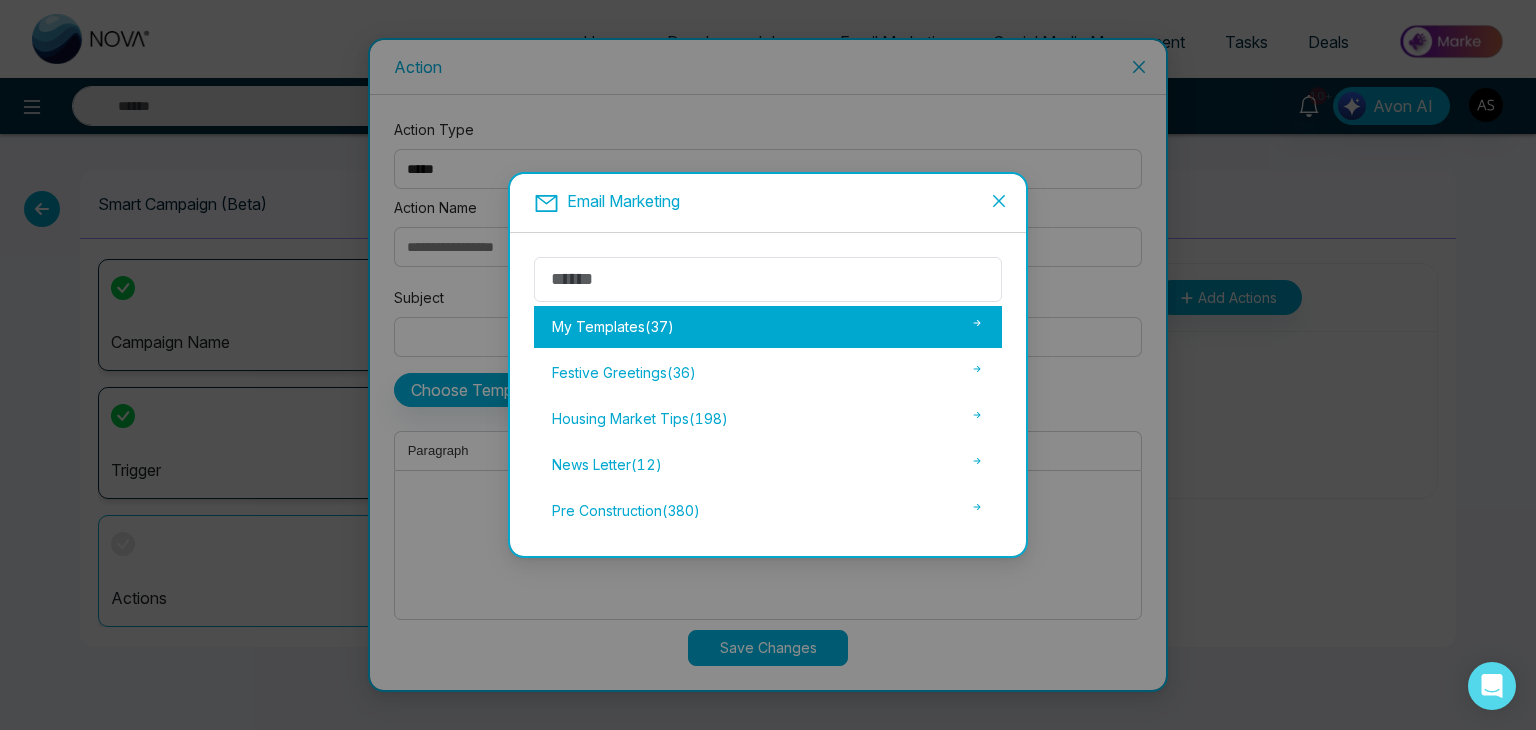 click on "My Templates  ( 37 )" at bounding box center (768, 327) 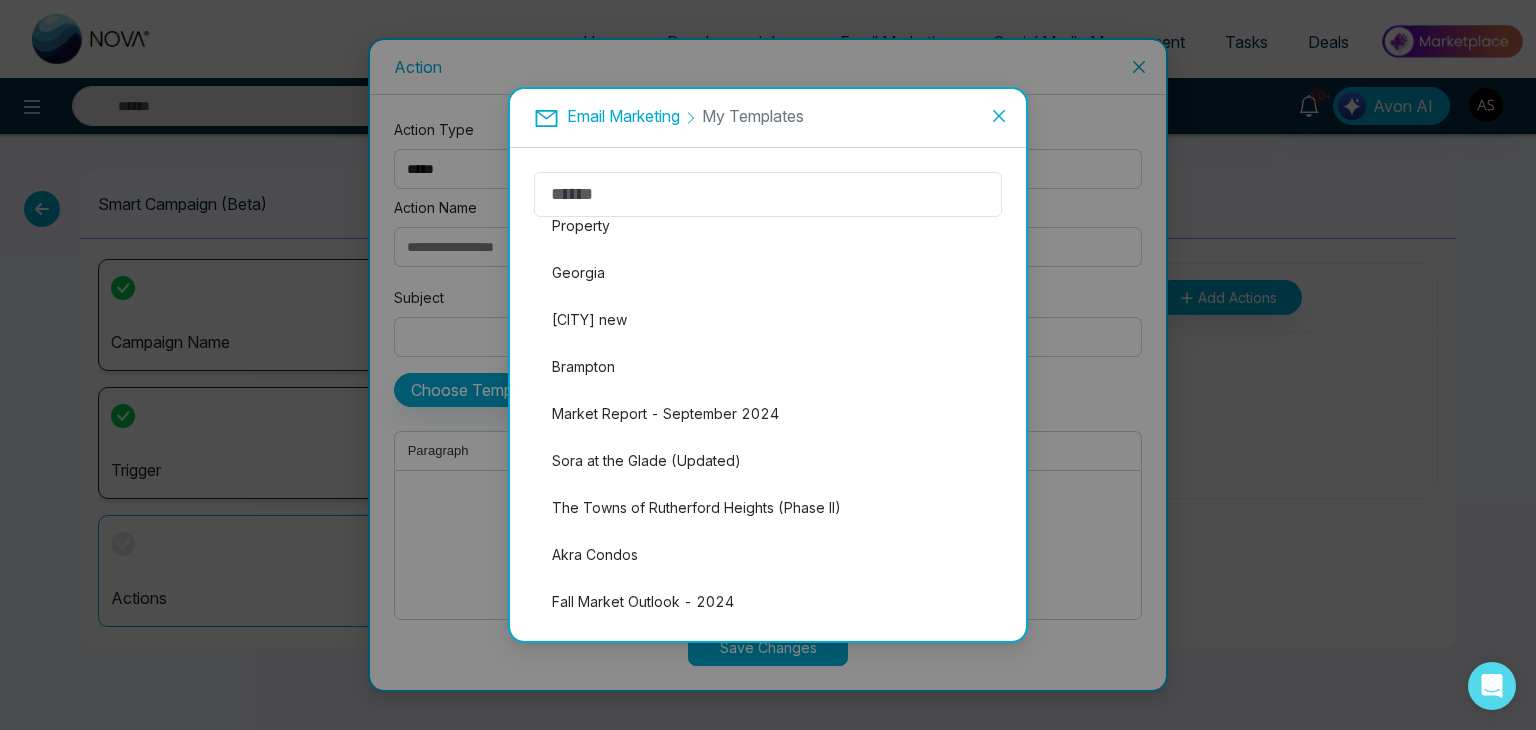 scroll, scrollTop: 0, scrollLeft: 0, axis: both 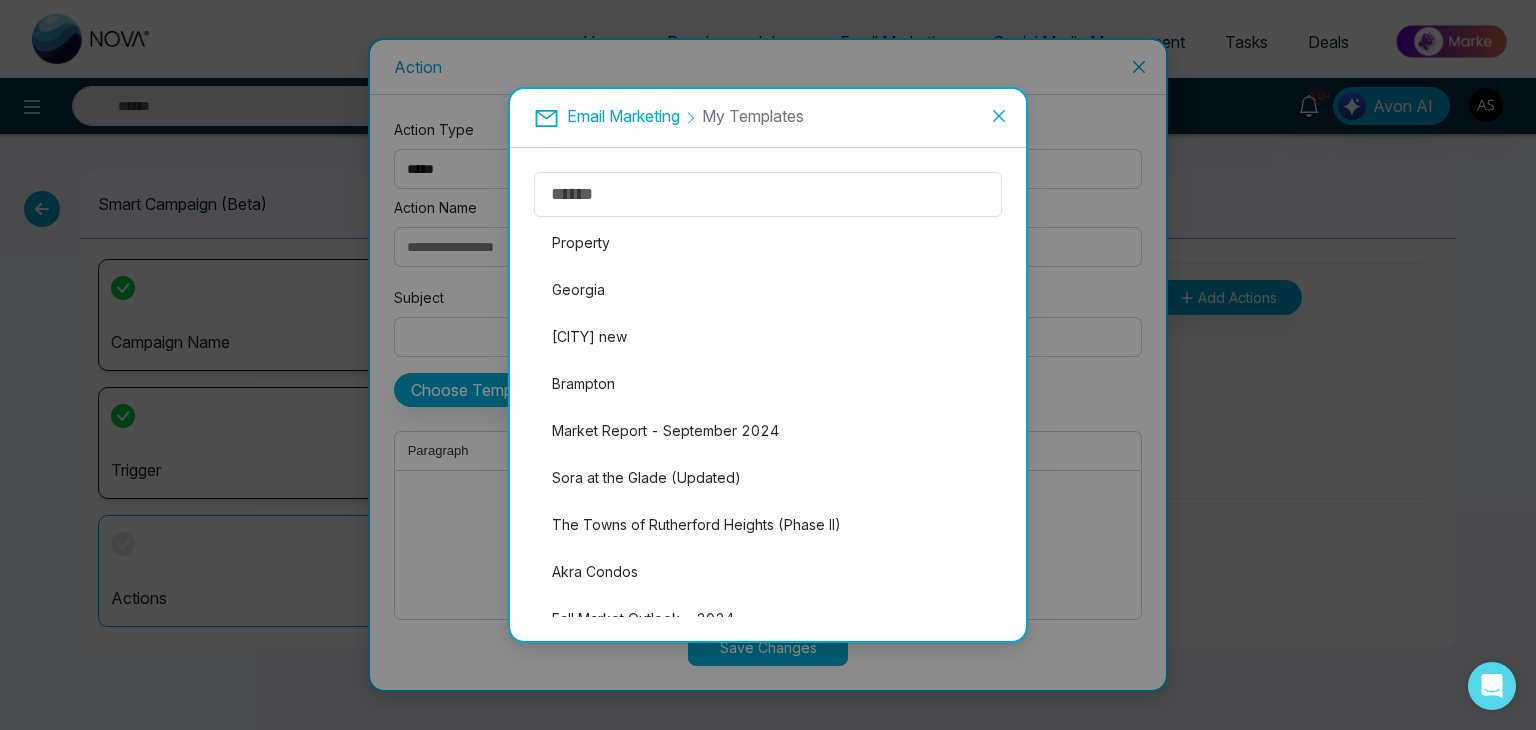 click 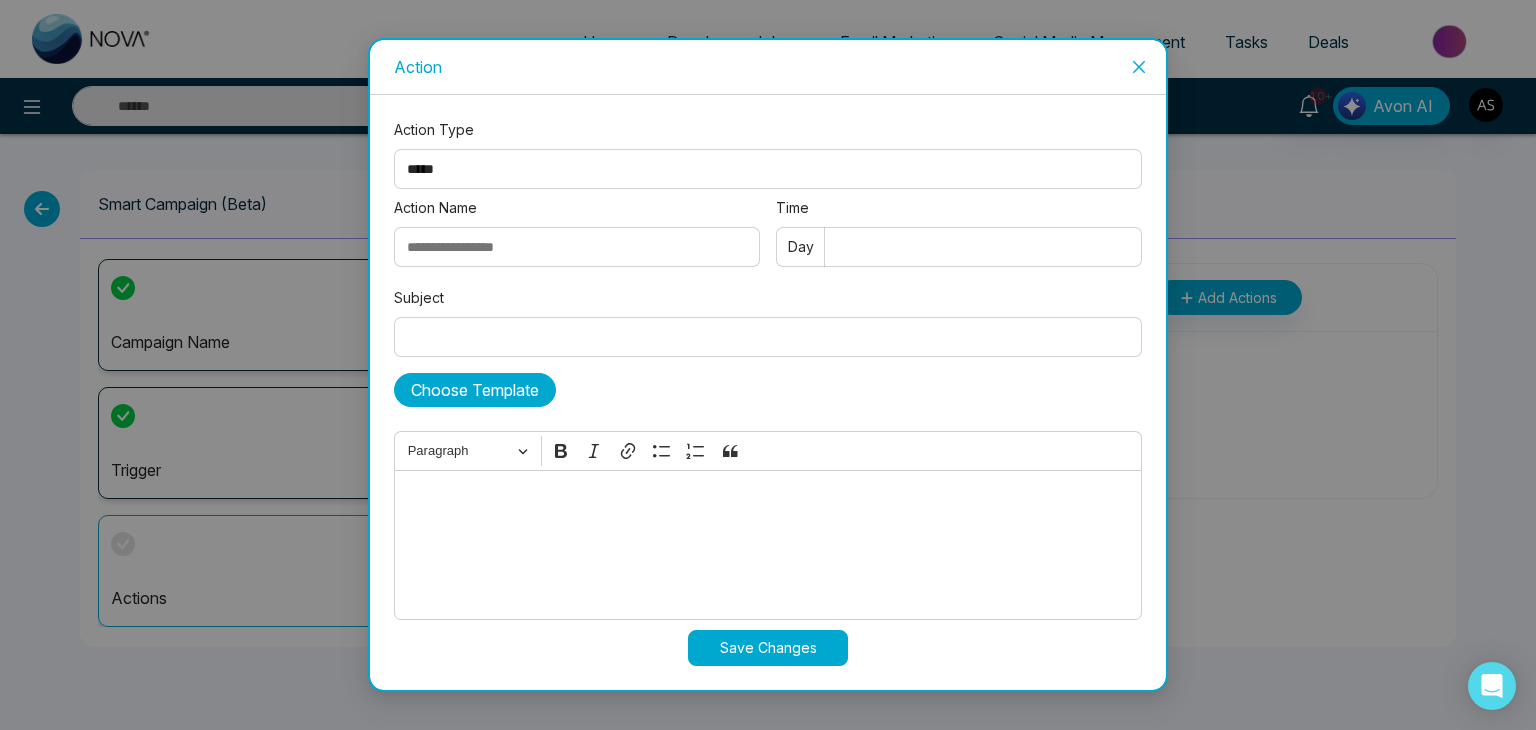 click on "Choose Template" at bounding box center (475, 390) 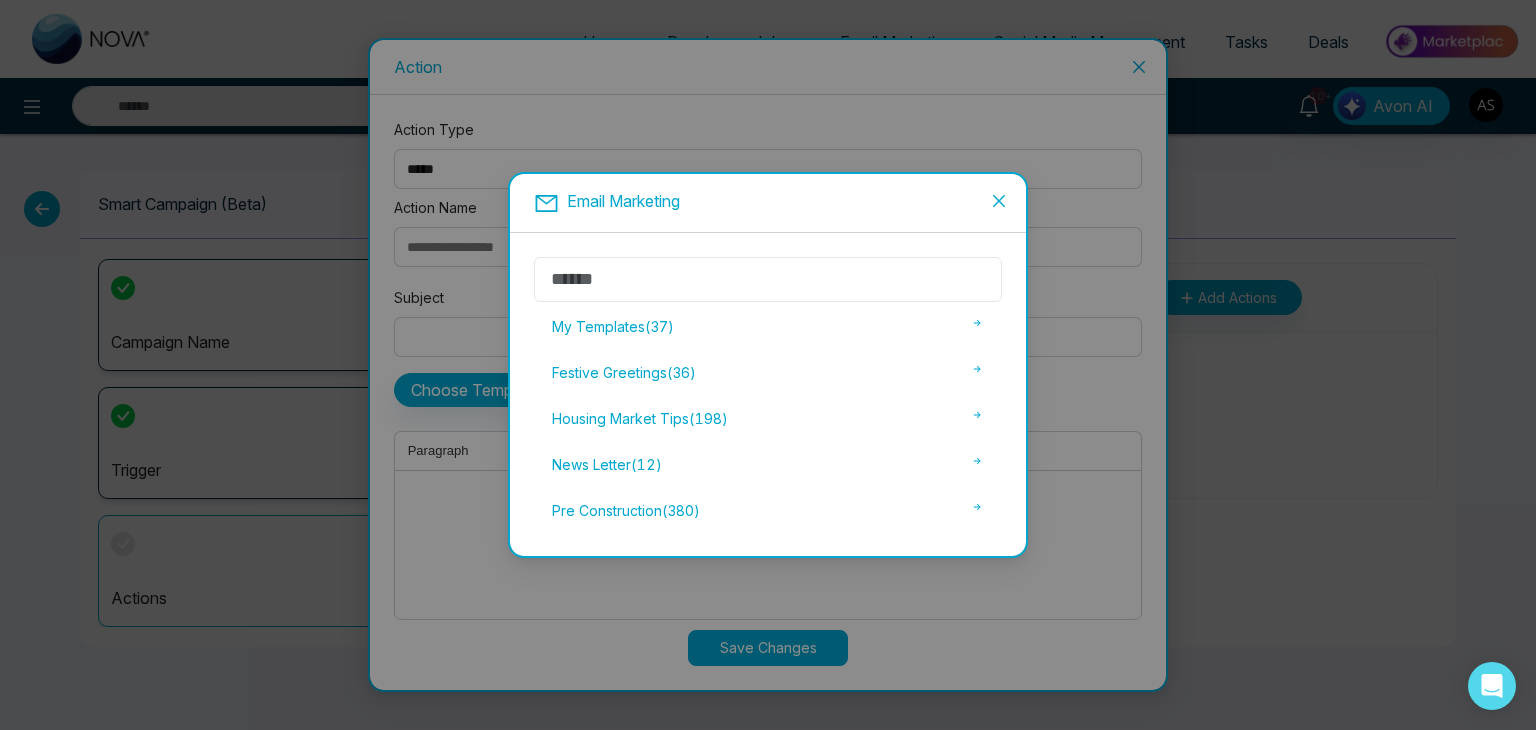 click at bounding box center [768, 279] 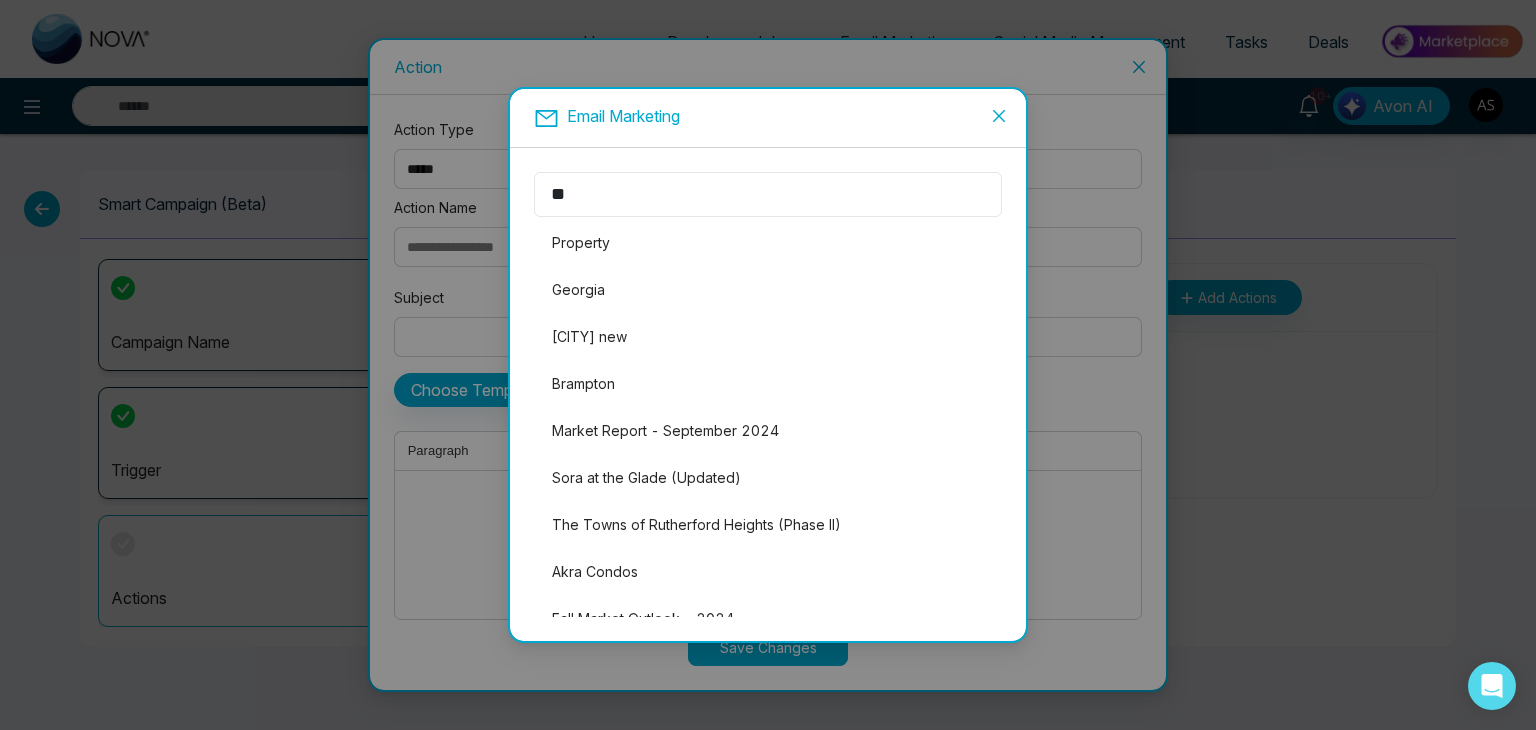 type on "***" 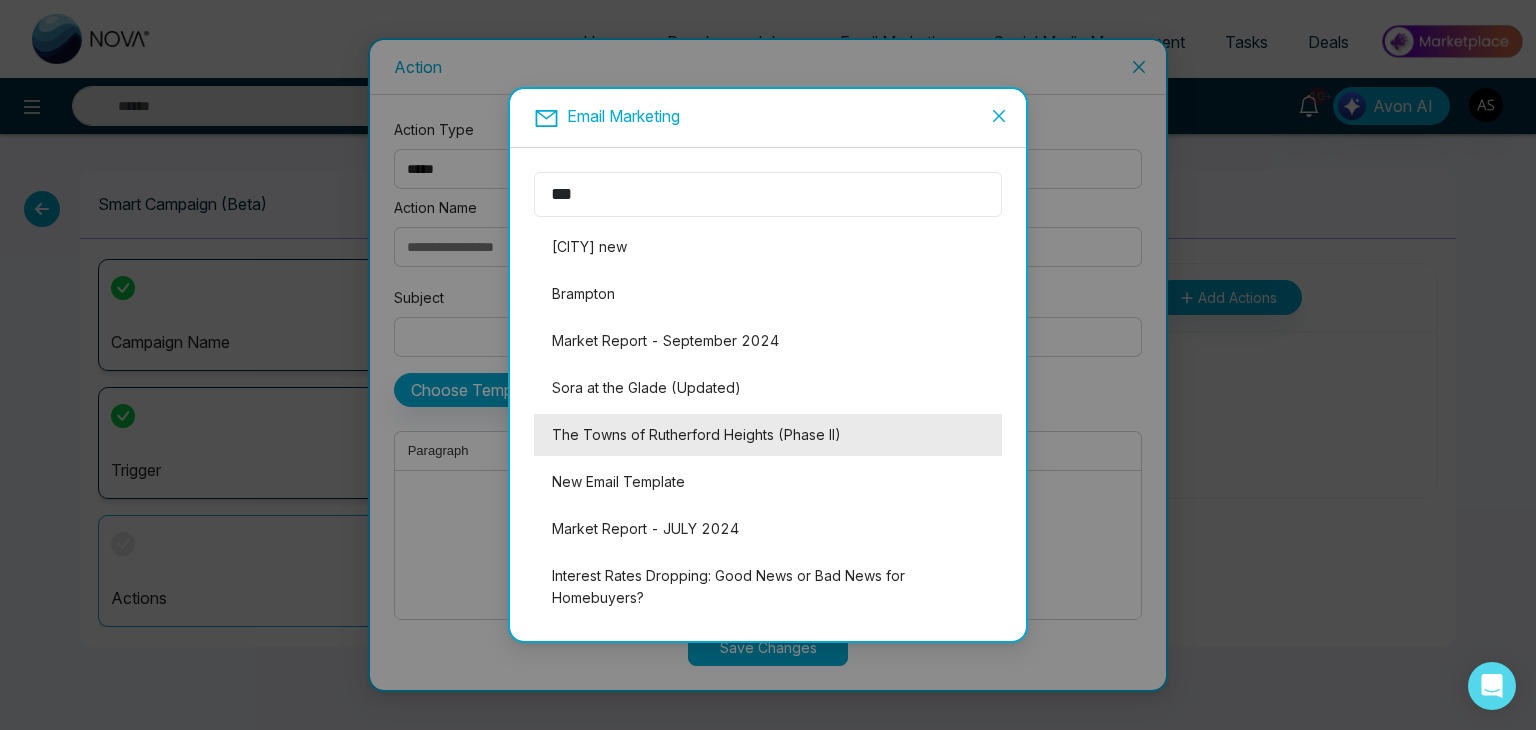 scroll, scrollTop: 0, scrollLeft: 0, axis: both 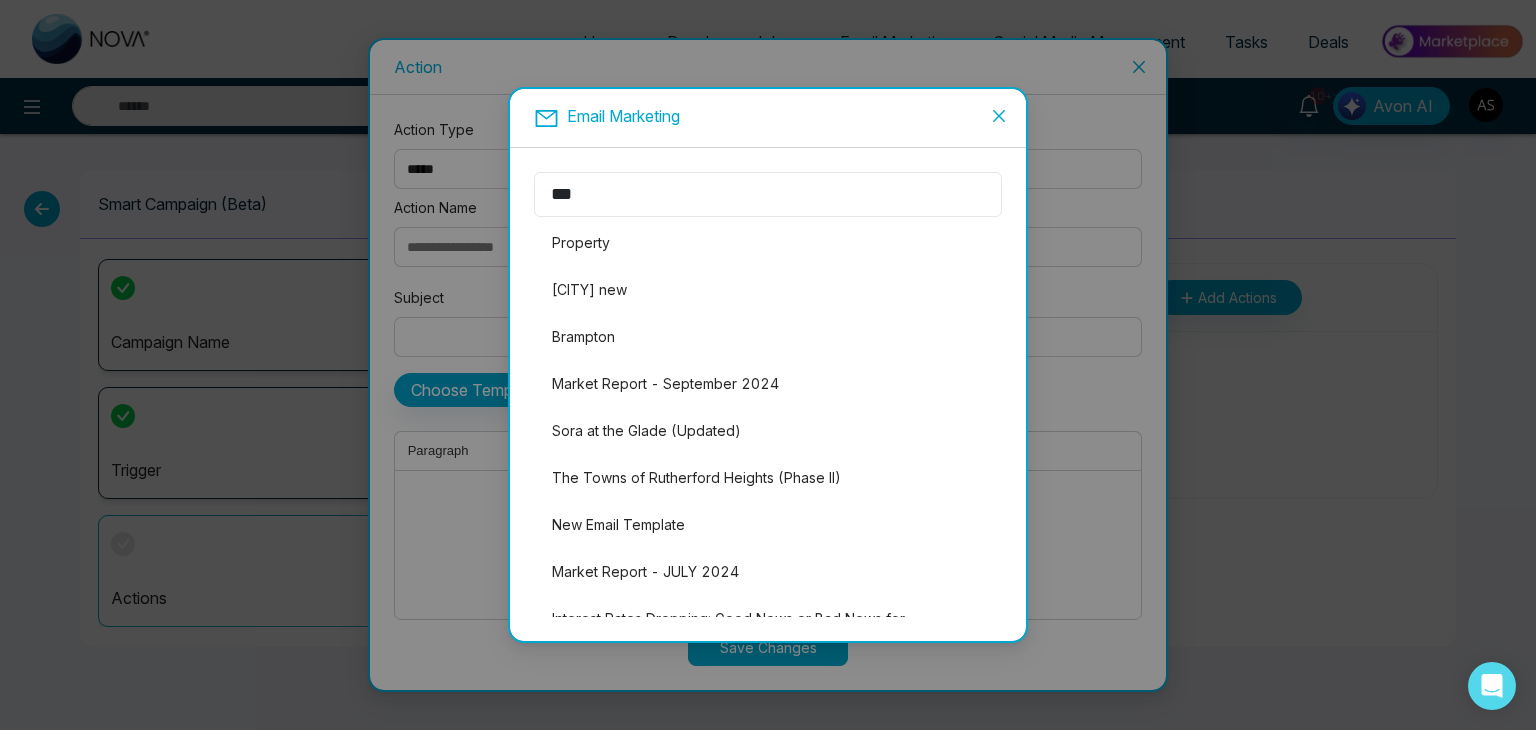 click on "***" at bounding box center [768, 194] 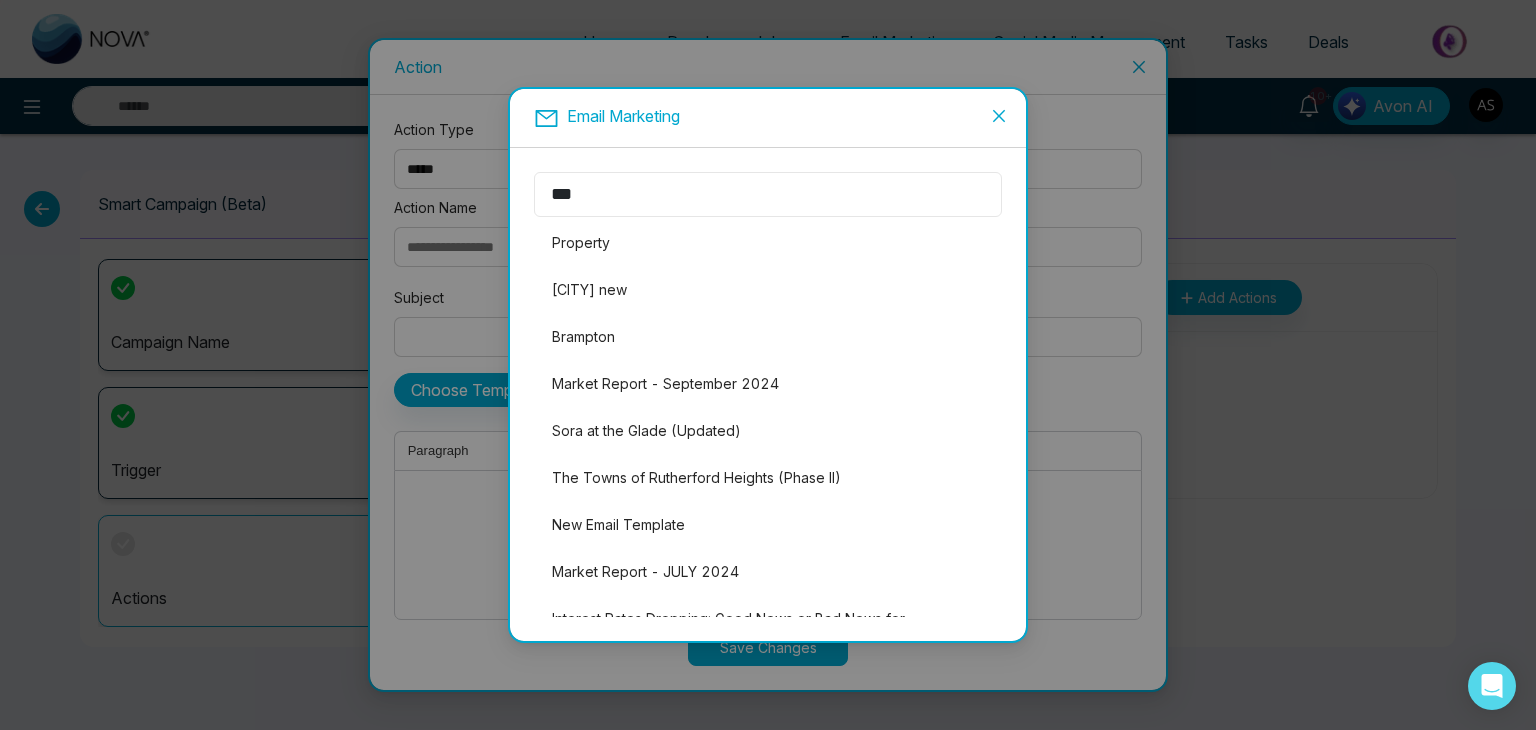 click on "***" at bounding box center [768, 194] 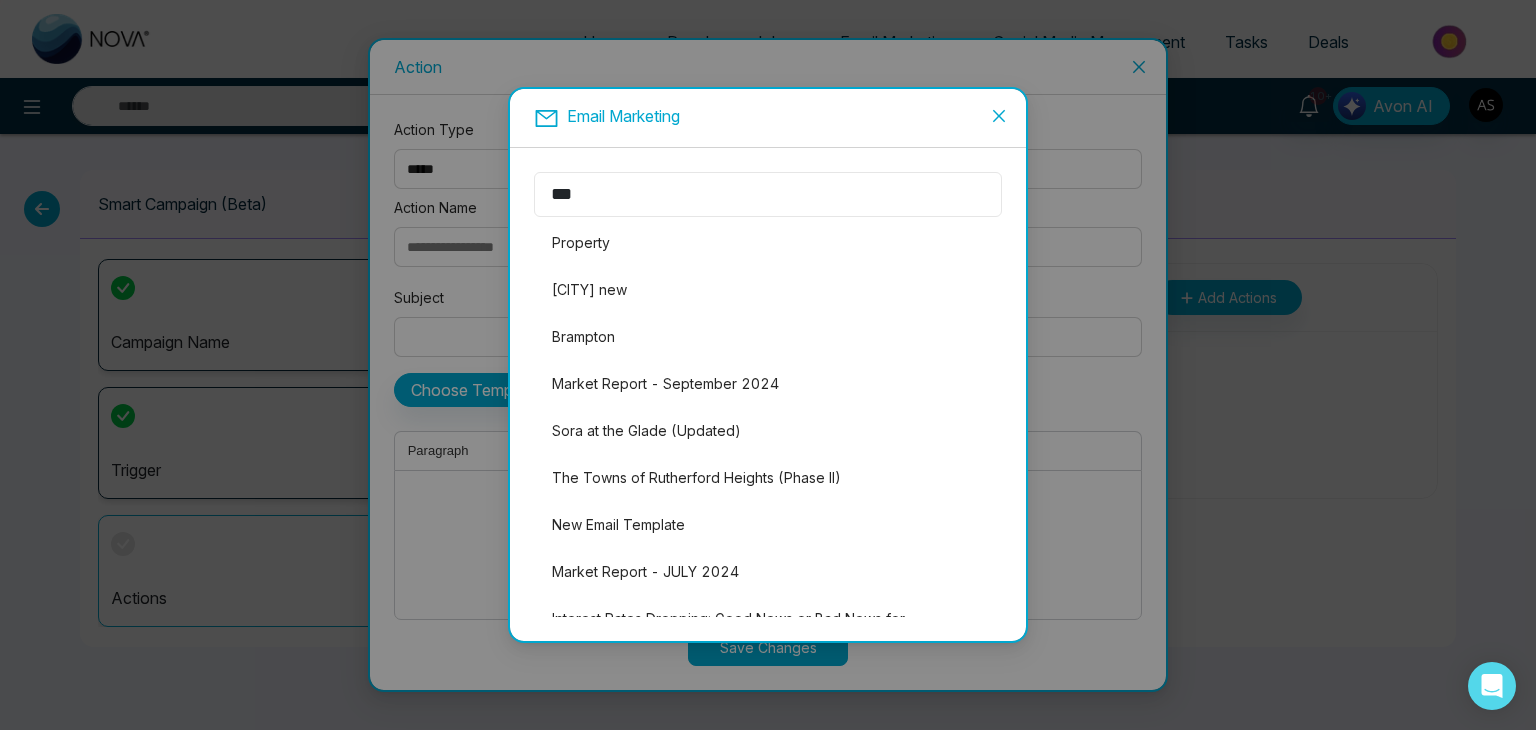 click on "***" at bounding box center [768, 194] 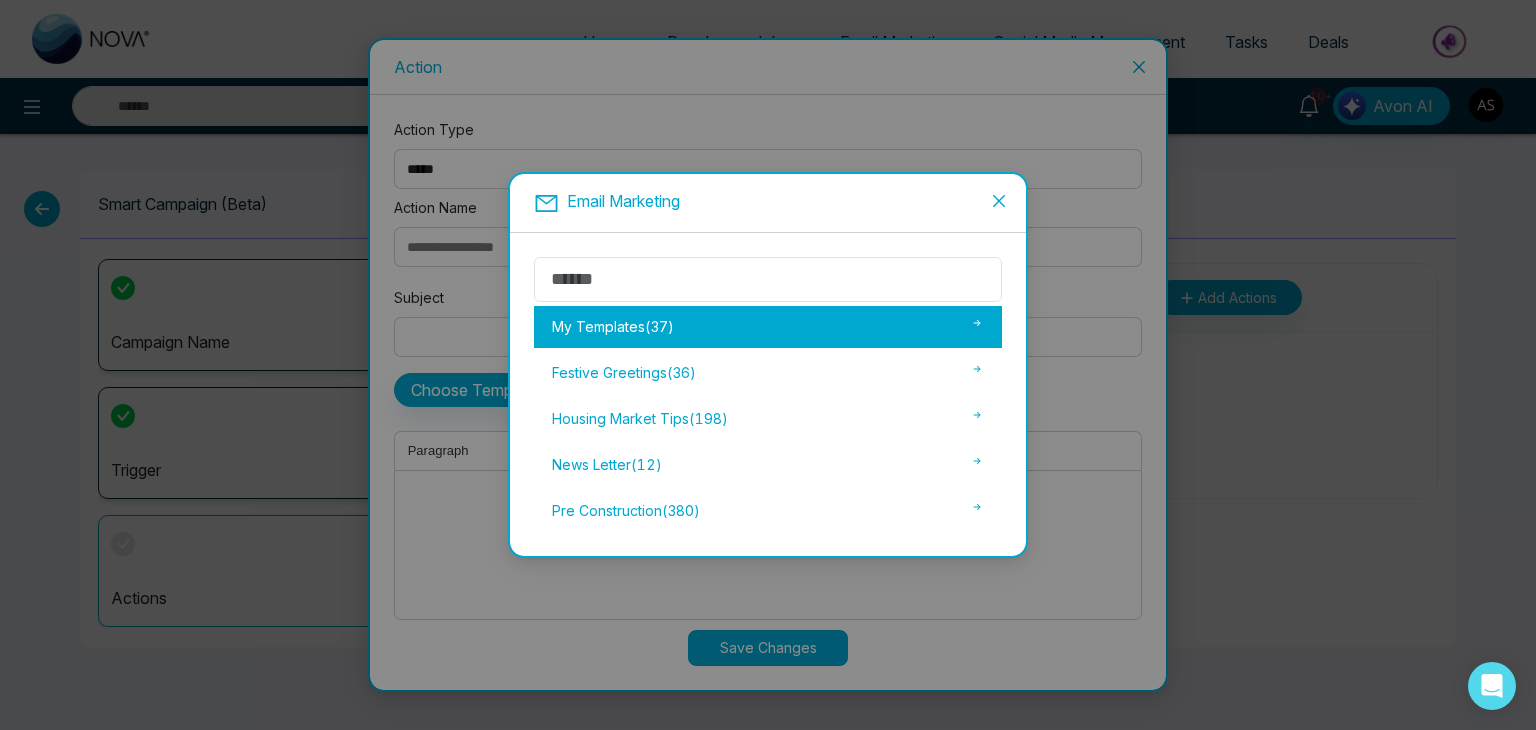 click on "My Templates  ( 37 )" at bounding box center (768, 327) 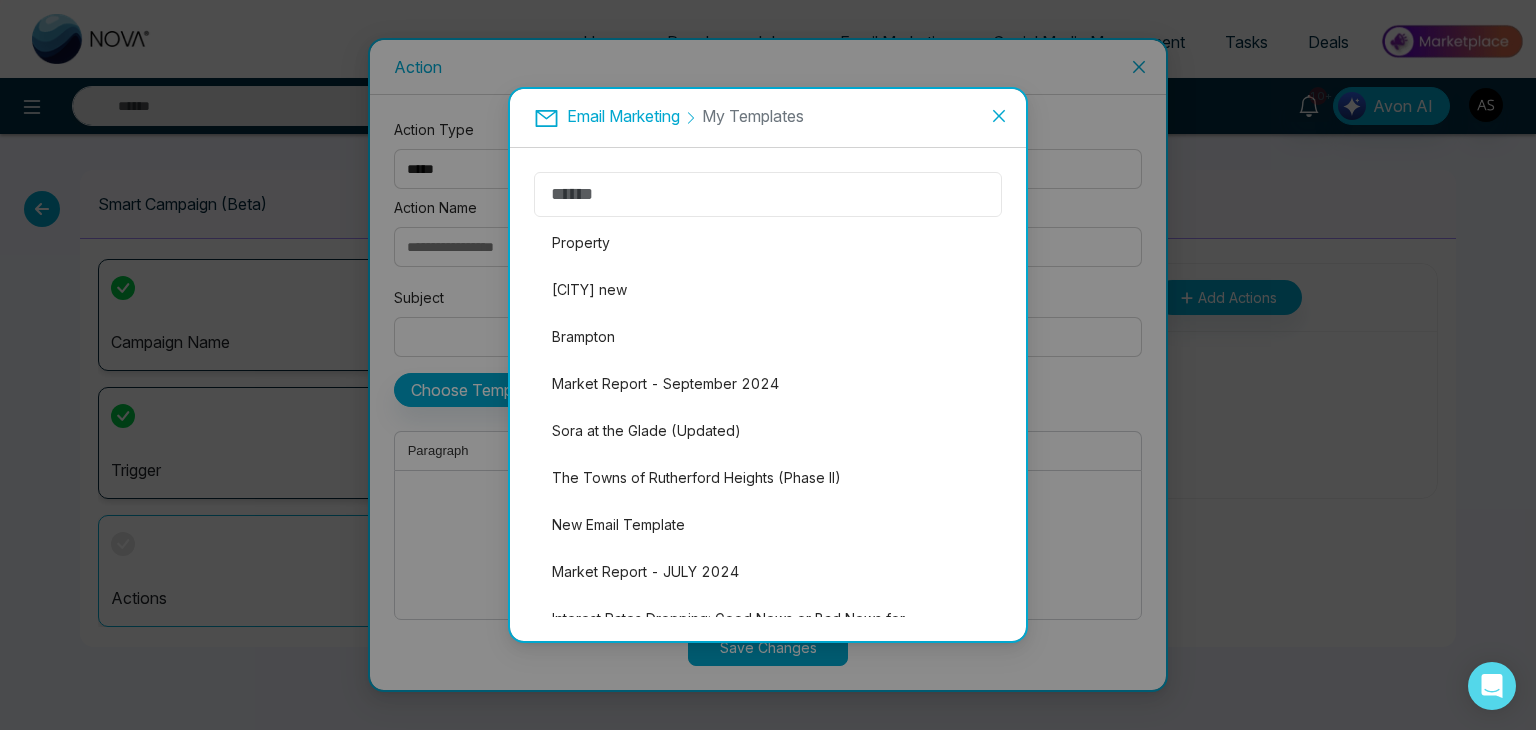 click at bounding box center [768, 194] 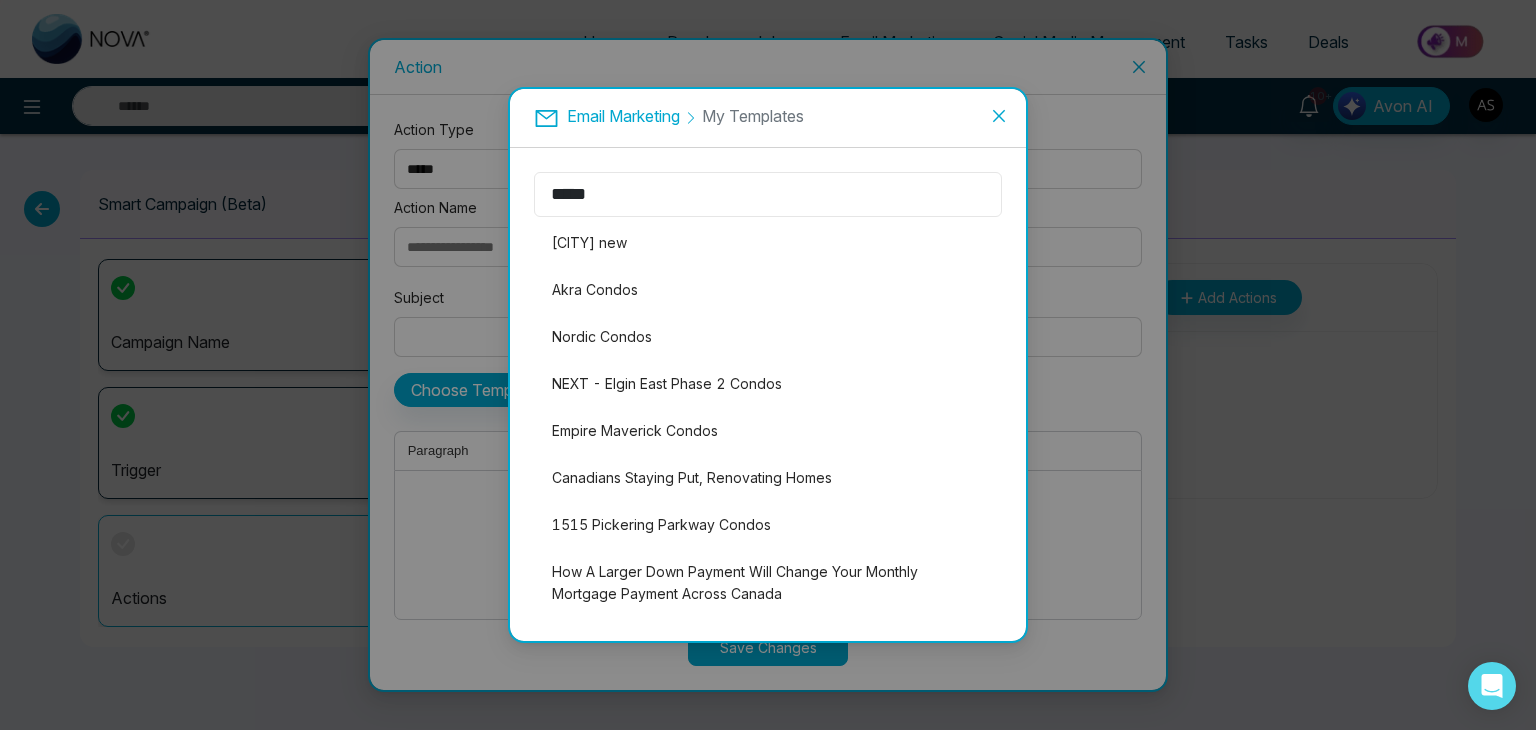 type on "******" 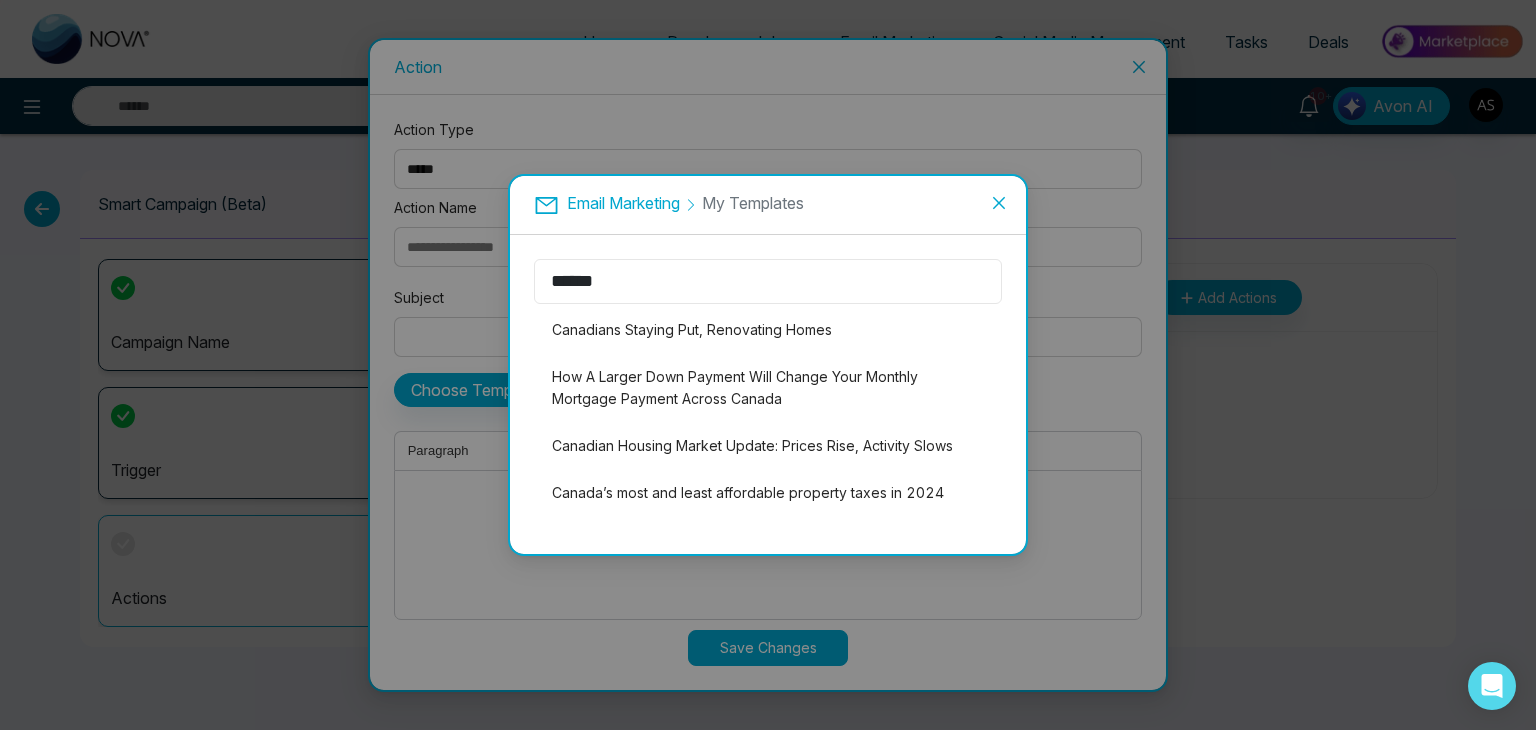 click on "******" at bounding box center (768, 281) 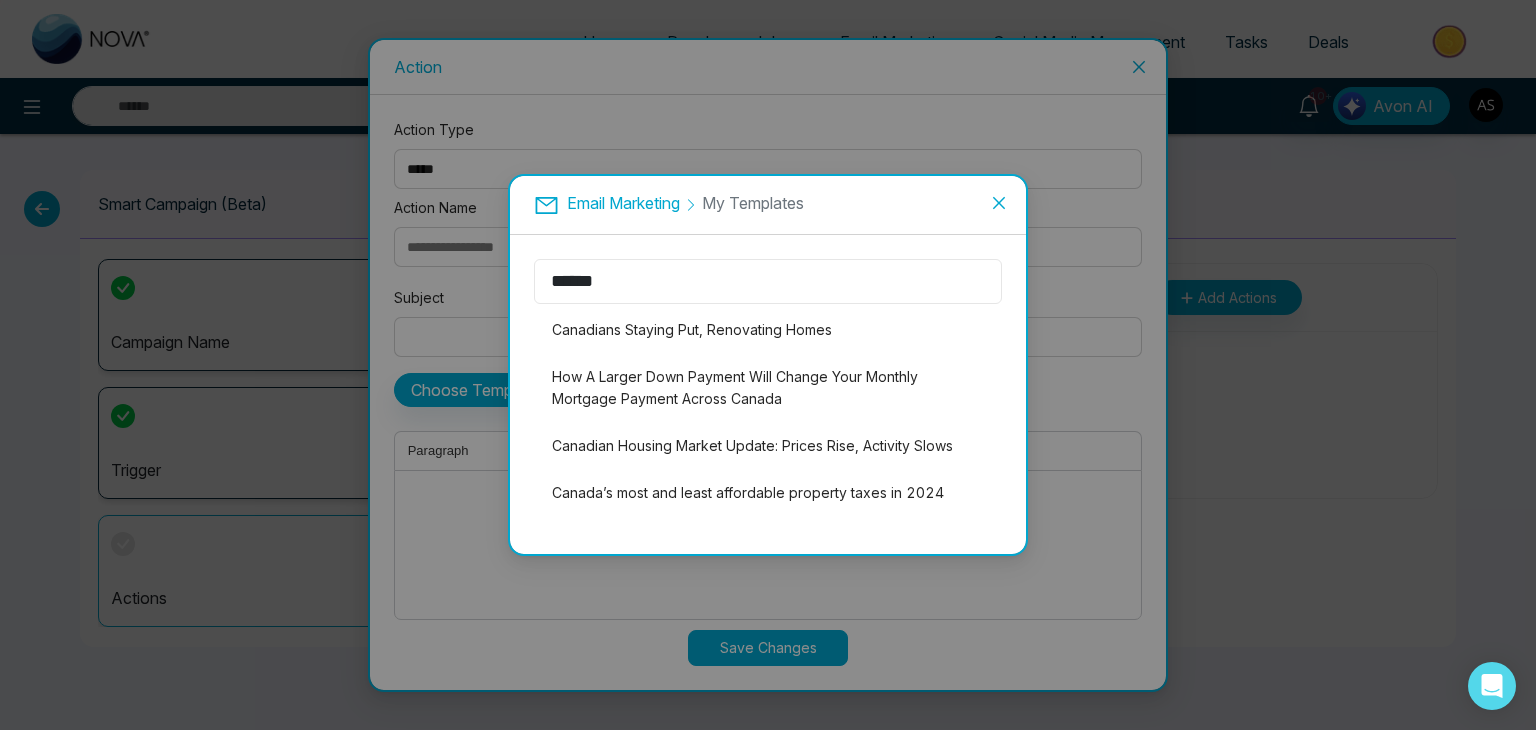 click on "******" at bounding box center (768, 281) 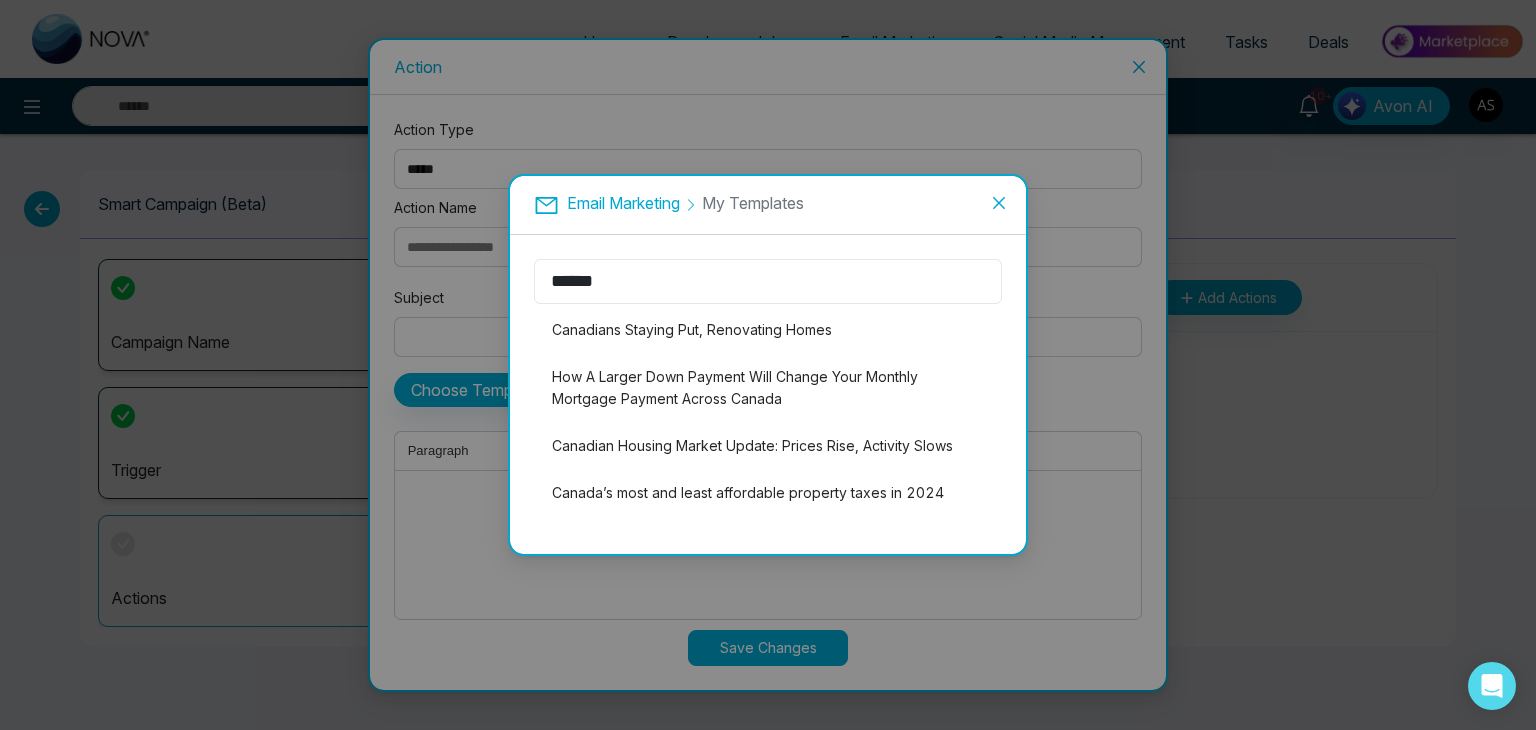 click on "******" at bounding box center [768, 281] 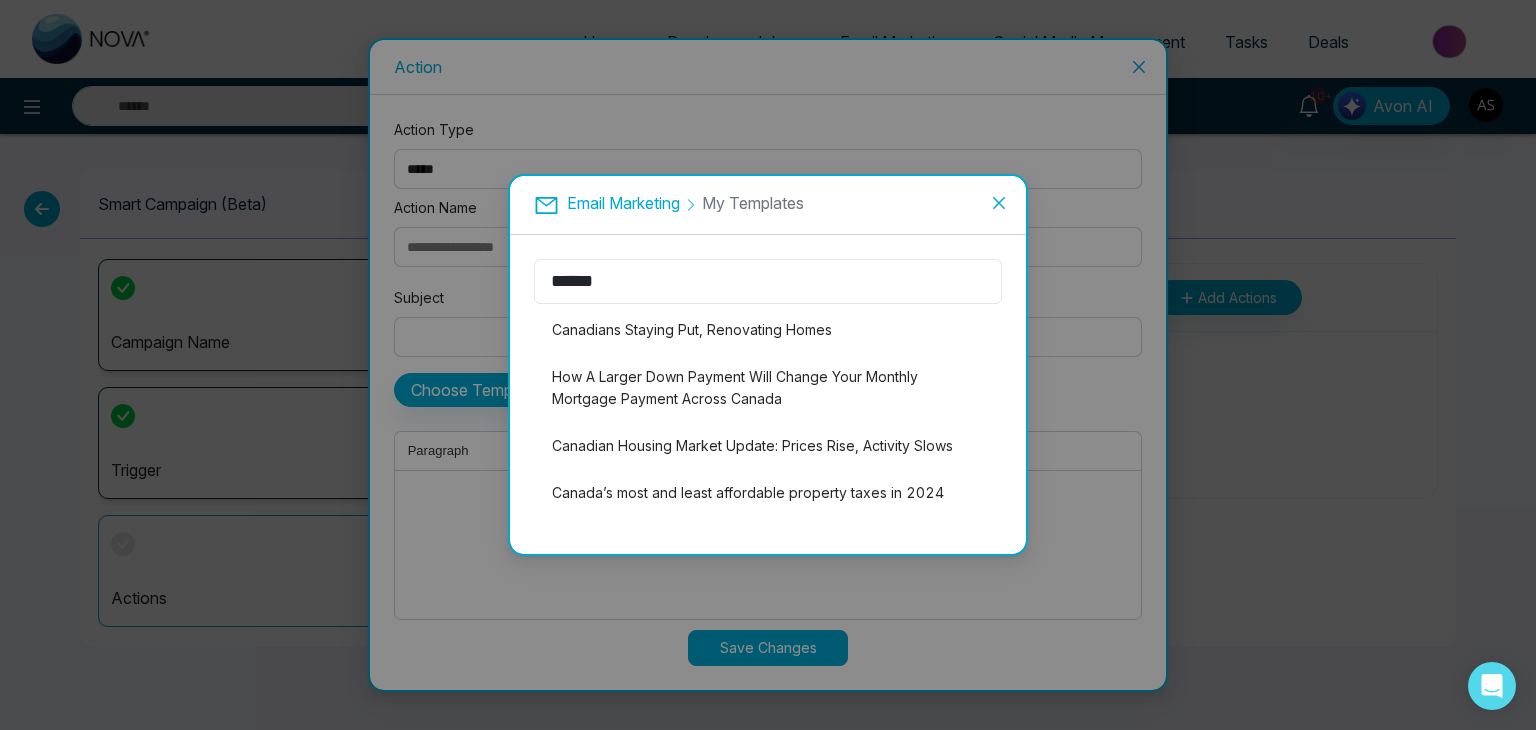 click on "******" at bounding box center [768, 281] 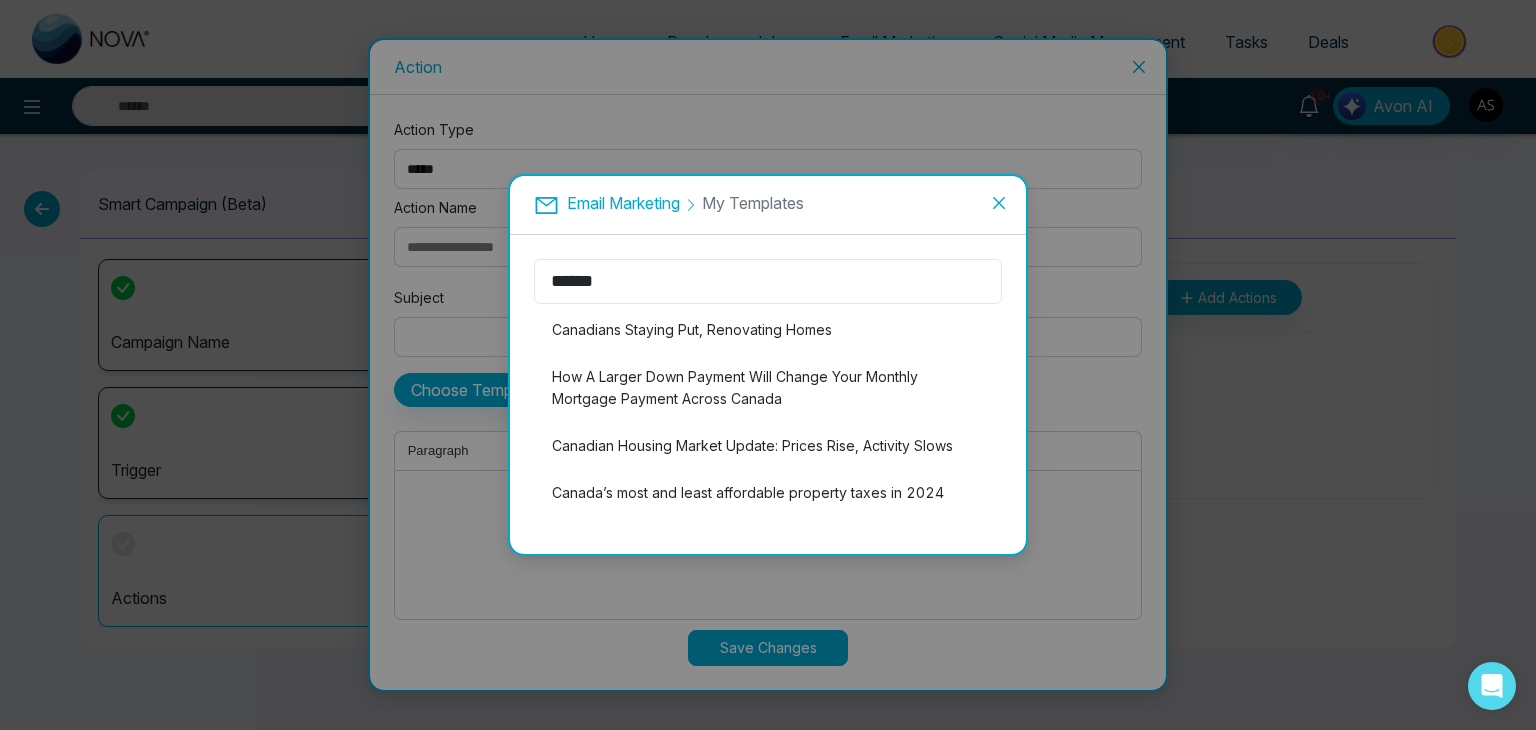 type 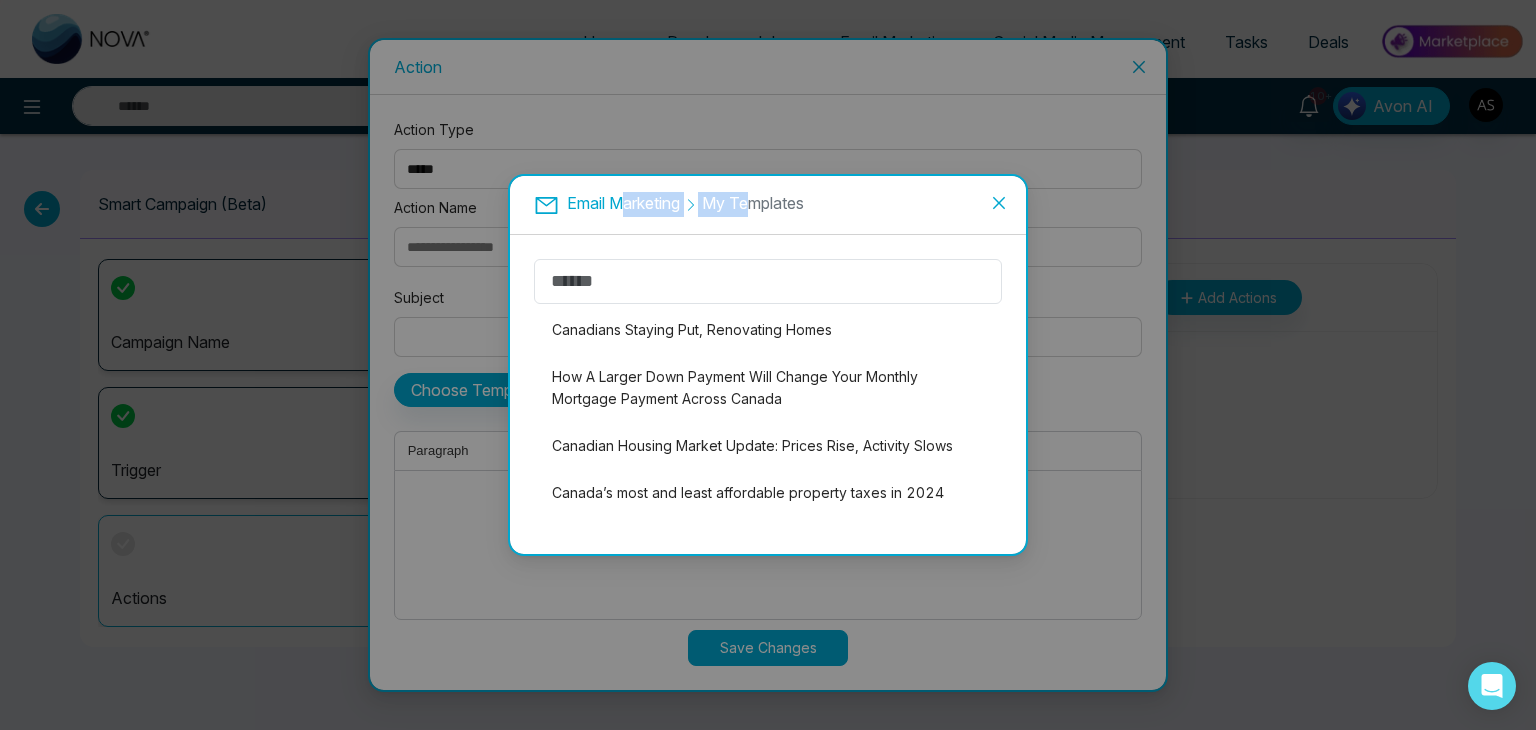 drag, startPoint x: 757, startPoint y: 205, endPoint x: 621, endPoint y: 203, distance: 136.01471 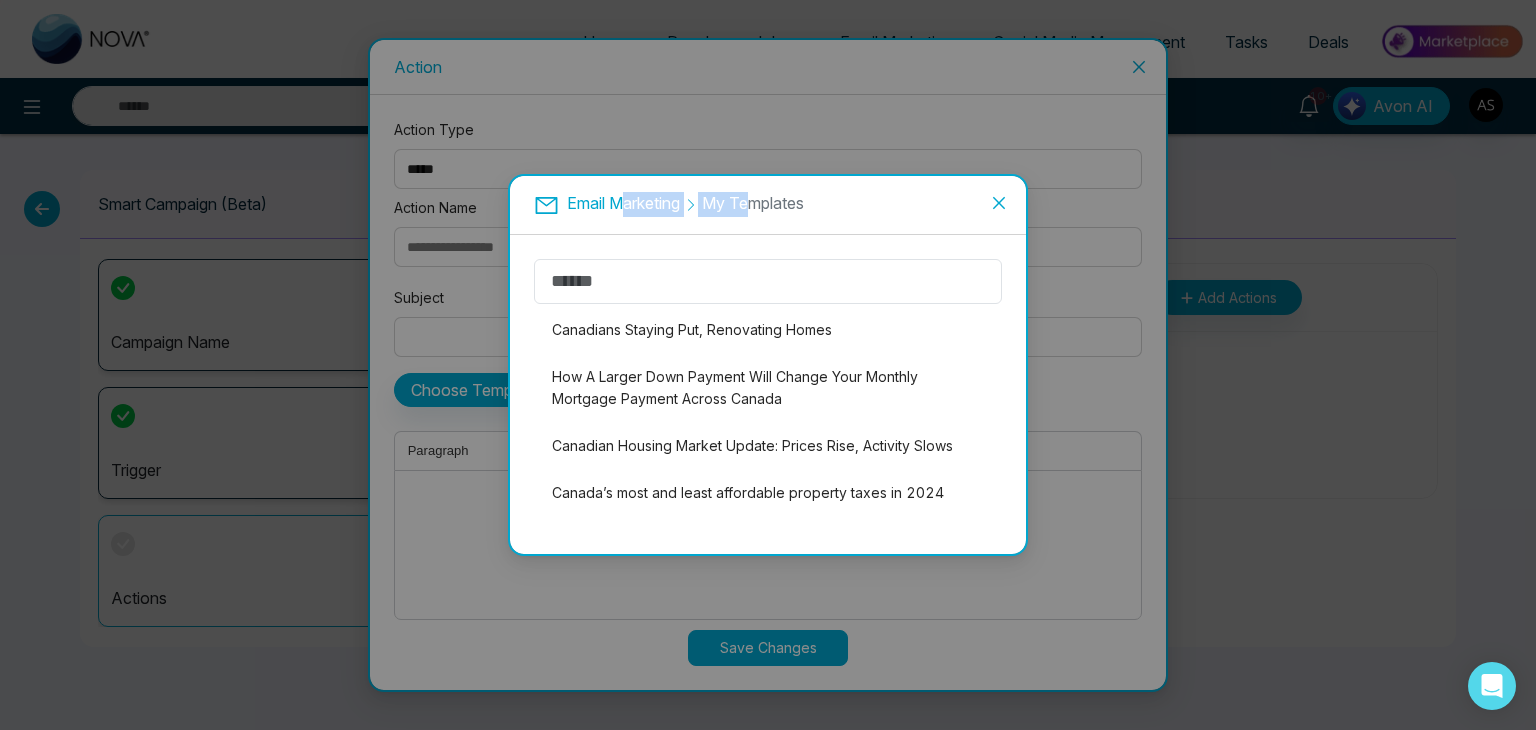 click on "Email Marketing     My Templates" at bounding box center [768, 204] 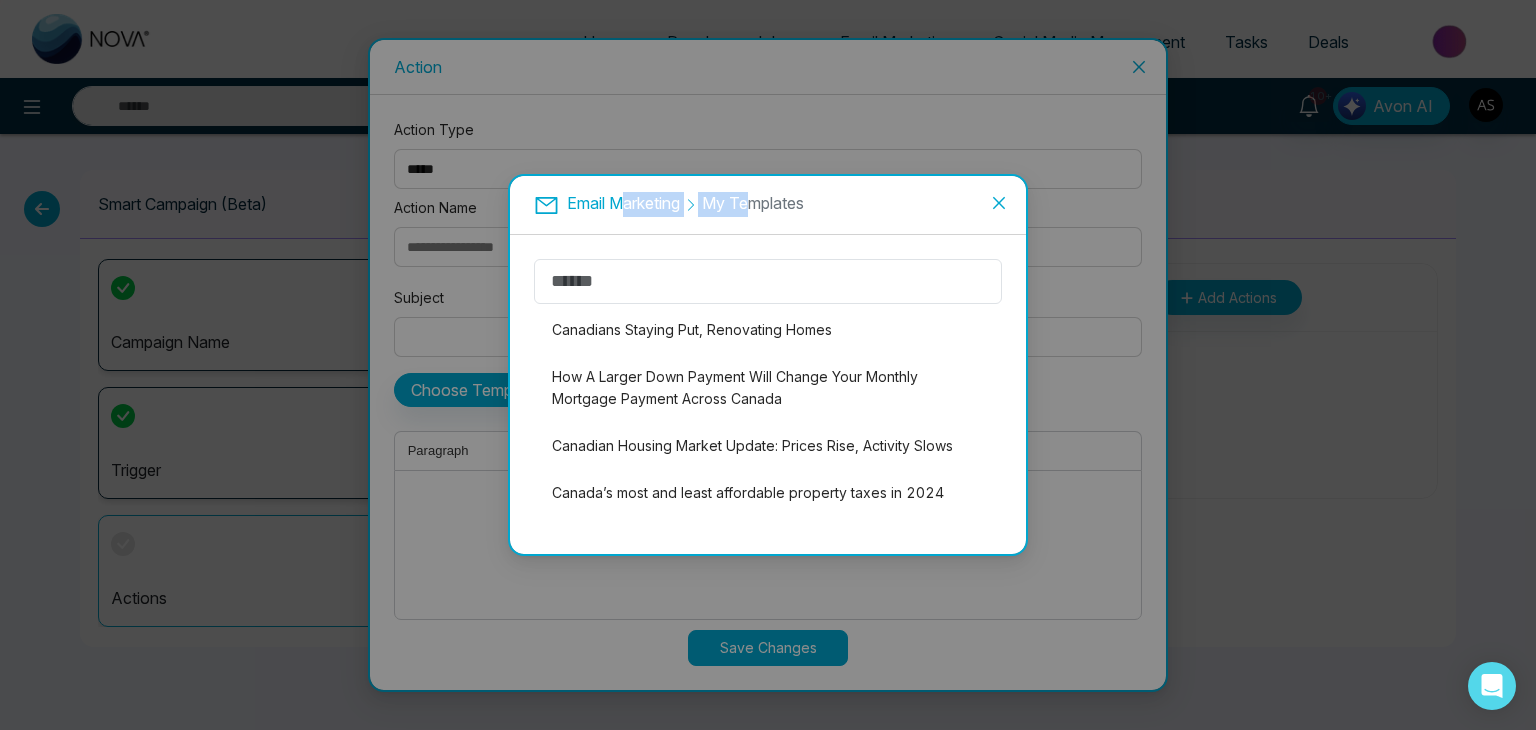 click on "Email Marketing" at bounding box center [623, 203] 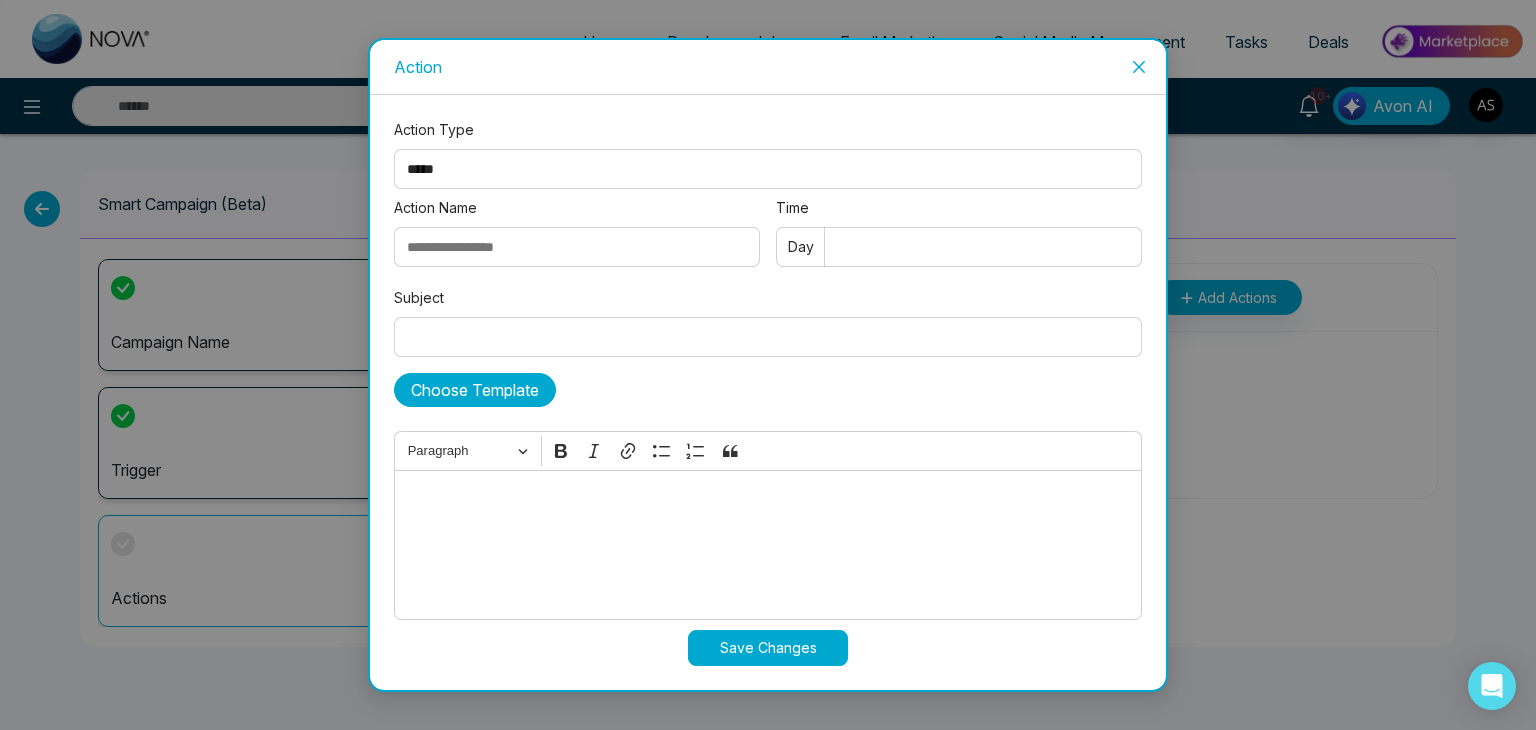 click on "Choose Template" at bounding box center [475, 390] 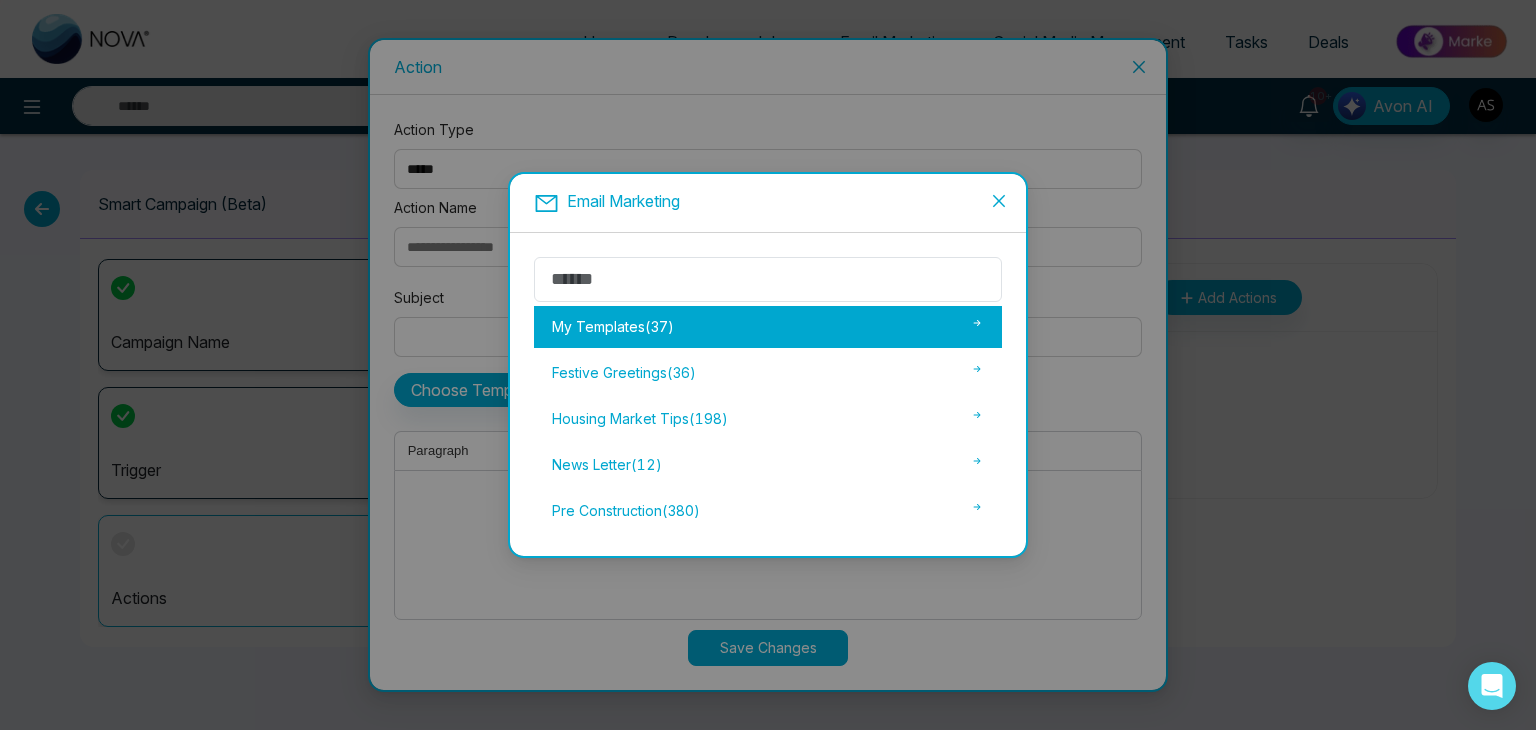 click on "My Templates  ( 37 )" at bounding box center (768, 327) 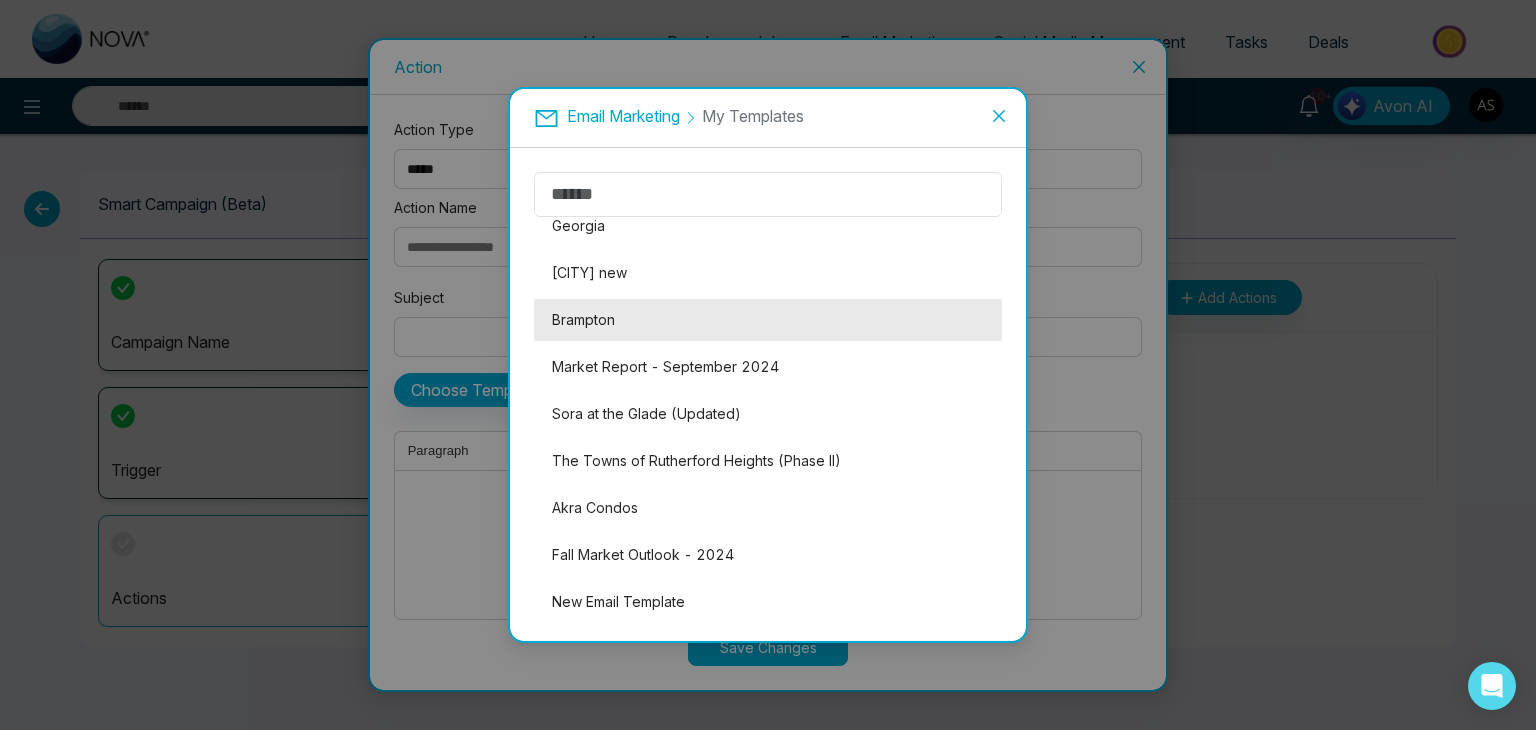 scroll, scrollTop: 0, scrollLeft: 0, axis: both 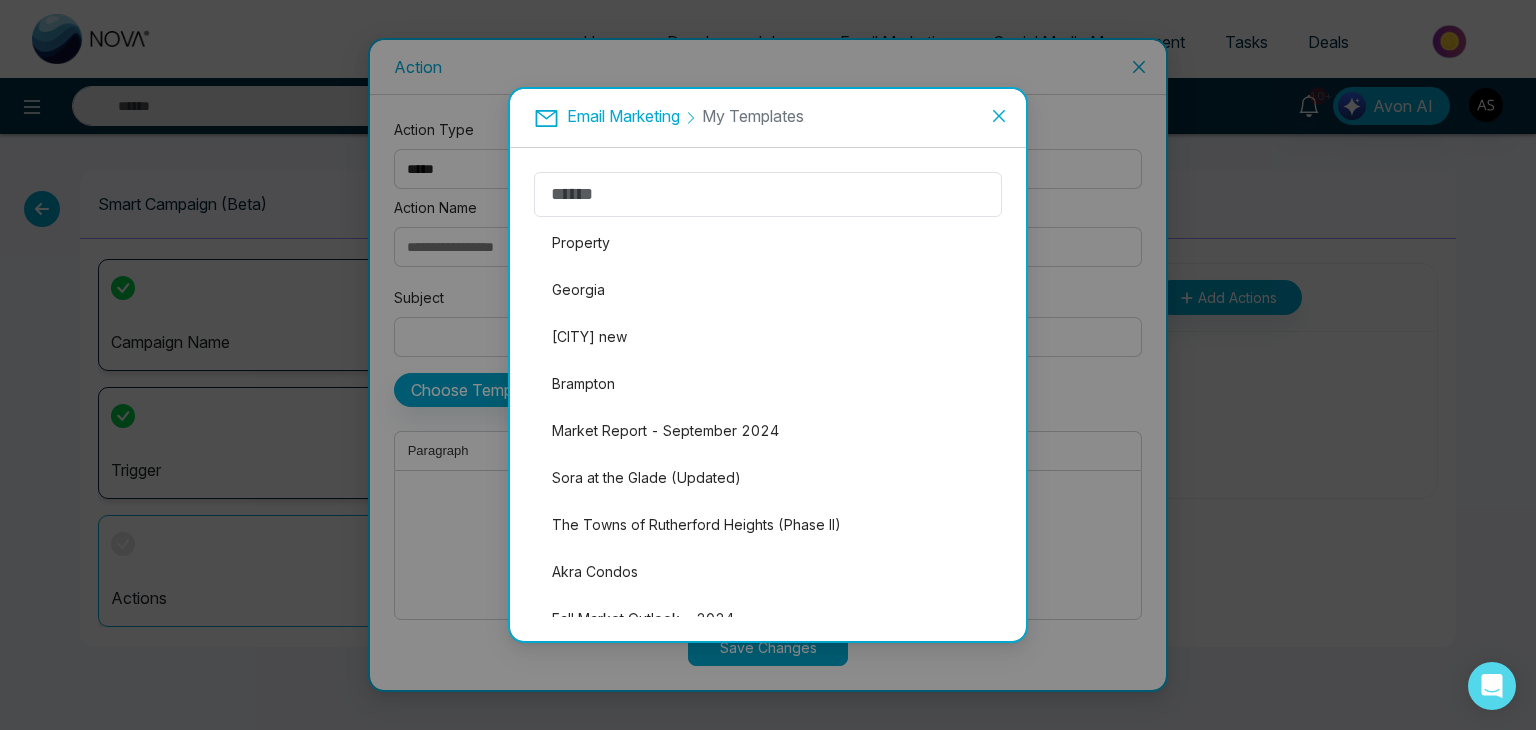 click 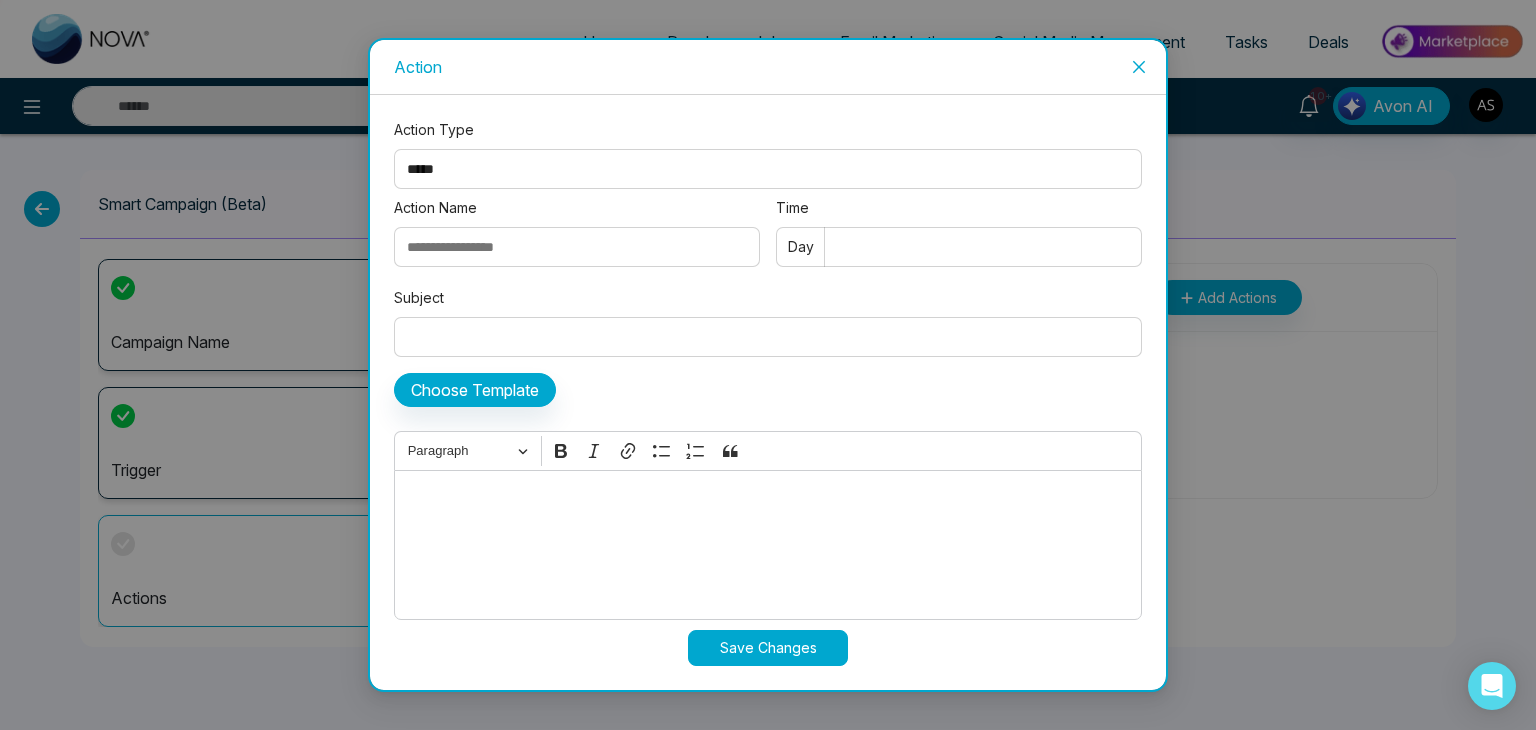 click 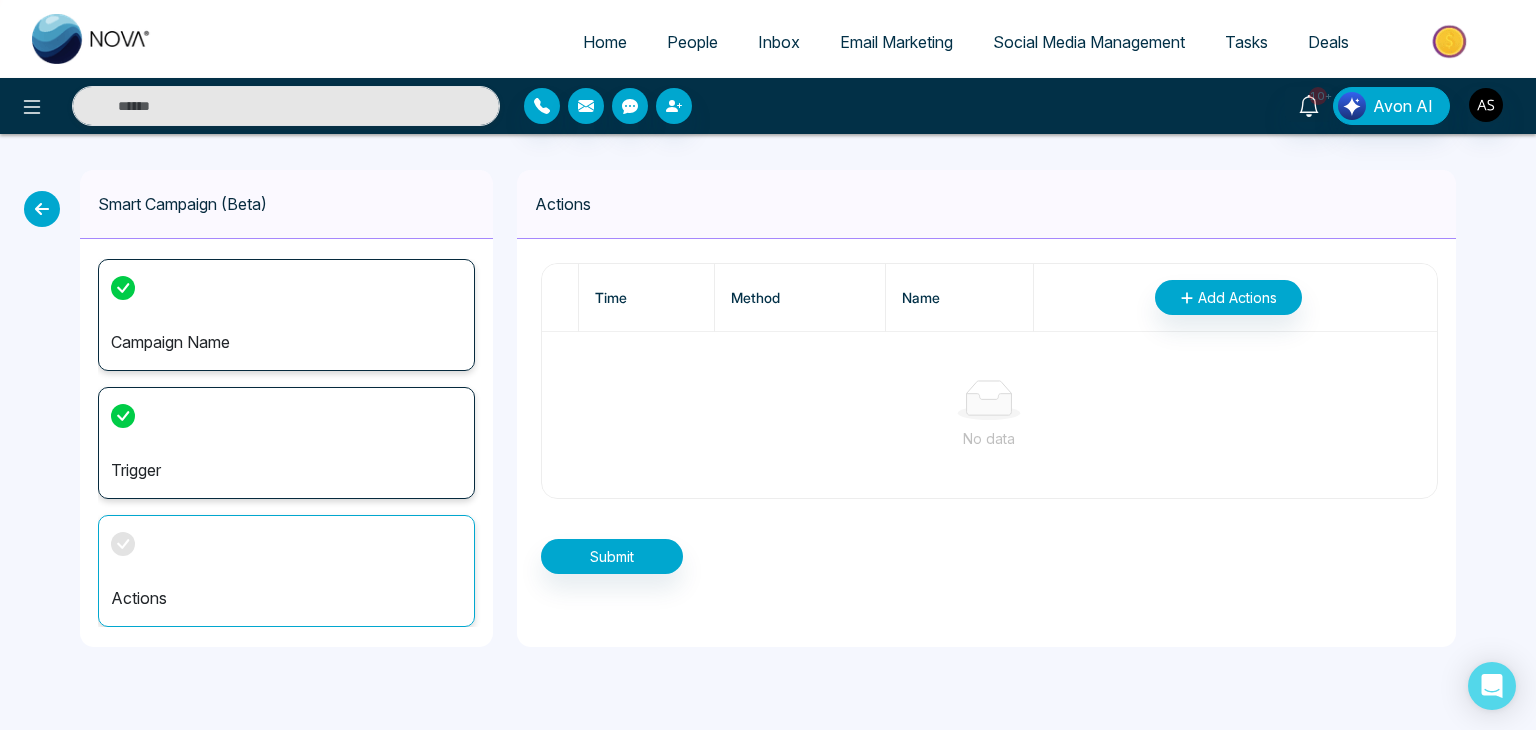 click at bounding box center (42, 209) 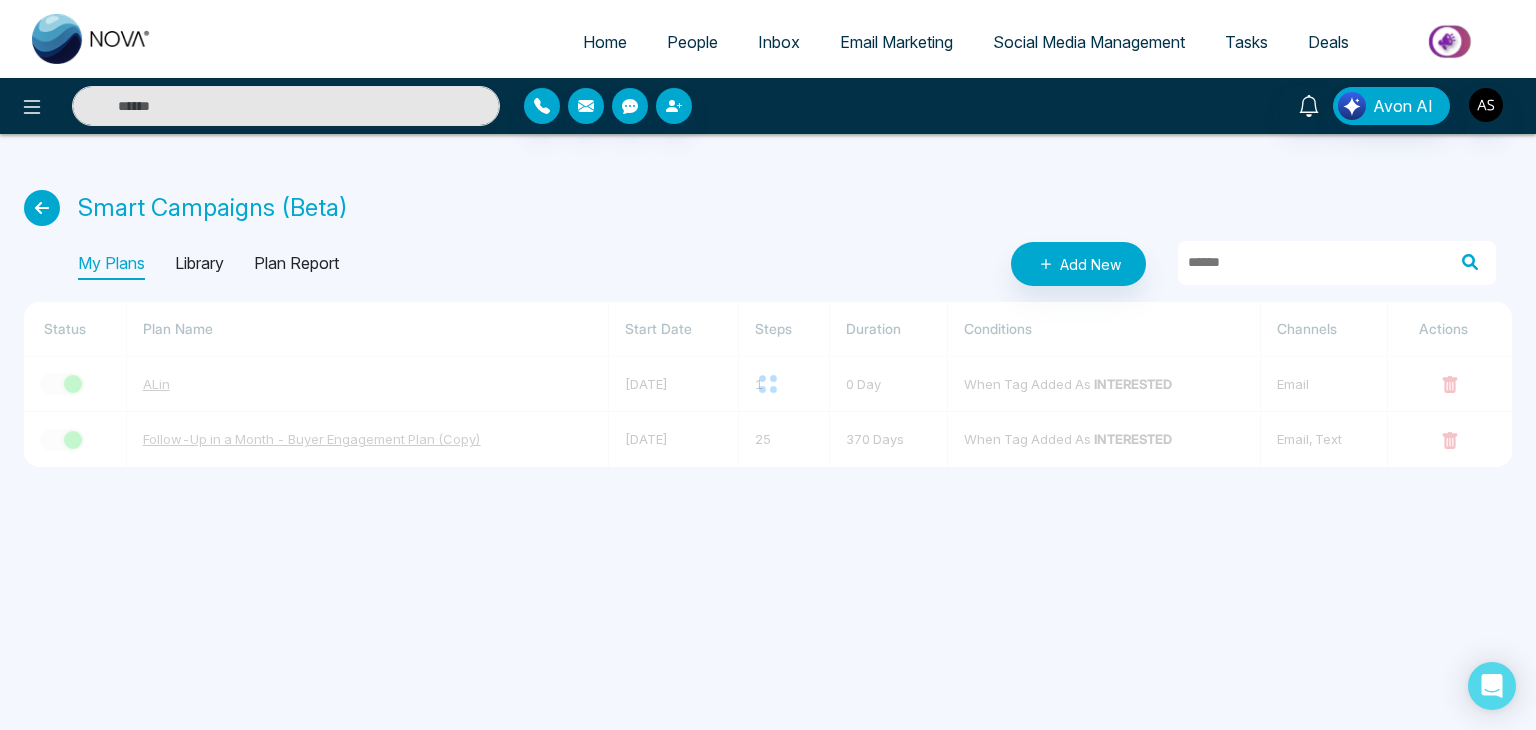 click on "Smart Campaigns (Beta) My Plans Library Plan Report  Add New Status Plan Name Start Date Steps Duration Conditions Channels Actions ALin 07 Jul 2025 1 0 Day When tag added   as   INTERESTED email Follow-Up in a Month - Buyer Engagement Plan (Copy) 03 Jul 2025 25 370 Days When tag added   as   INTERESTED email, text" at bounding box center (768, 312) 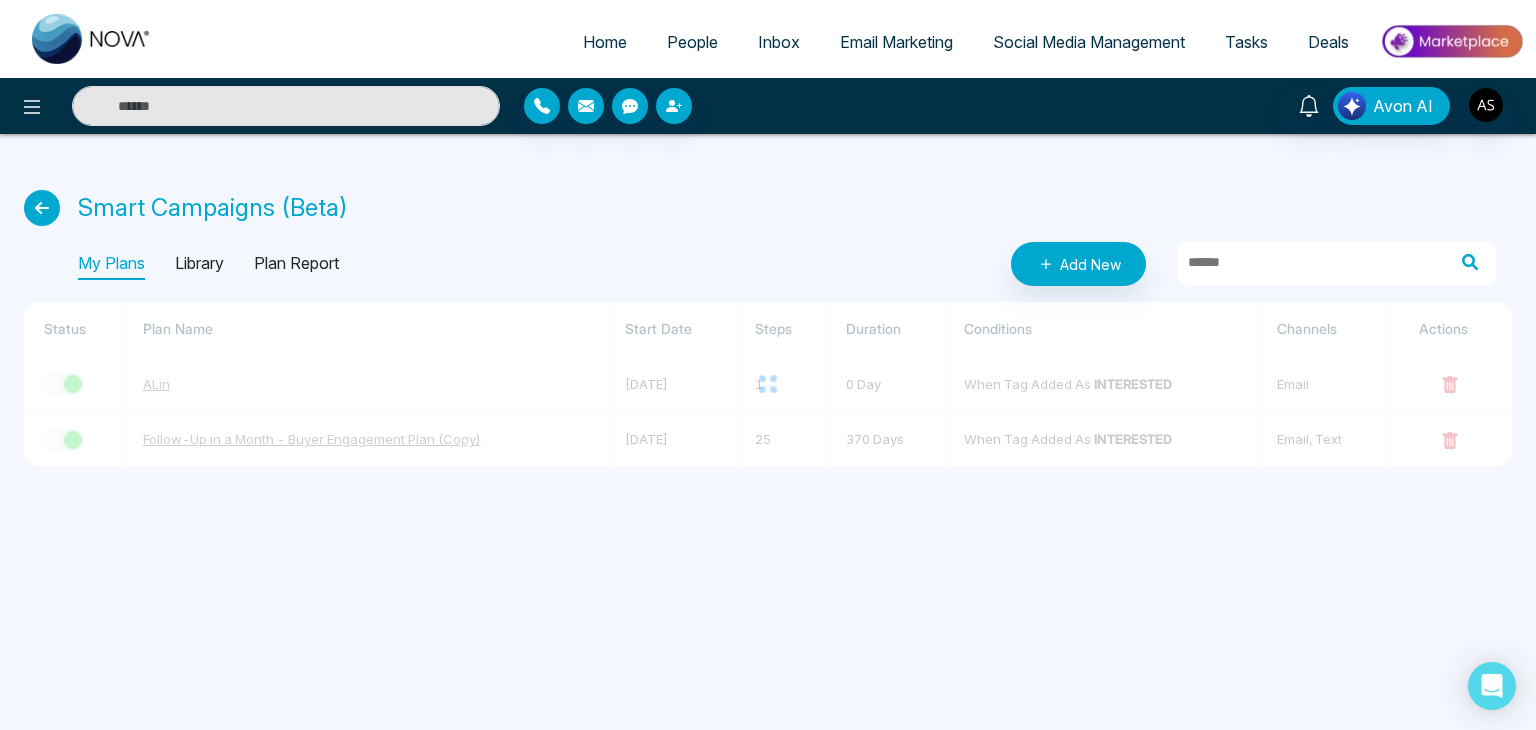 click at bounding box center [42, 208] 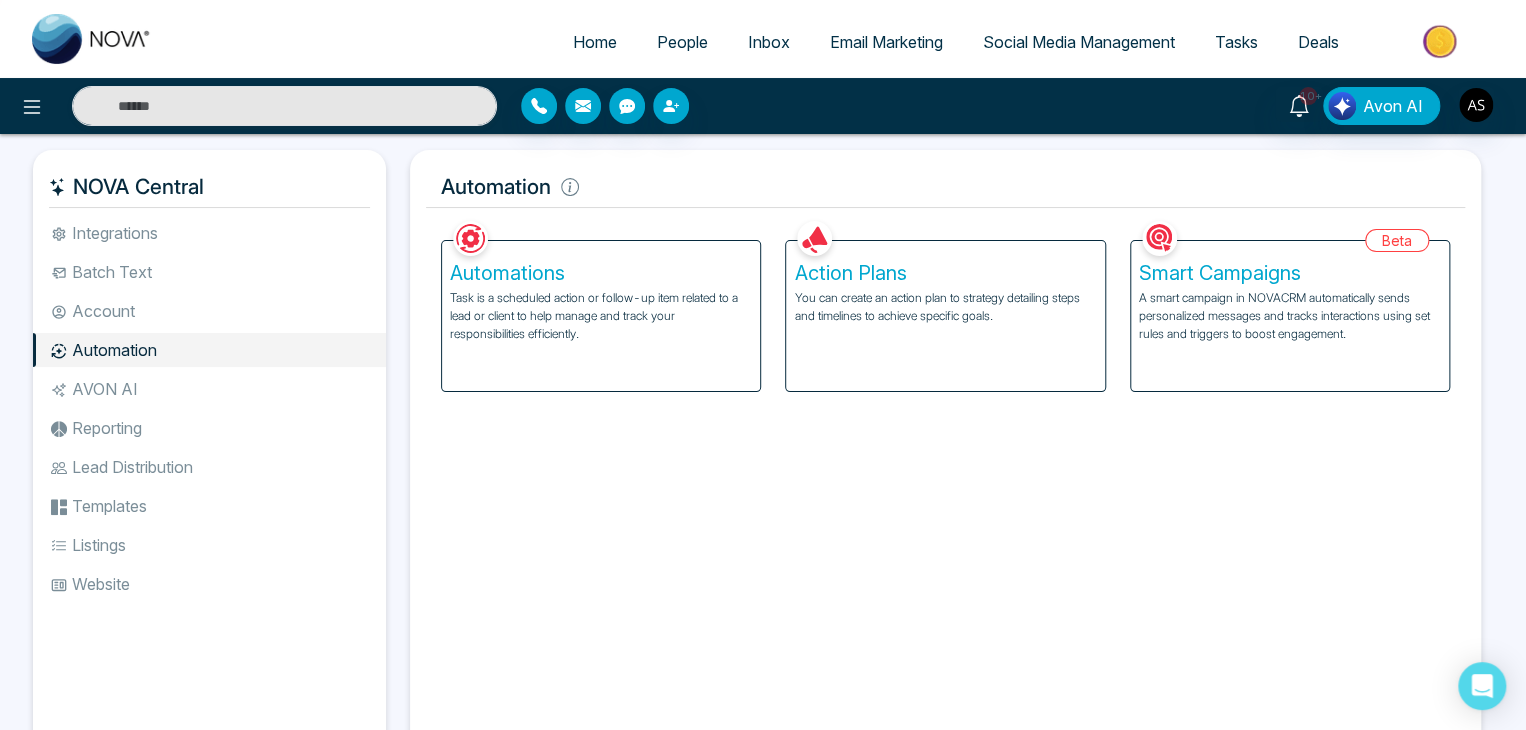 click on "AVON AI" at bounding box center (209, 389) 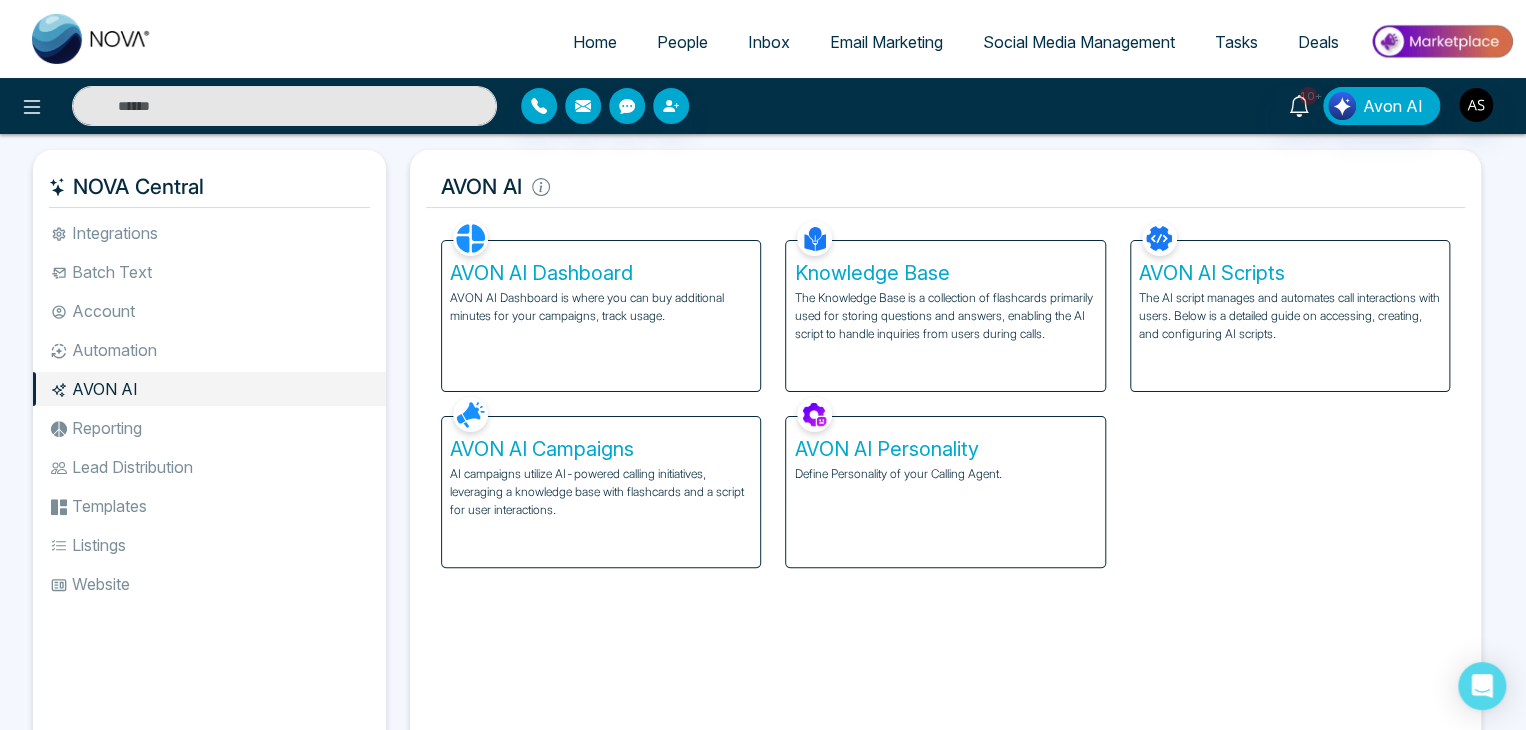 click on "Reporting" at bounding box center [209, 428] 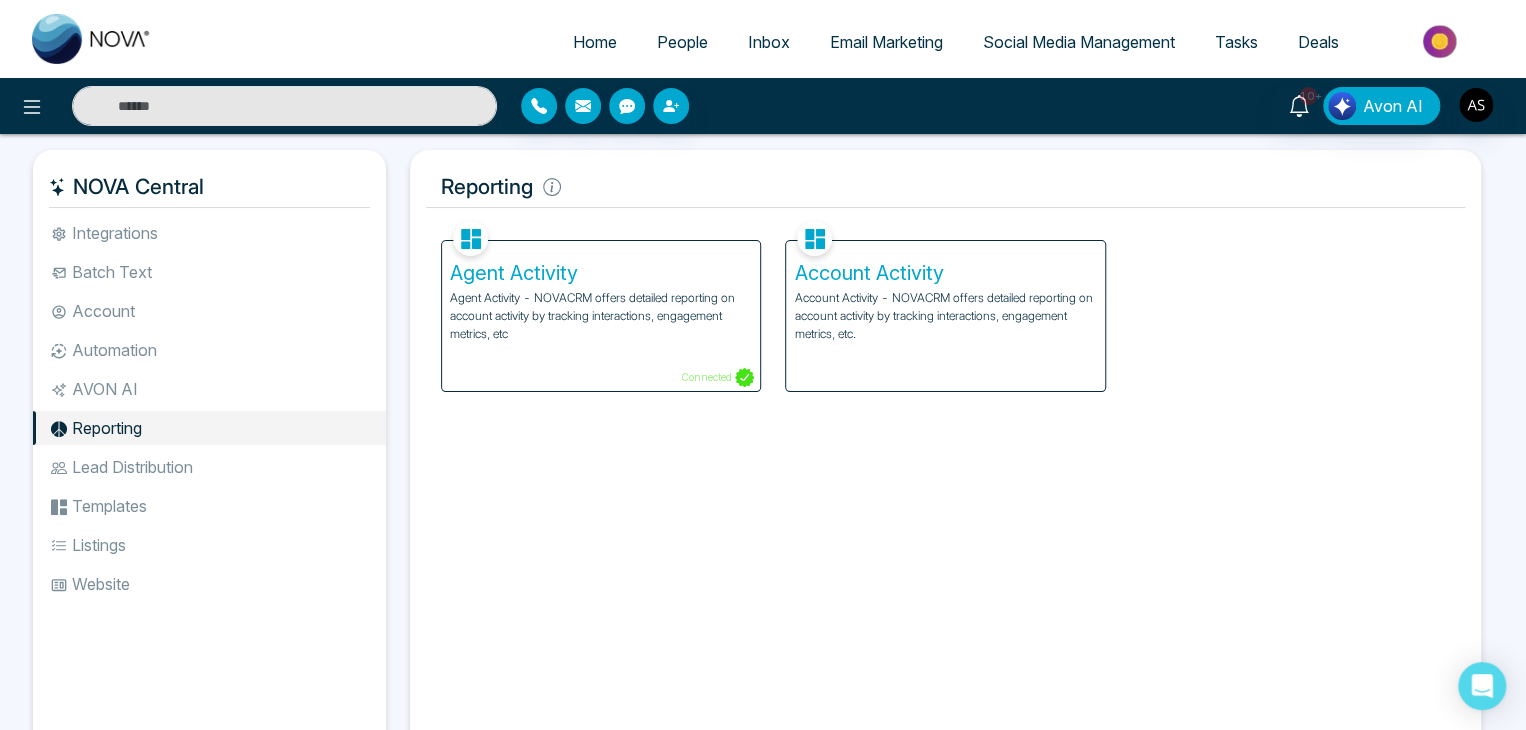 click on "Lead Distribution" at bounding box center [209, 467] 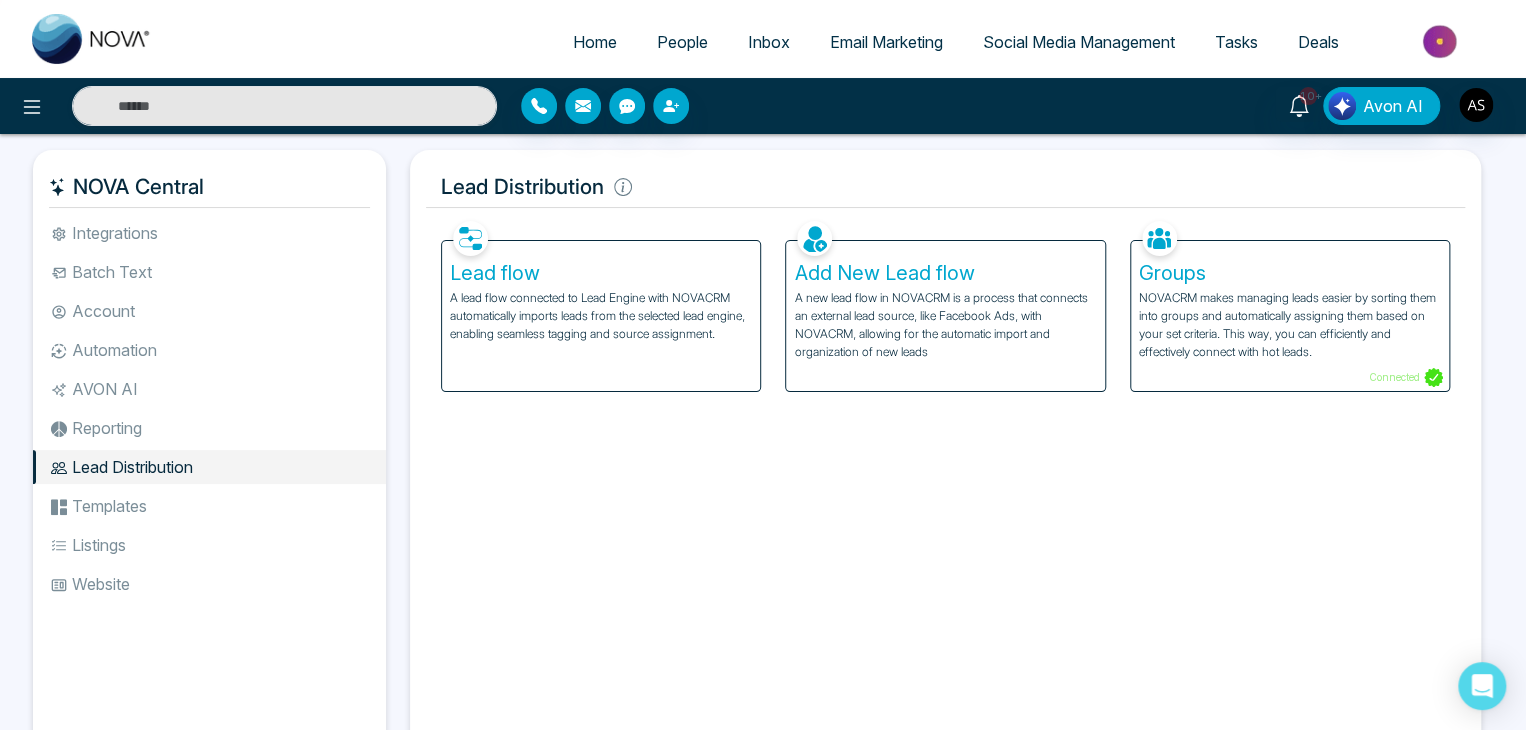 click on "Templates" at bounding box center [209, 506] 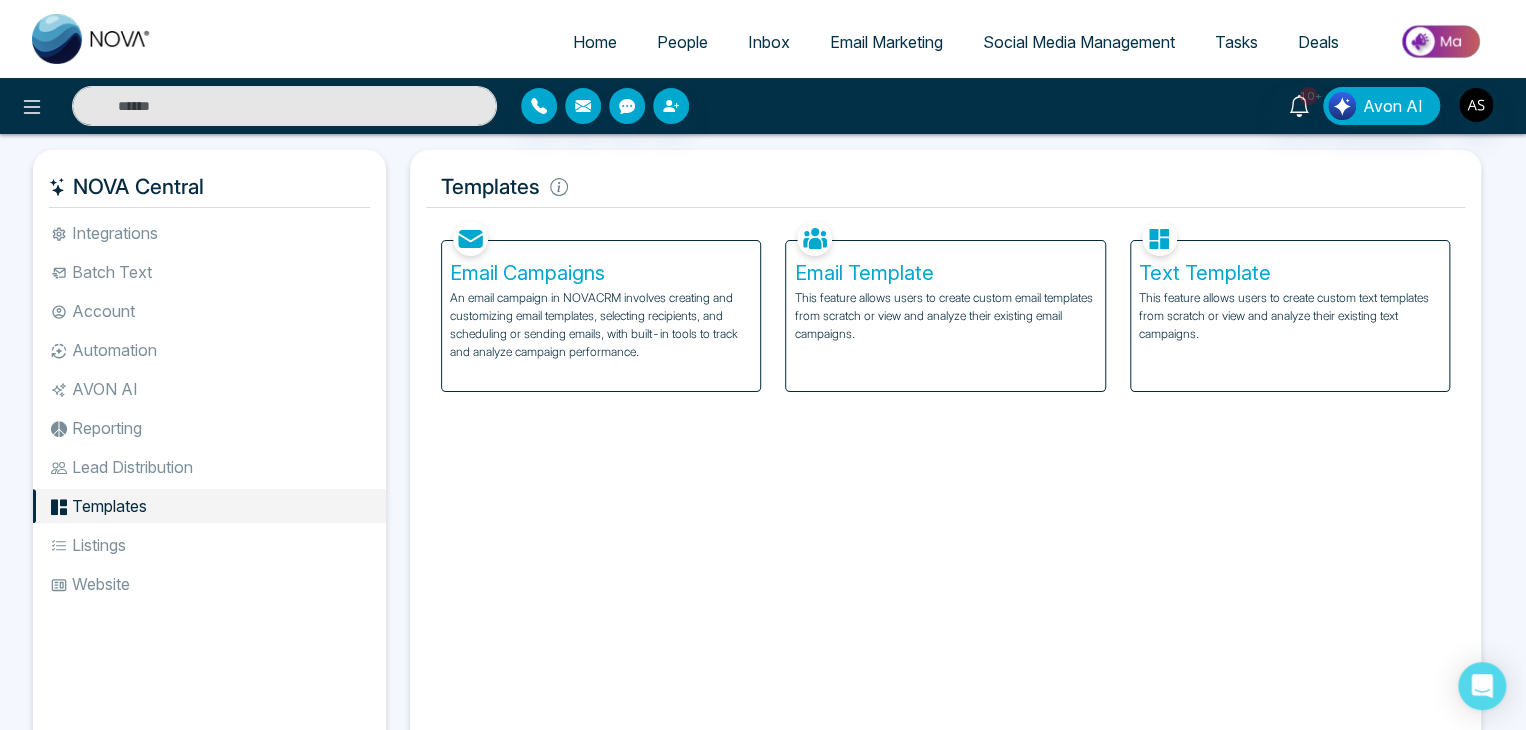 click on "Listings" at bounding box center (209, 545) 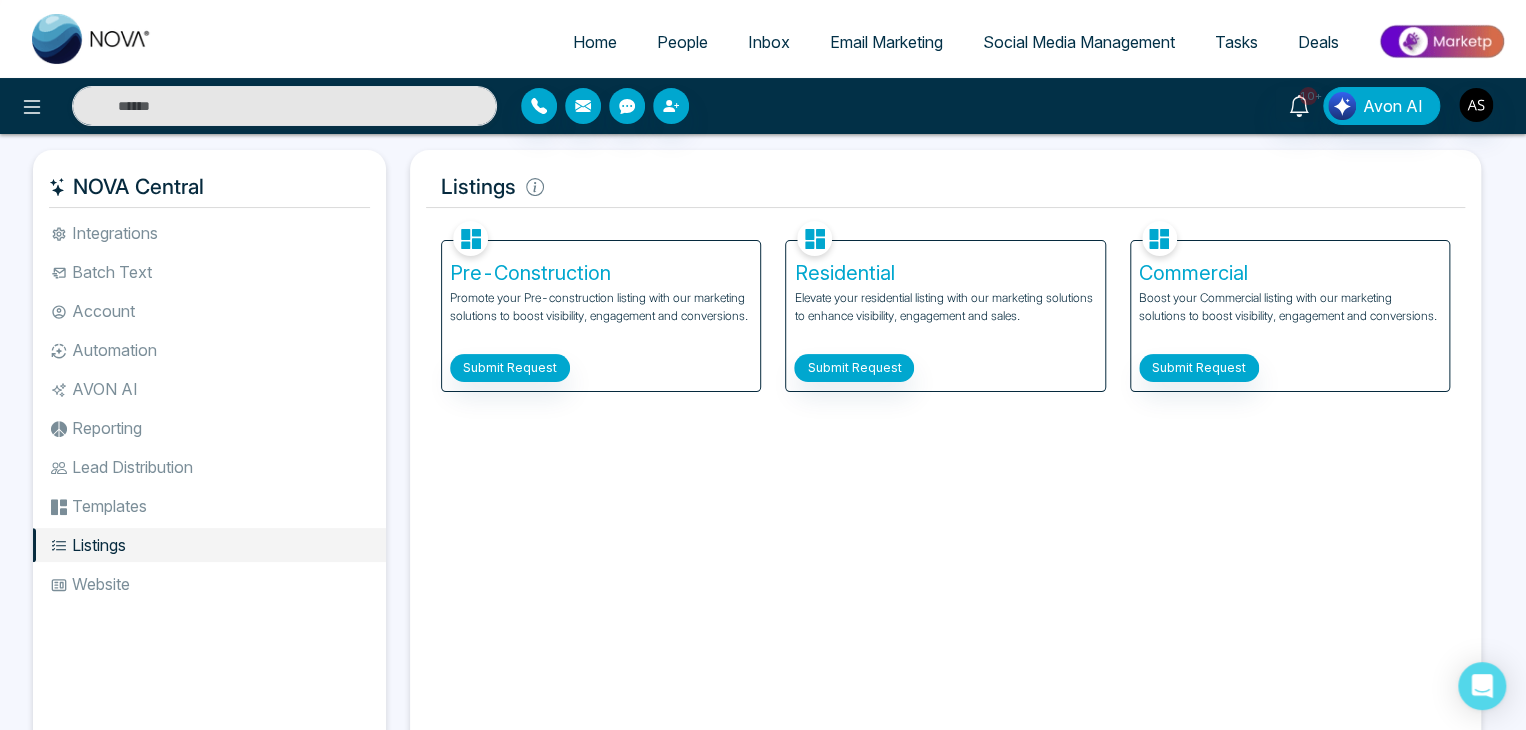 click on "Website" at bounding box center [209, 584] 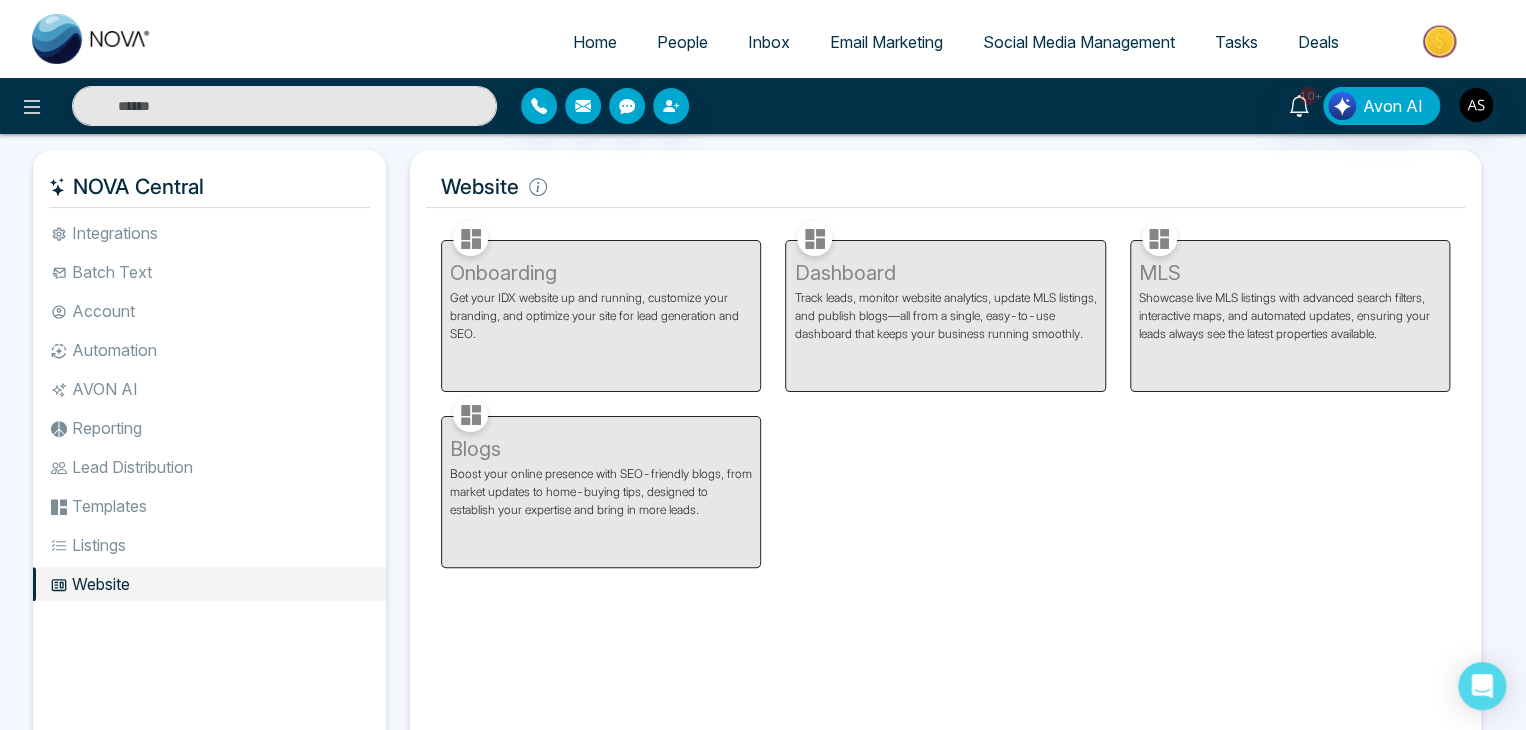 click on "Listings" at bounding box center (209, 545) 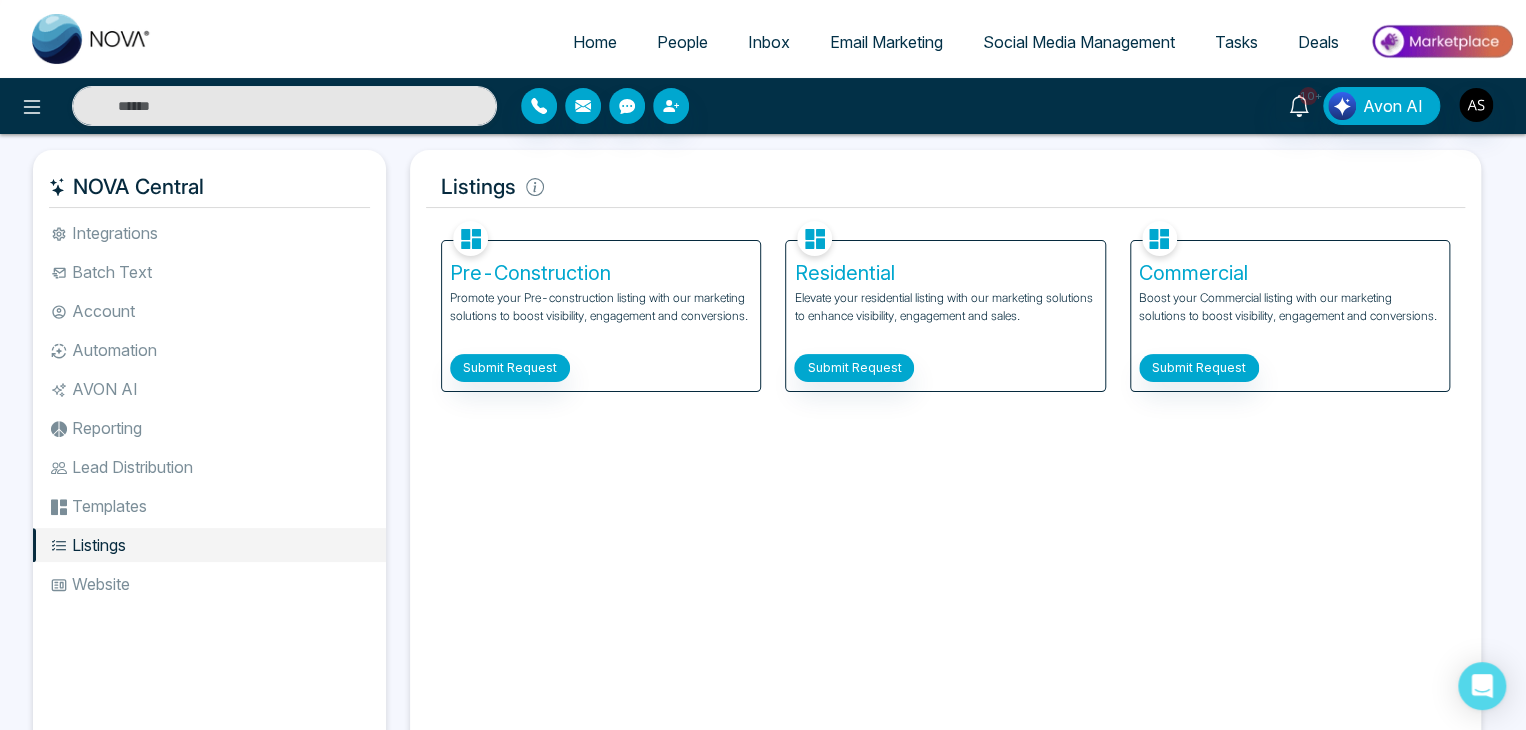 click on "NOVA Central   Integrations   Batch Text   Account   Automation   AVON AI   Reporting   Lead Distribution   Templates   Listings   Website" at bounding box center [209, 454] 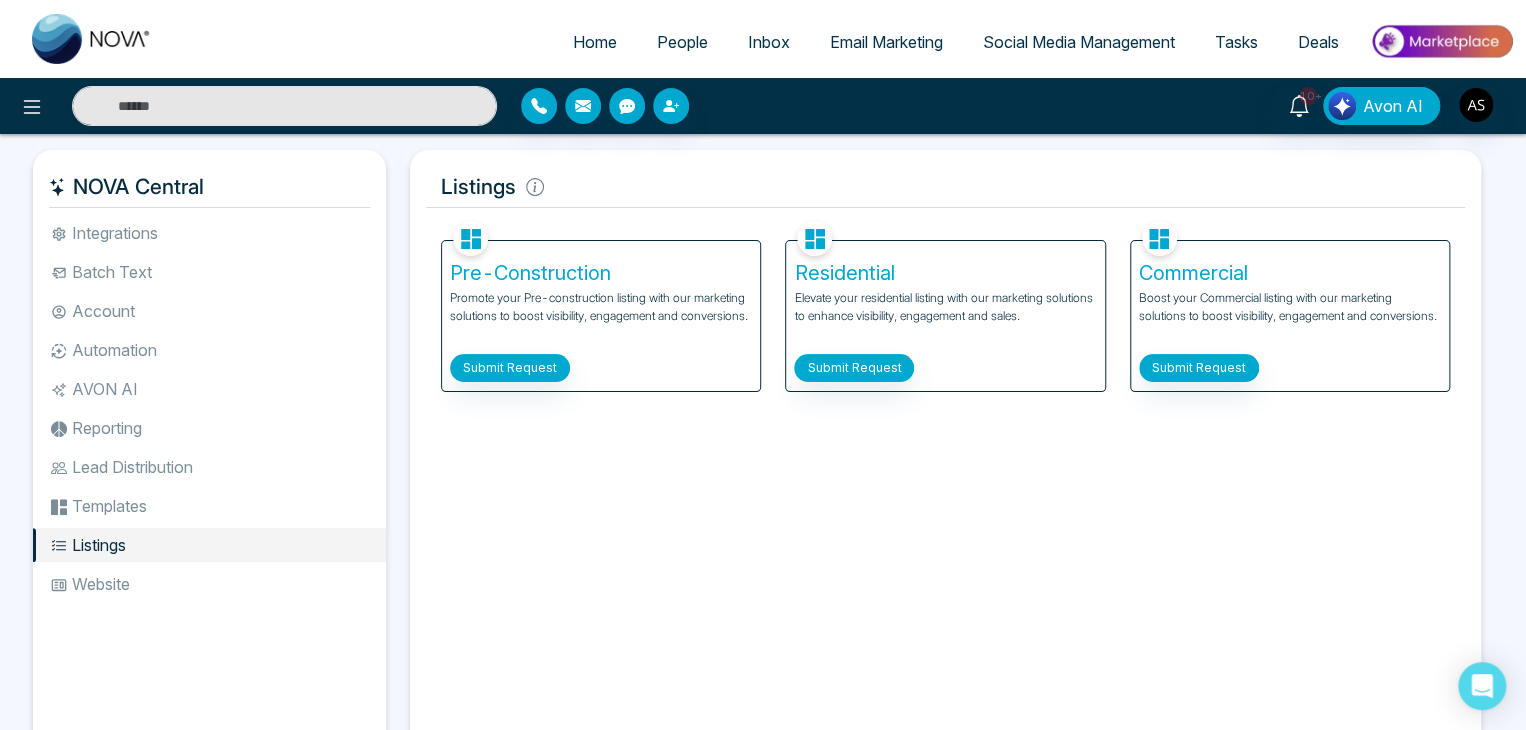 click on "Integrations" at bounding box center [209, 233] 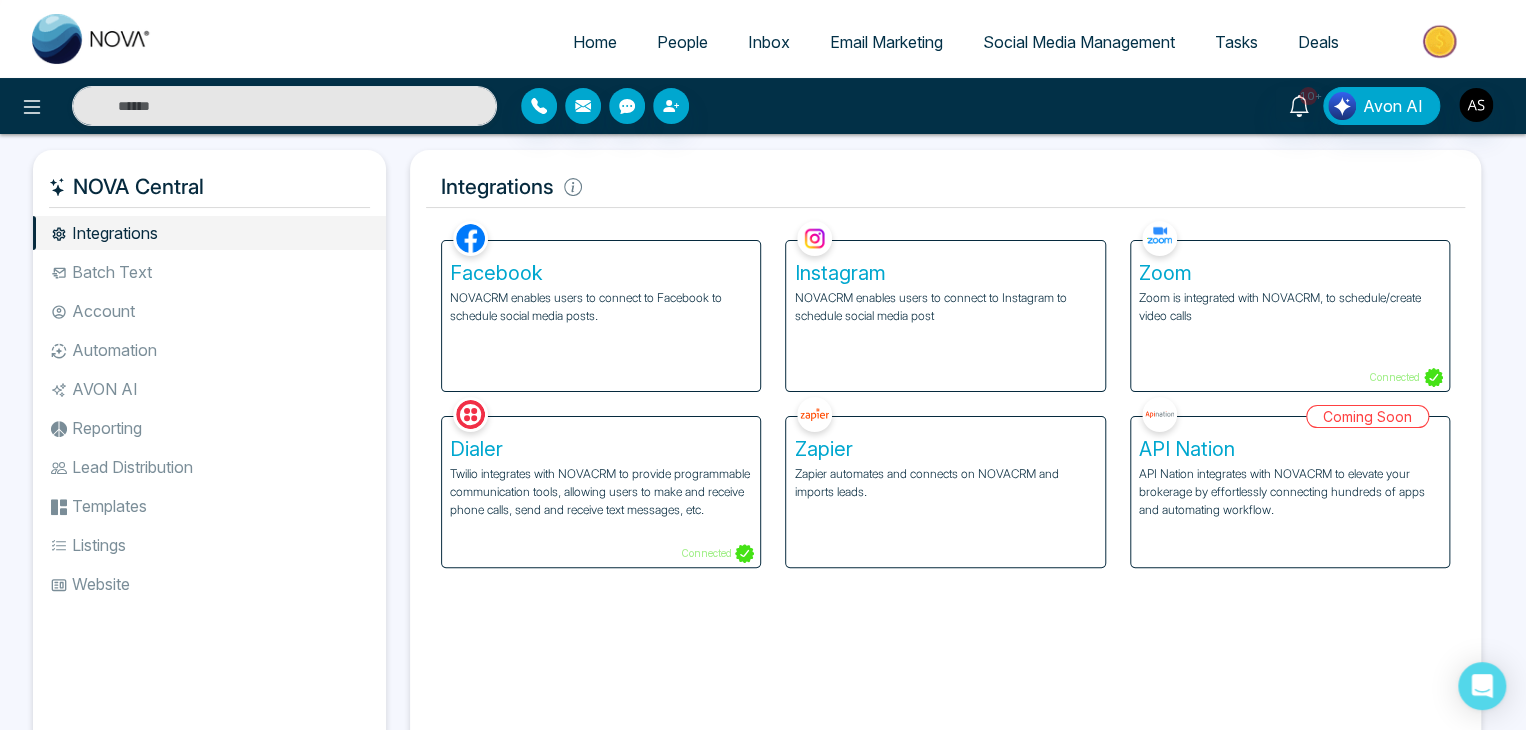 click on "Home" at bounding box center [595, 42] 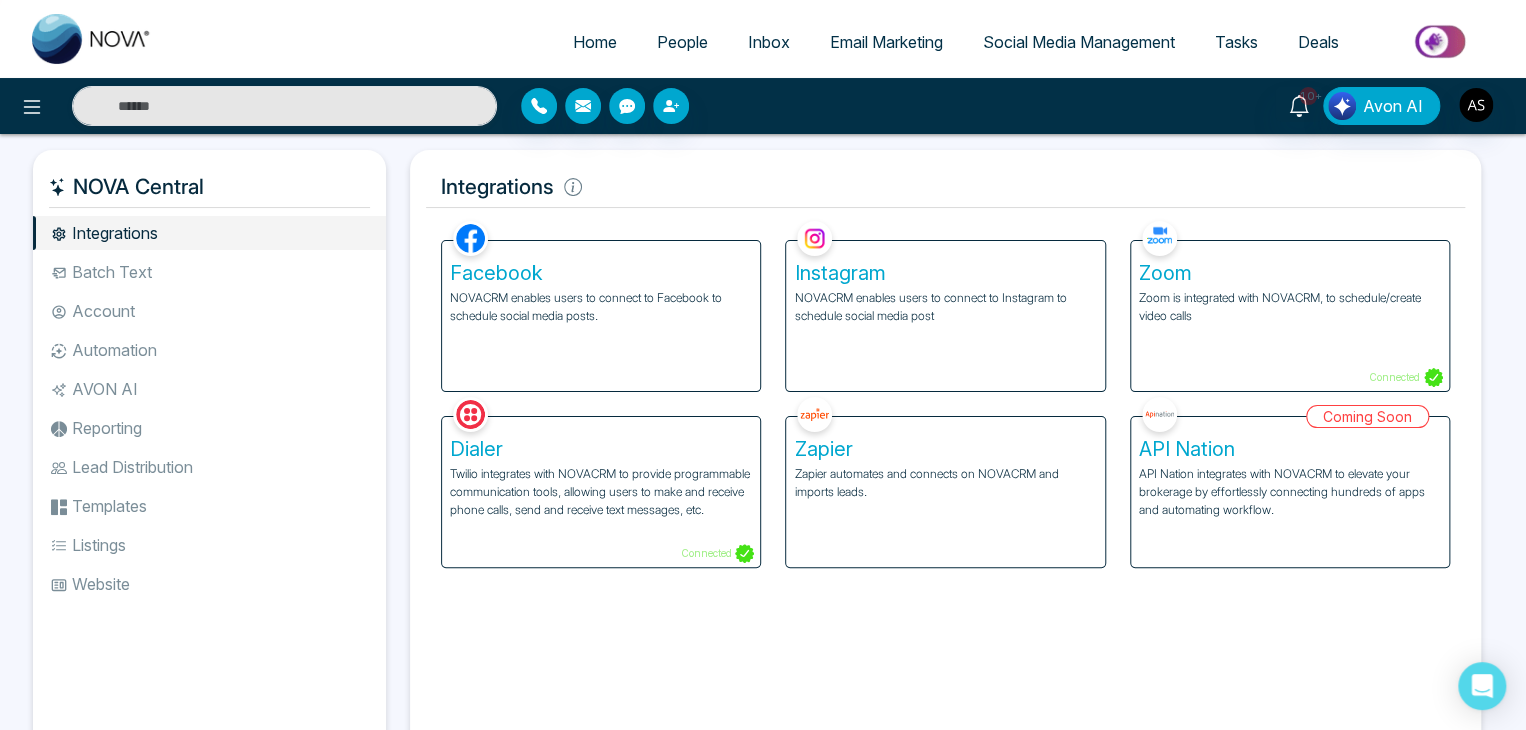 select on "*" 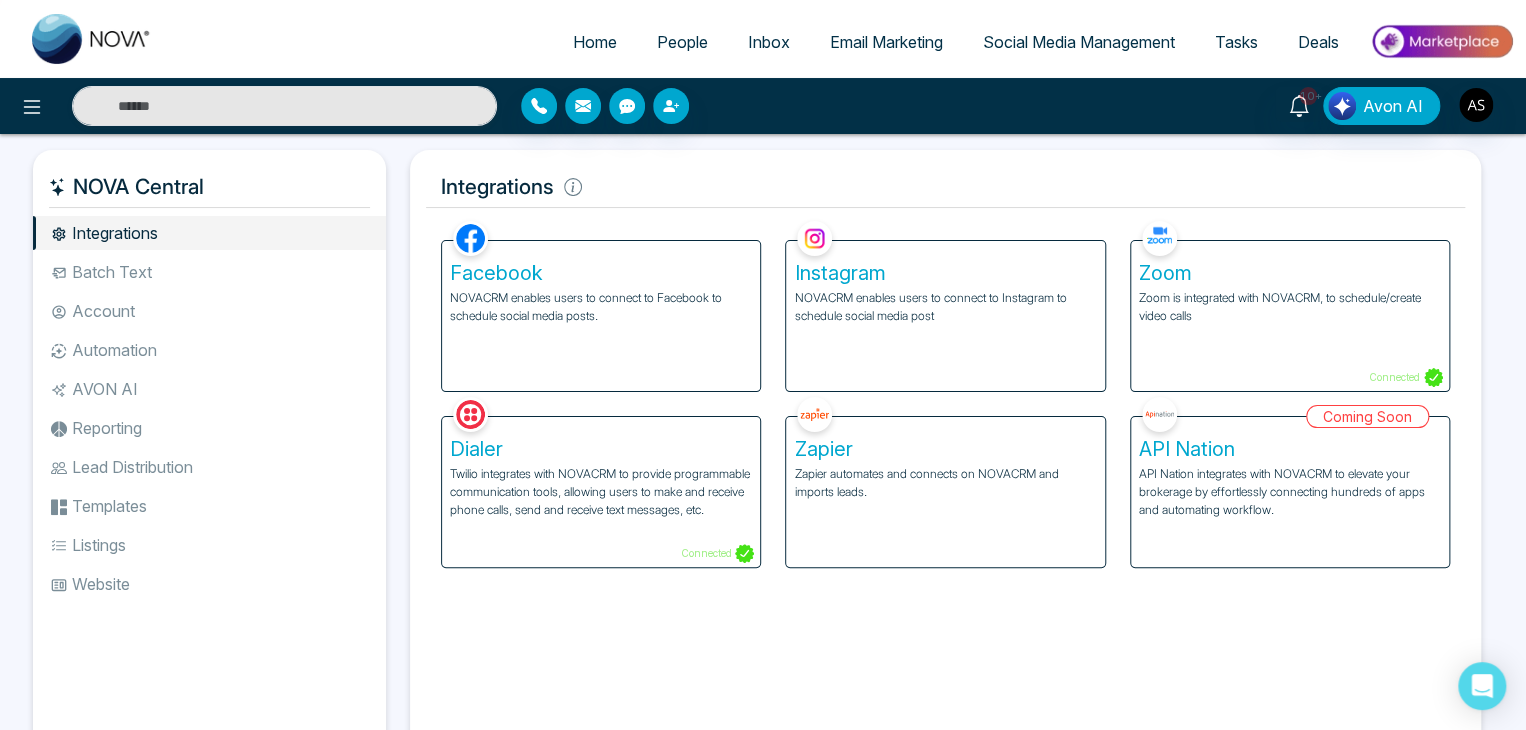 select on "*" 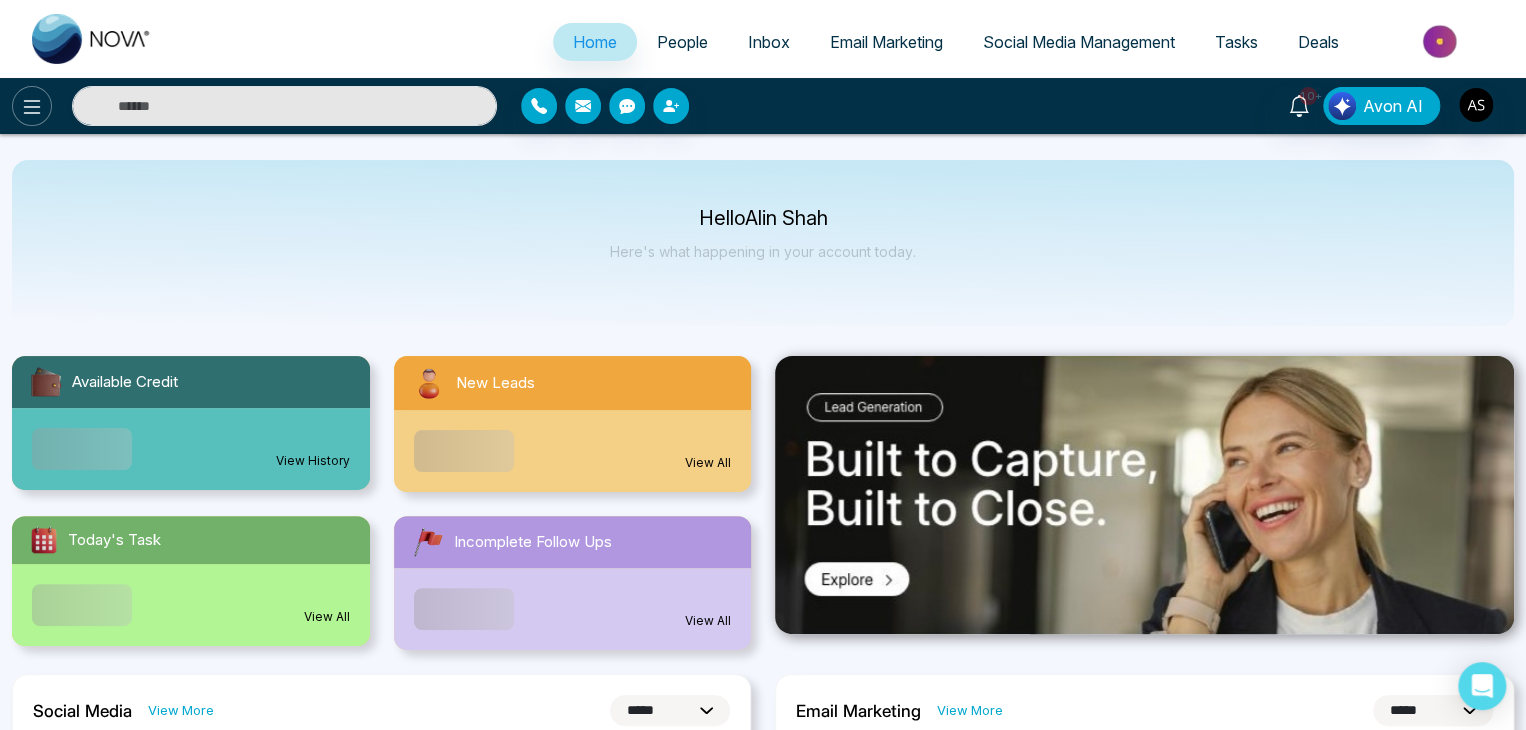 click 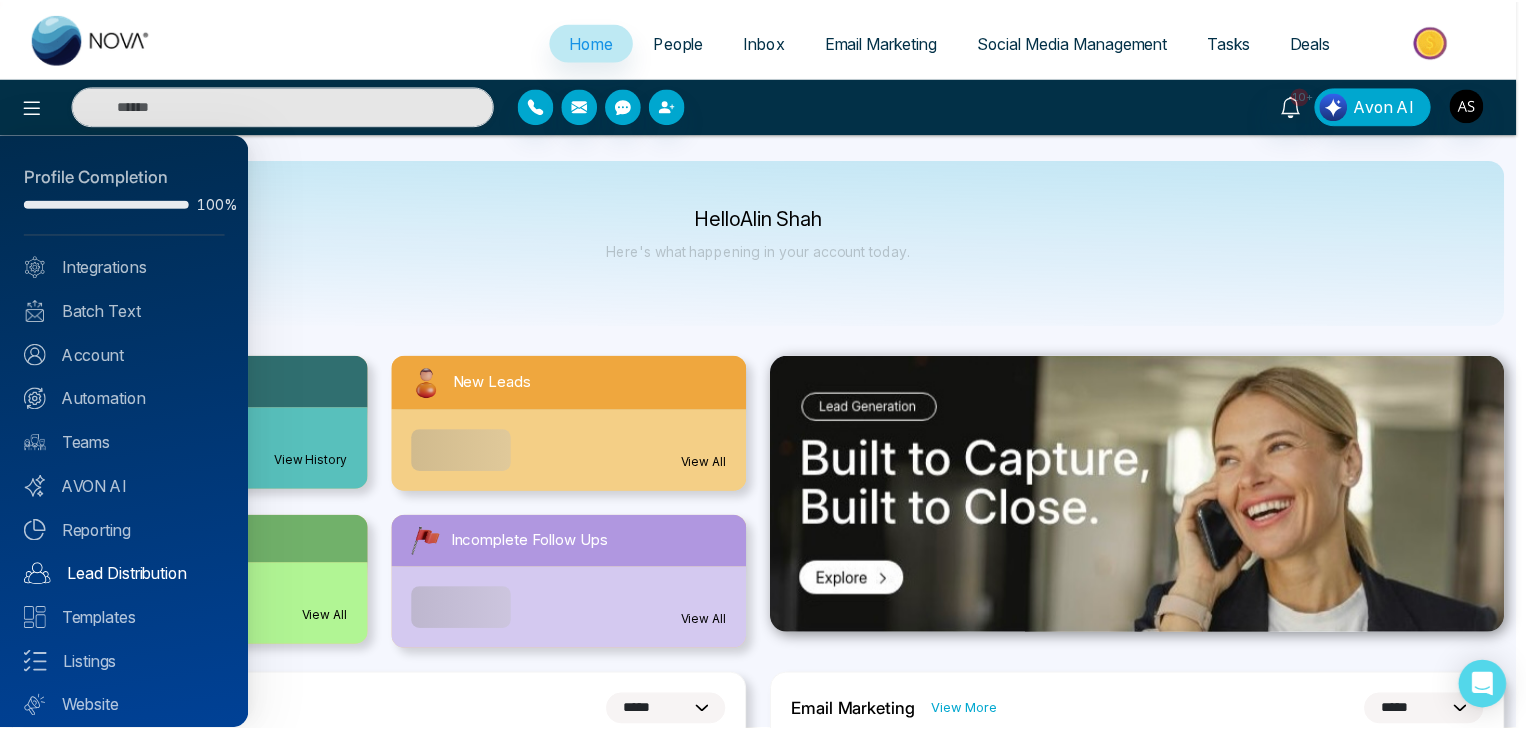 scroll, scrollTop: 56, scrollLeft: 0, axis: vertical 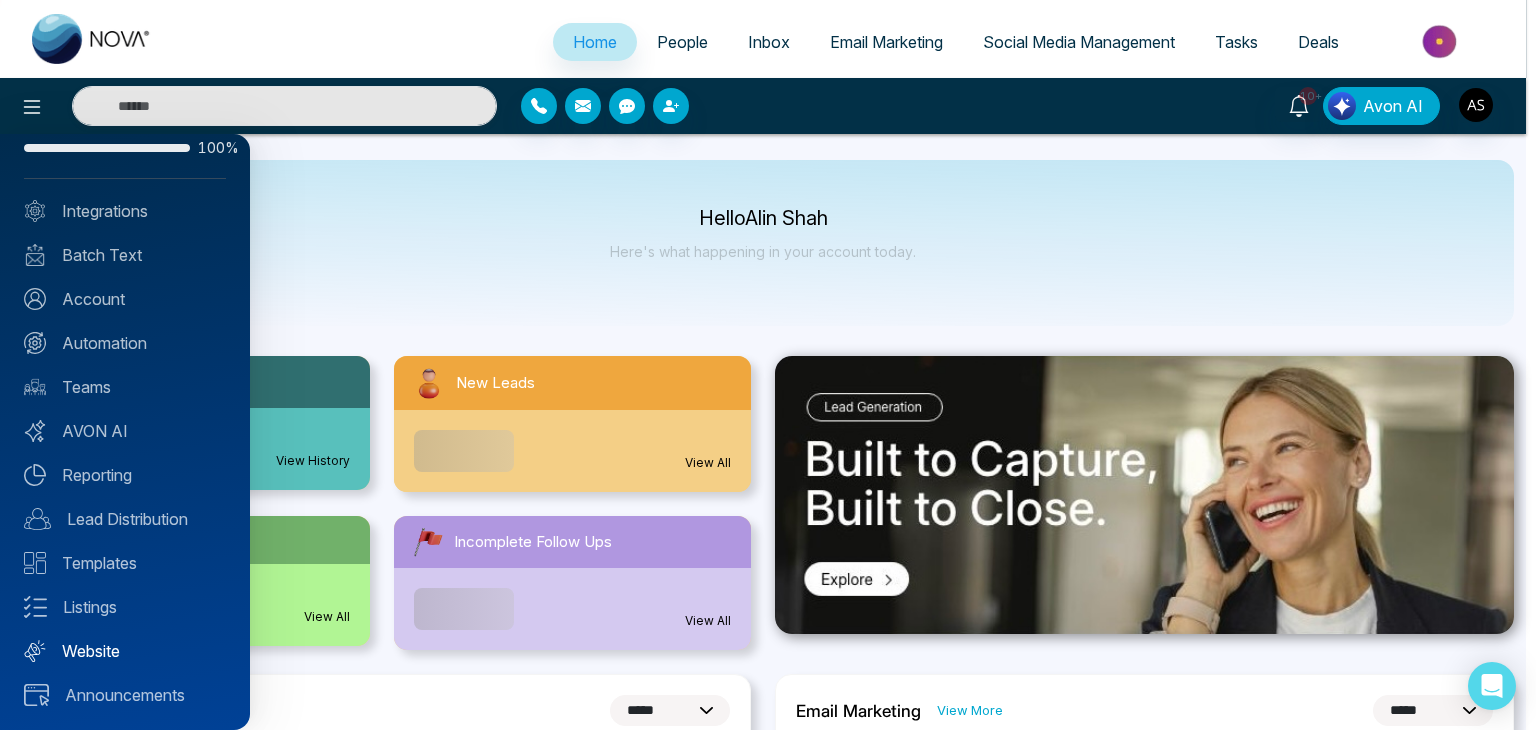 click on "Website" at bounding box center (125, 651) 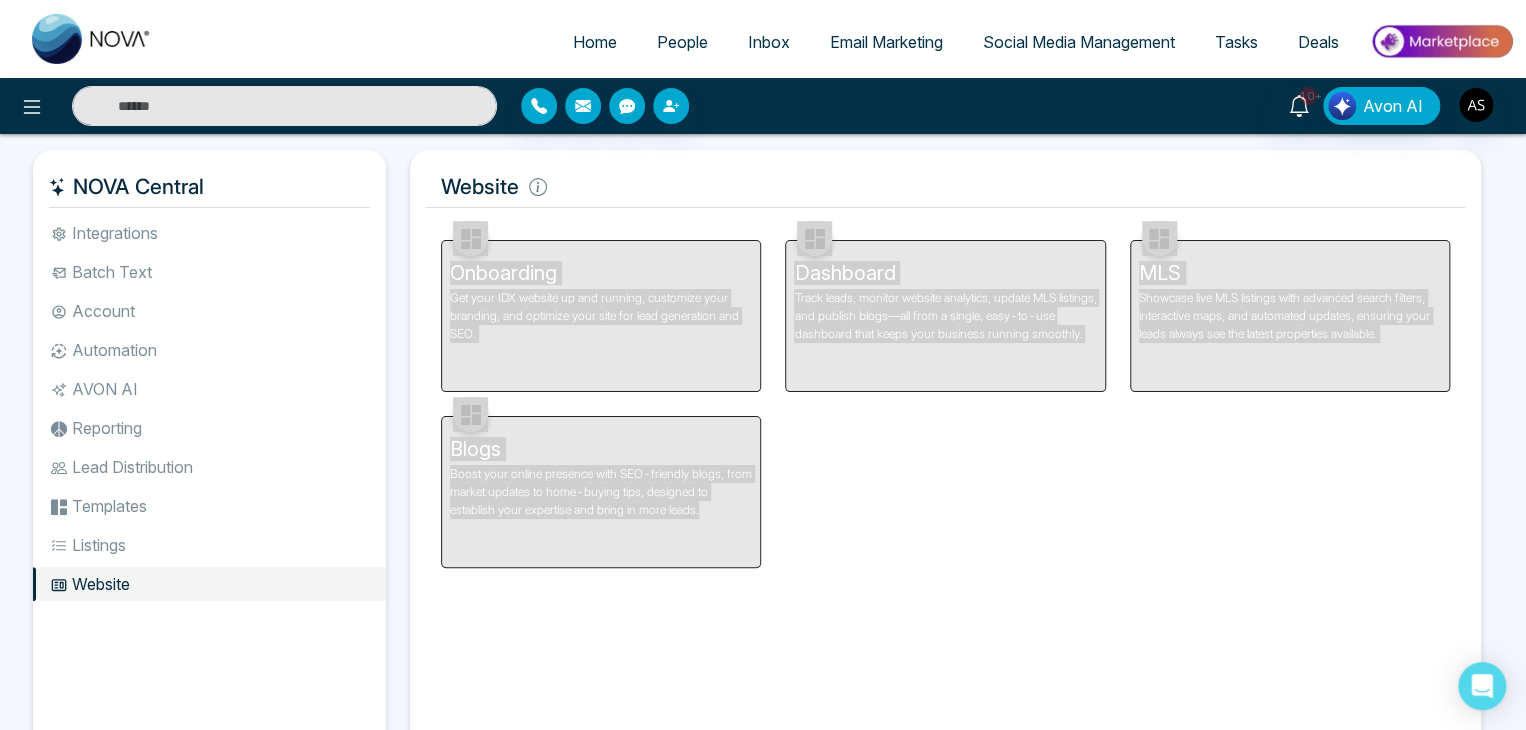drag, startPoint x: 800, startPoint y: 532, endPoint x: 476, endPoint y: 233, distance: 440.88208 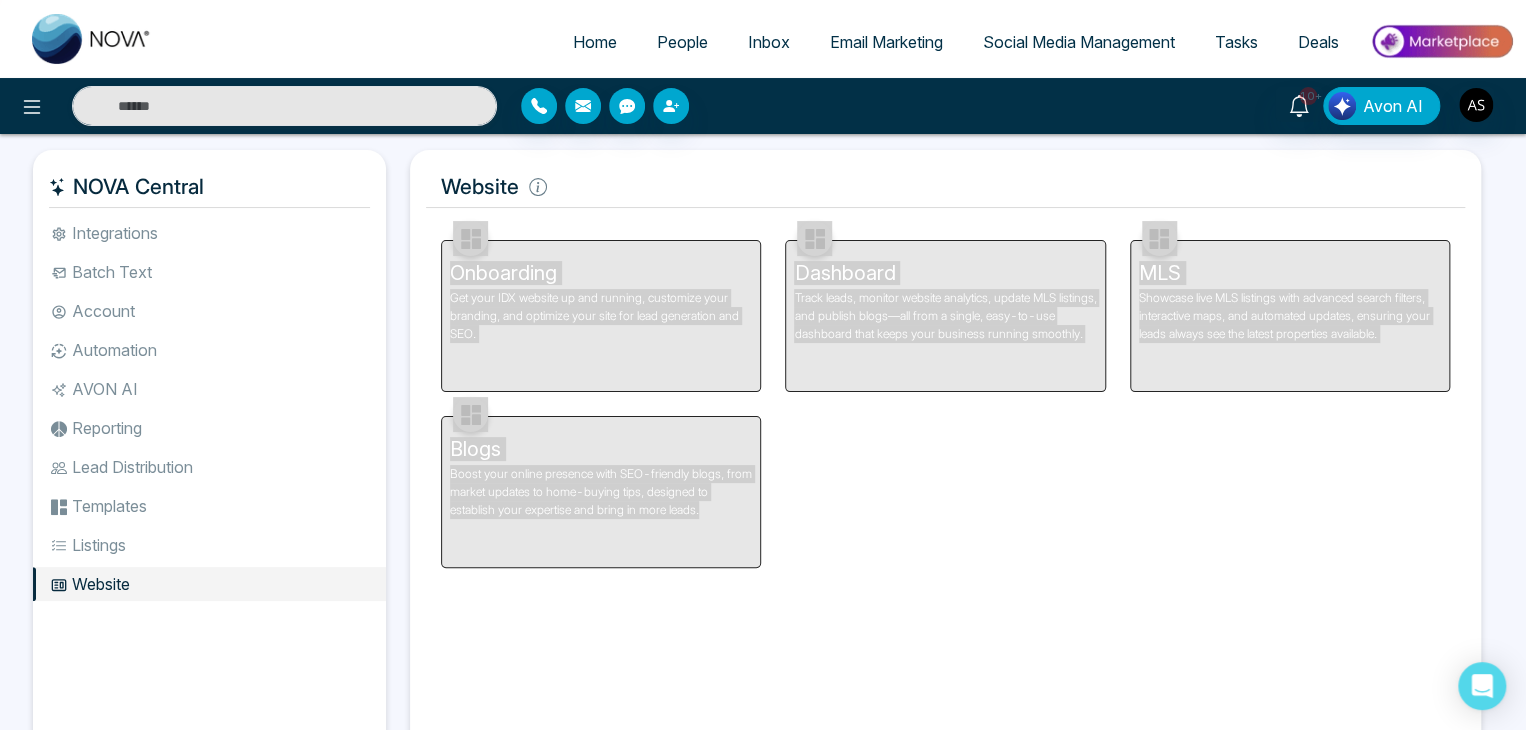 click on "Onboarding Get your IDX website up and running, customize your branding, and optimize your site for lead generation and SEO. Dashboard Track leads, monitor website analytics, update MLS listings, and publish blogs—all from a single, easy-to-use dashboard that keeps your business running smoothly. MLS Showcase live MLS listings with advanced search filters, interactive maps, and automated updates, ensuring your leads always see the latest properties available. Blogs Boost your online presence with SEO-friendly blogs, from market updates to home-buying tips, designed to establish your expertise and bring in more leads." at bounding box center [945, 392] 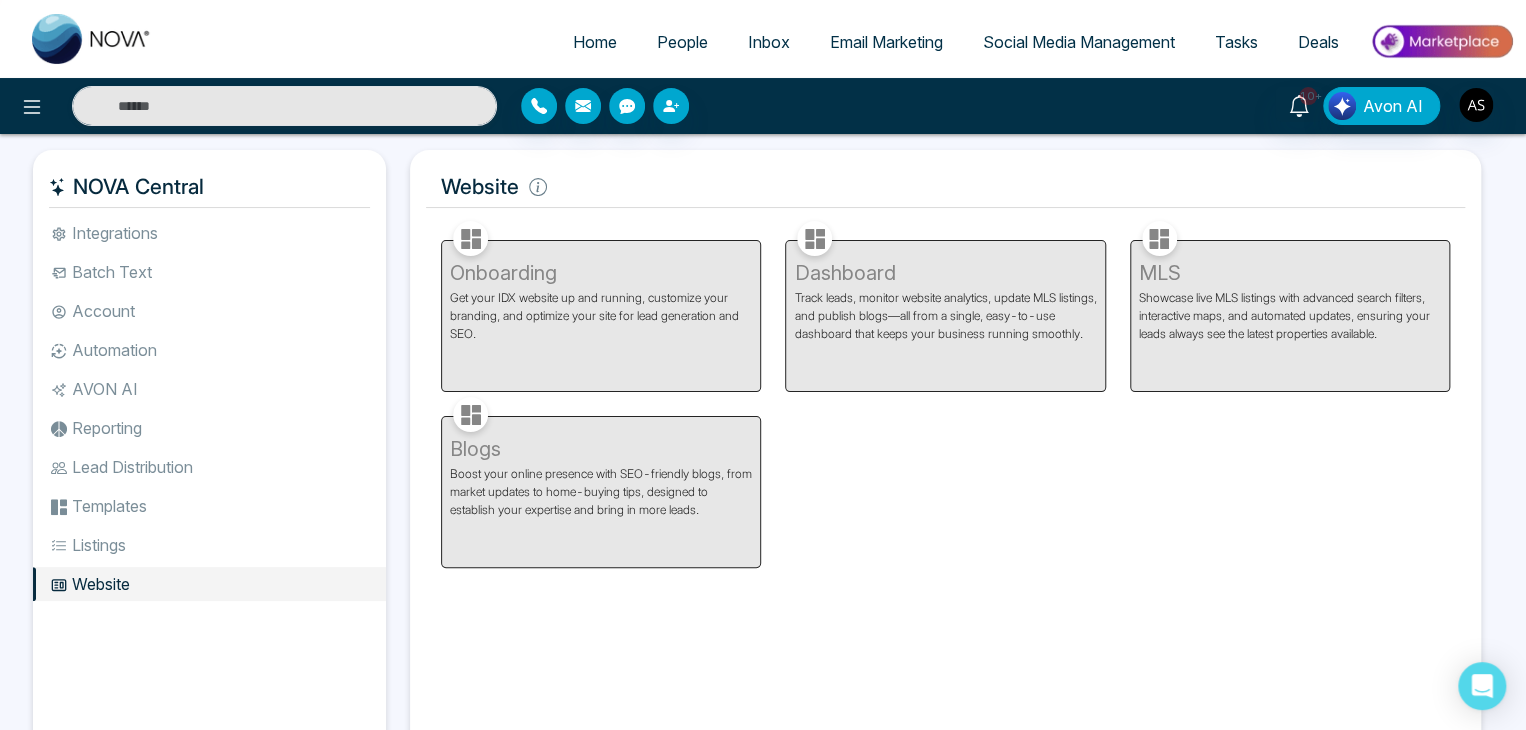 click on "Website" at bounding box center (945, 187) 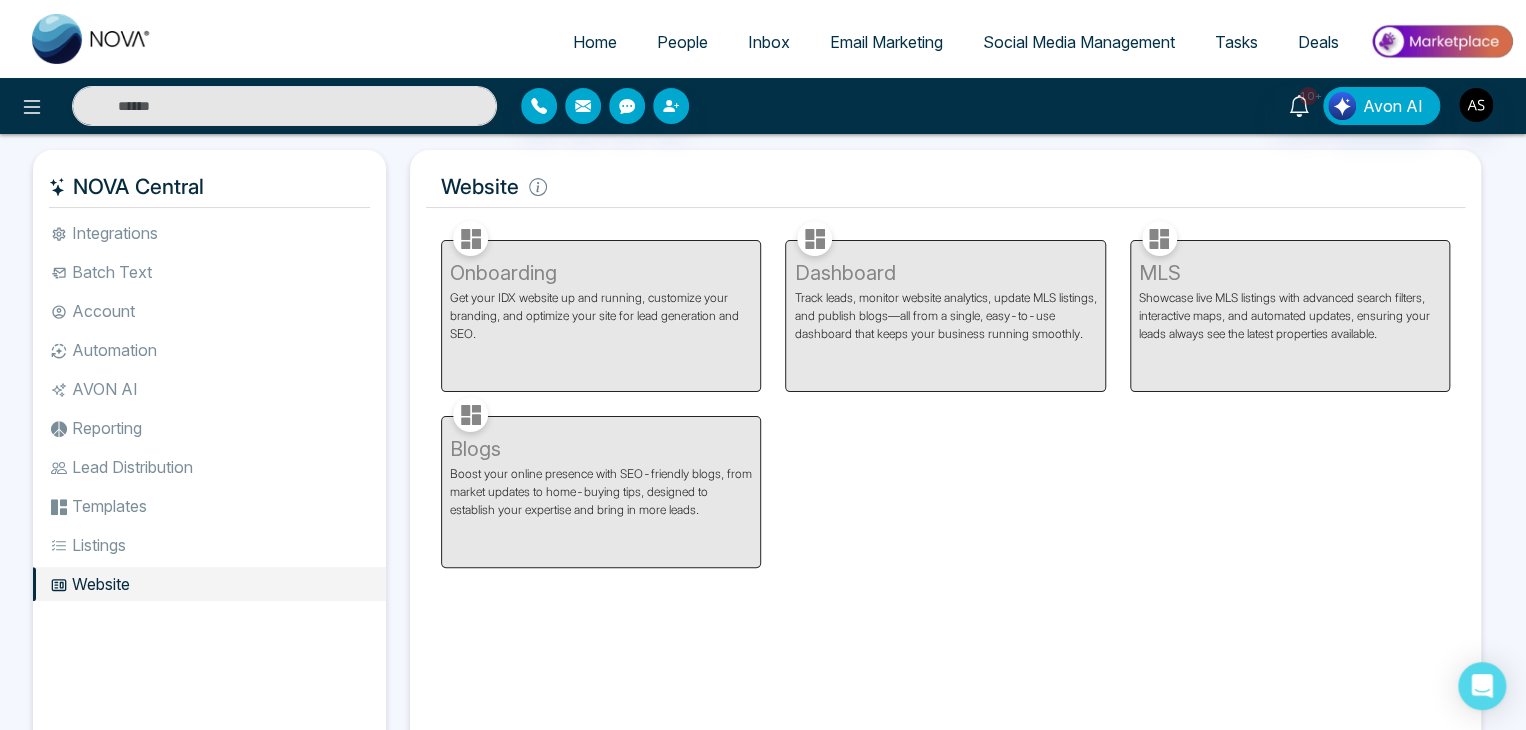 click on "Integrations" at bounding box center [209, 233] 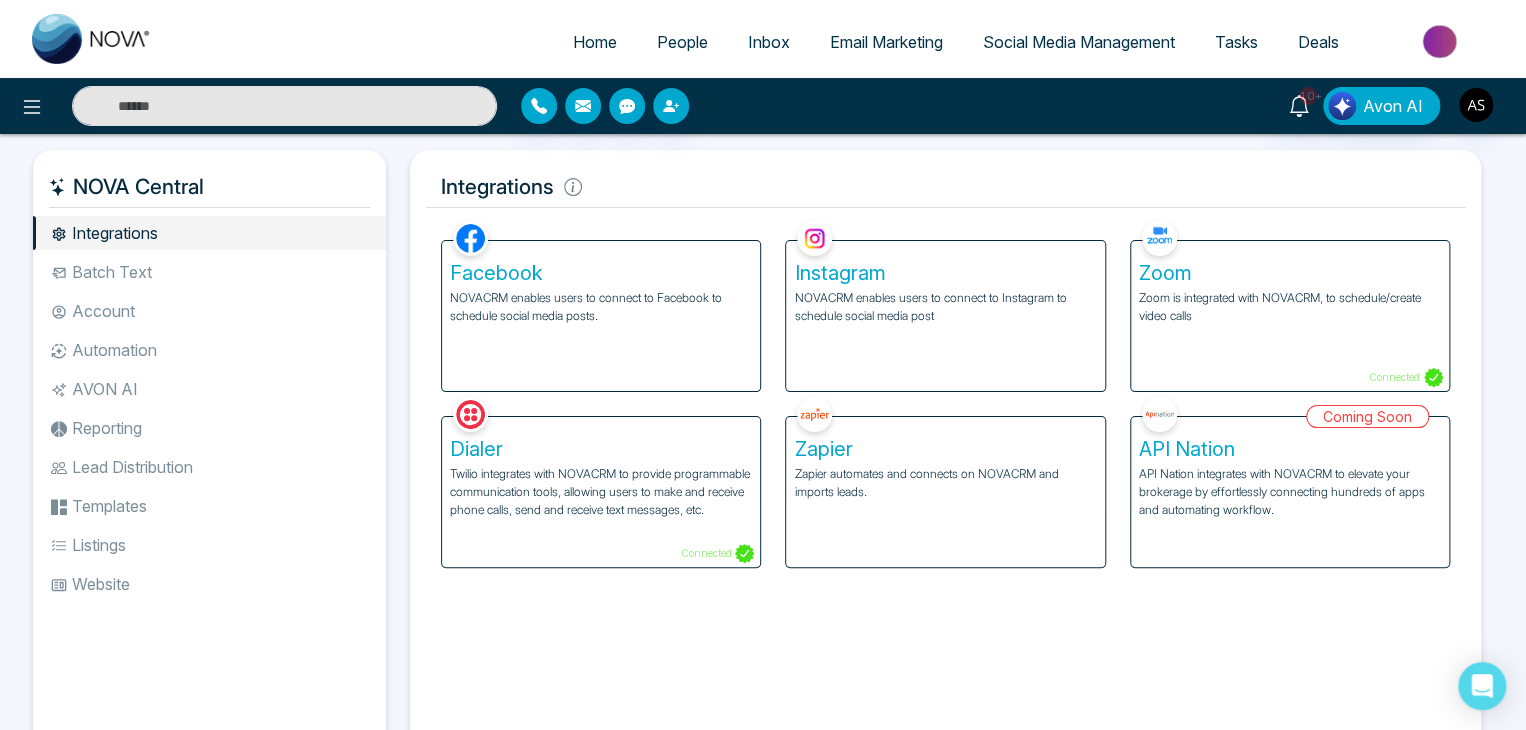 click on "Home" at bounding box center [595, 42] 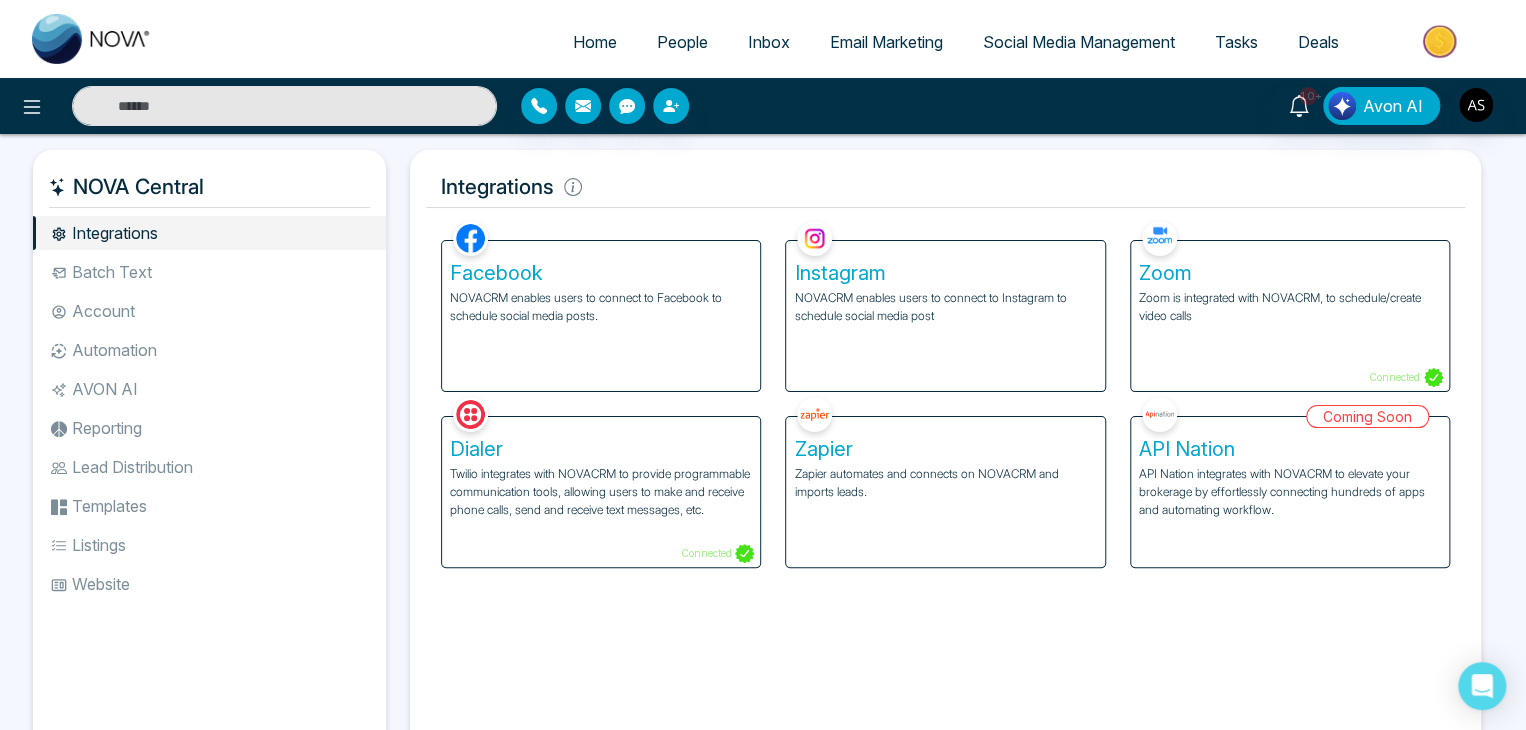 select on "*" 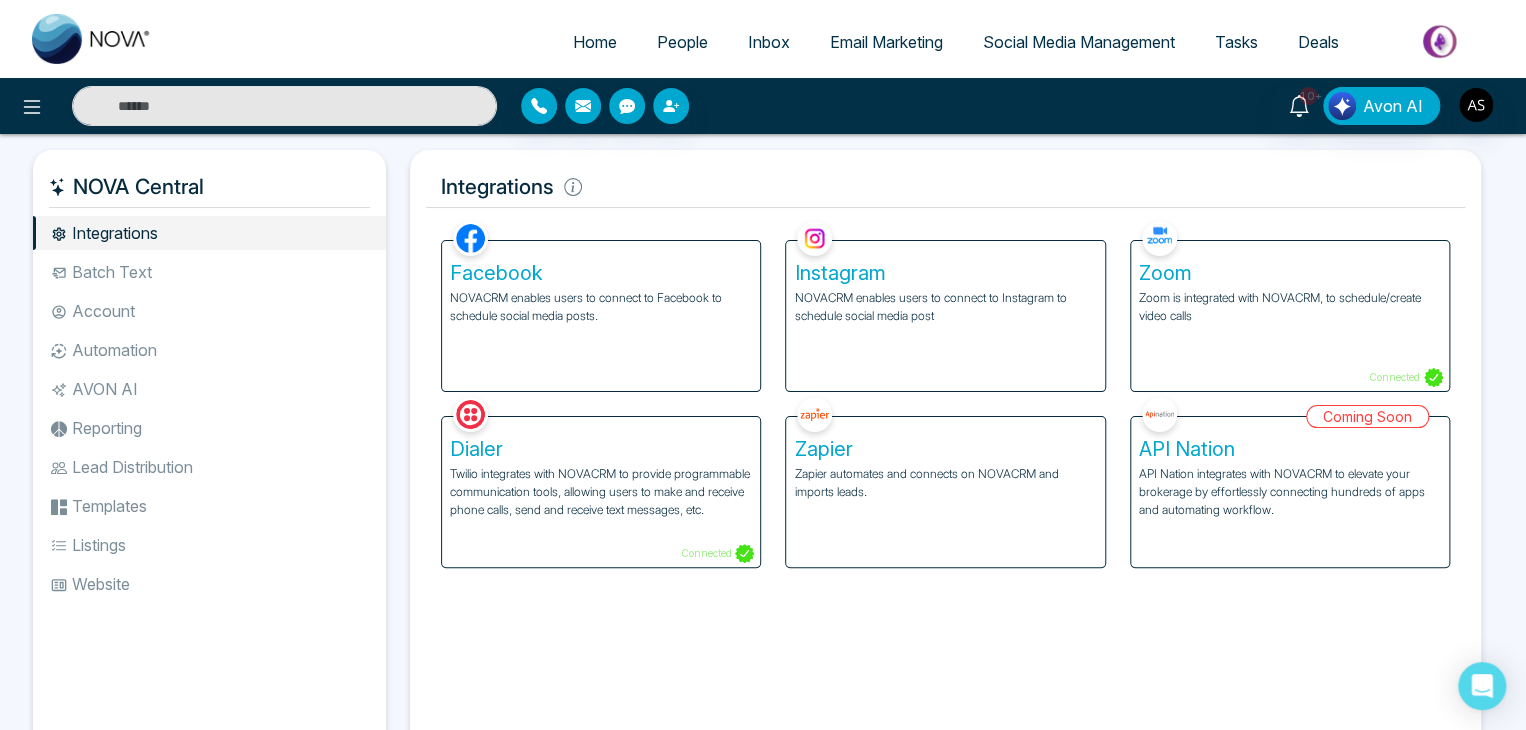 select on "*" 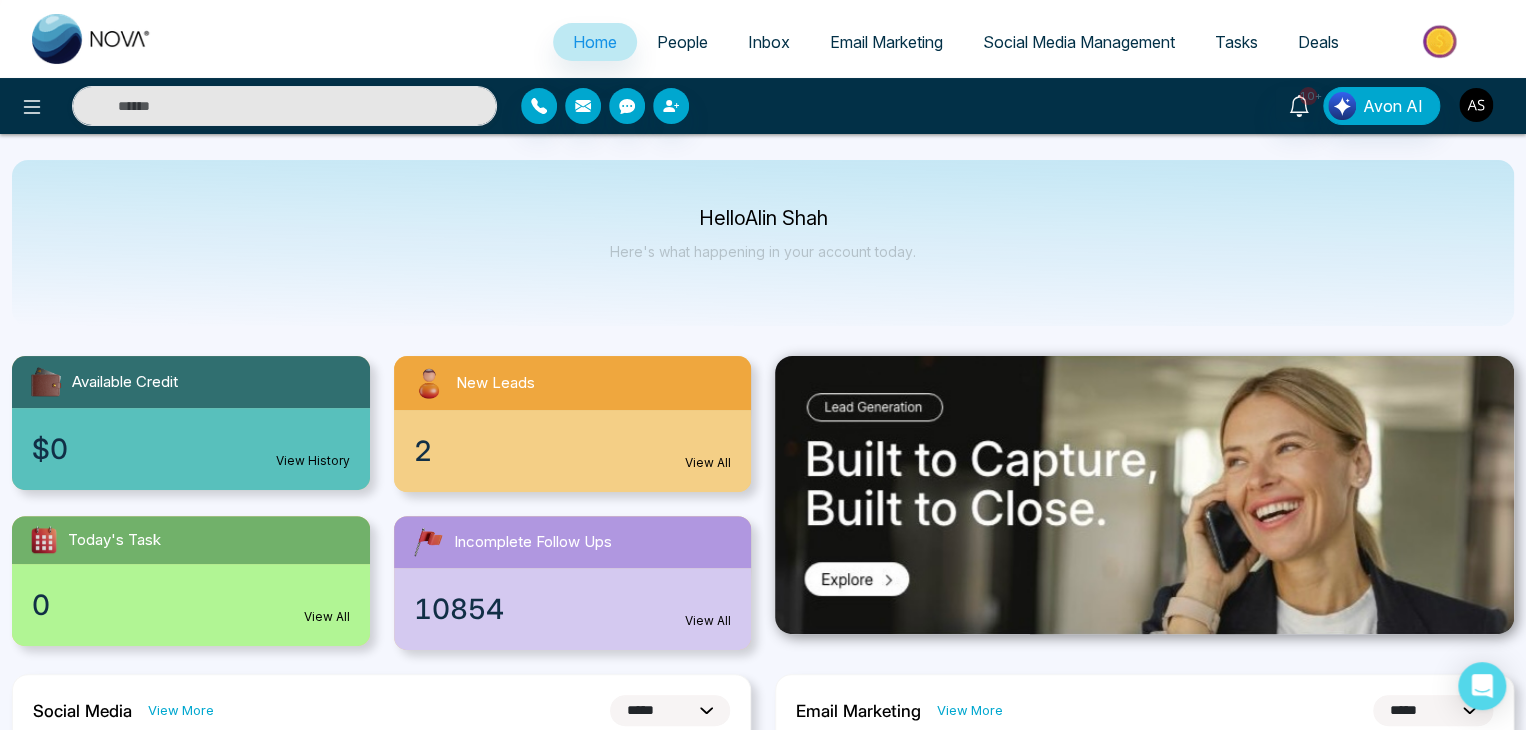 click at bounding box center [1476, 105] 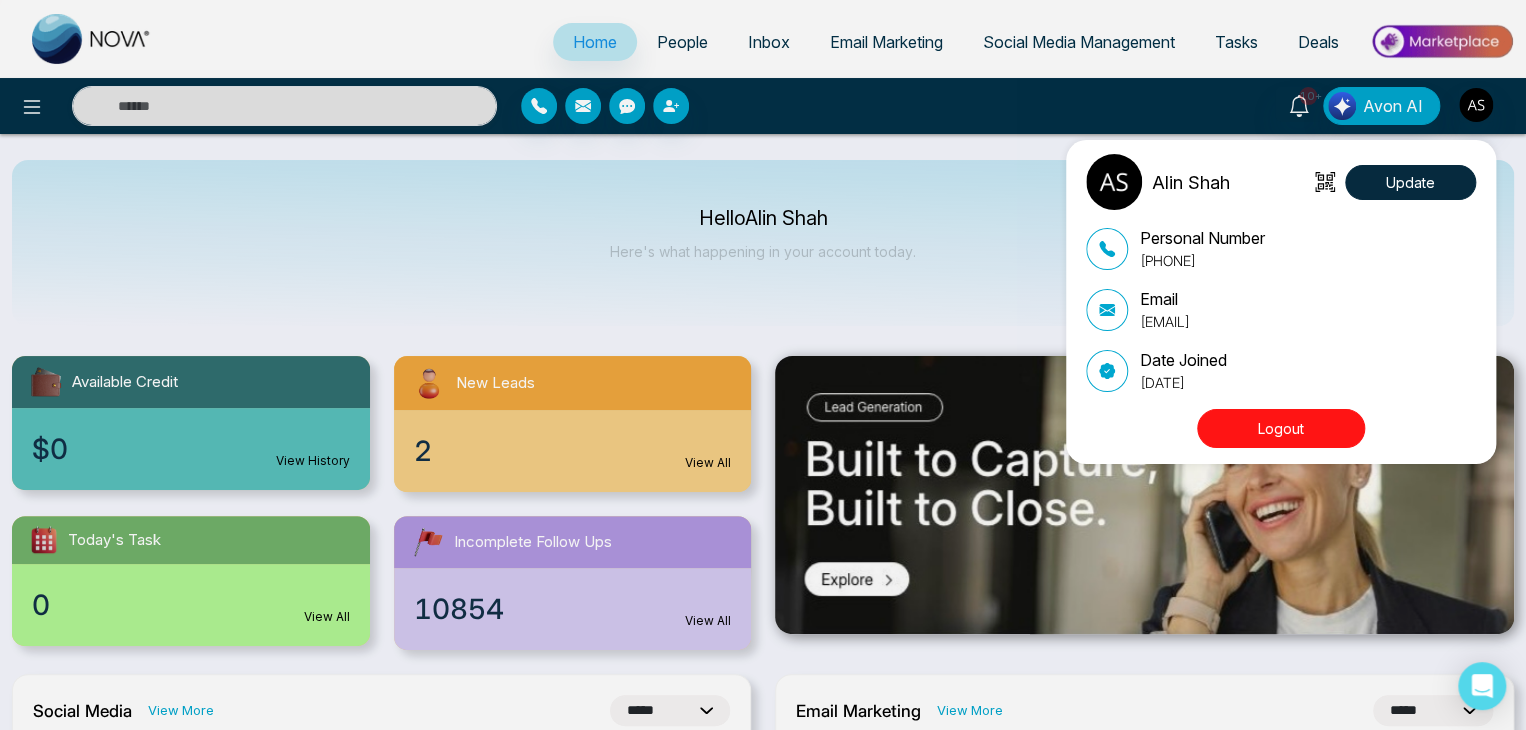 click on "Logout" at bounding box center (1281, 428) 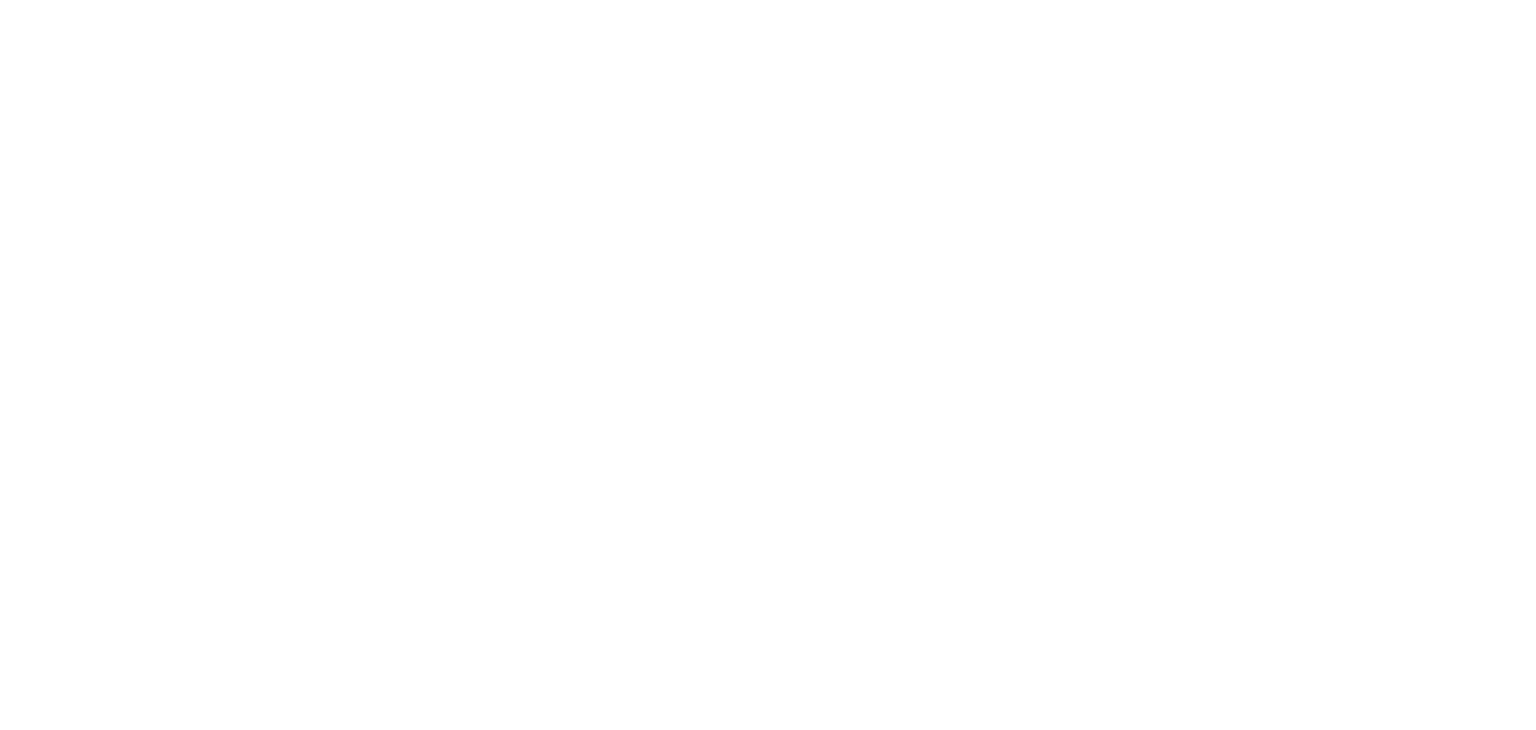 scroll, scrollTop: 0, scrollLeft: 0, axis: both 